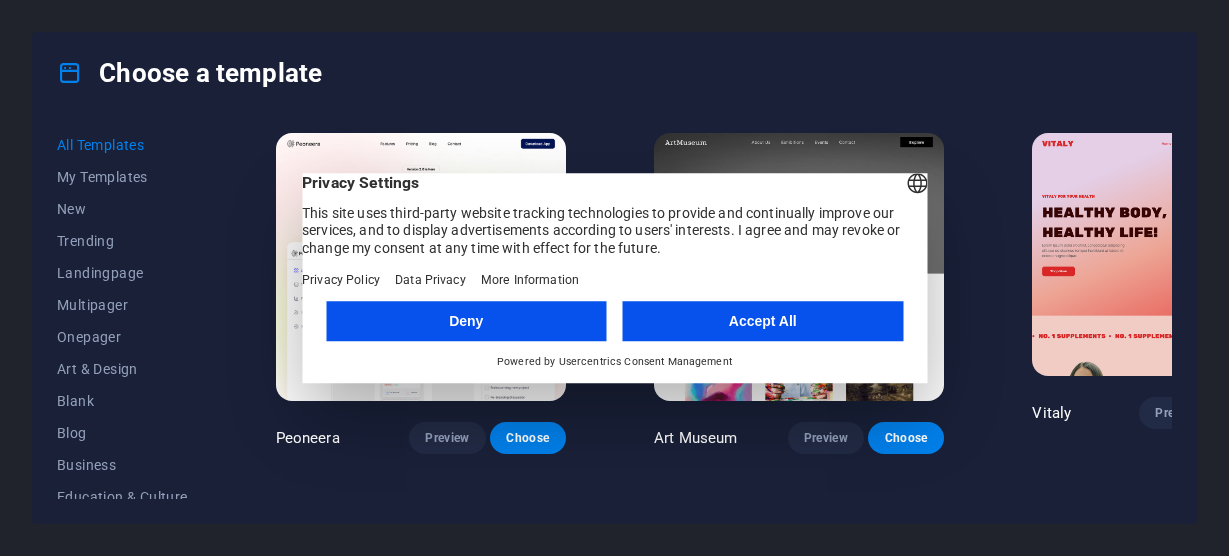 scroll, scrollTop: 0, scrollLeft: 0, axis: both 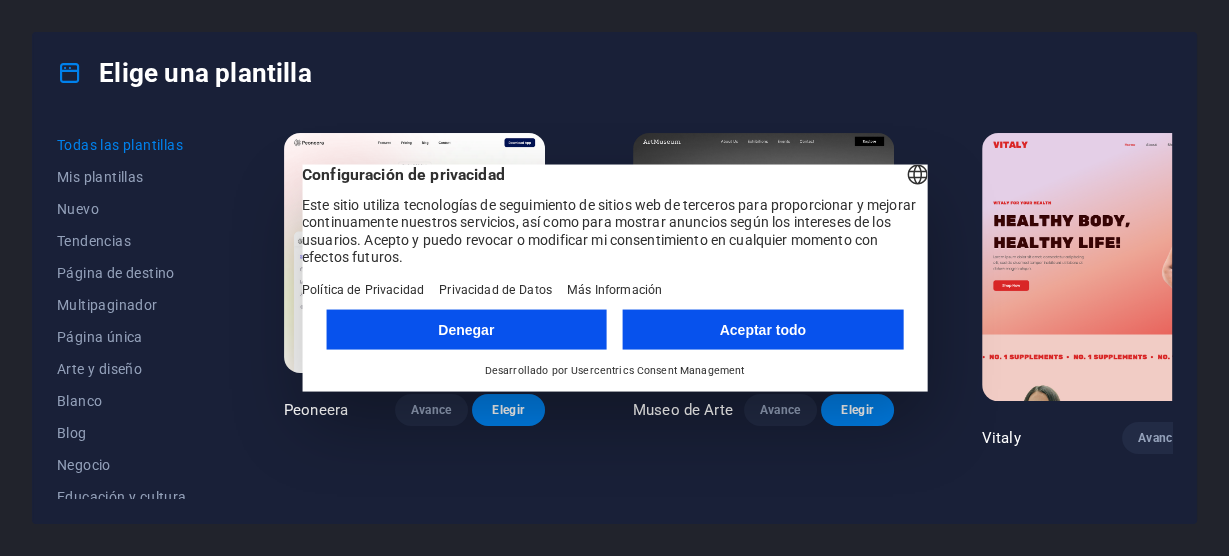 click on "Aceptar todo" at bounding box center (763, 330) 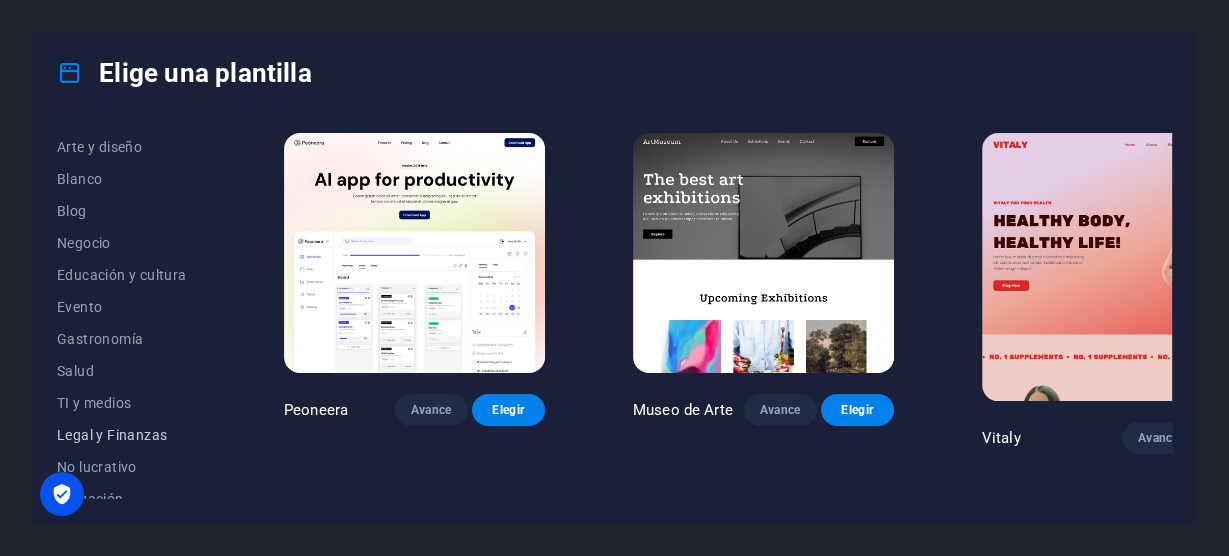 scroll, scrollTop: 220, scrollLeft: 0, axis: vertical 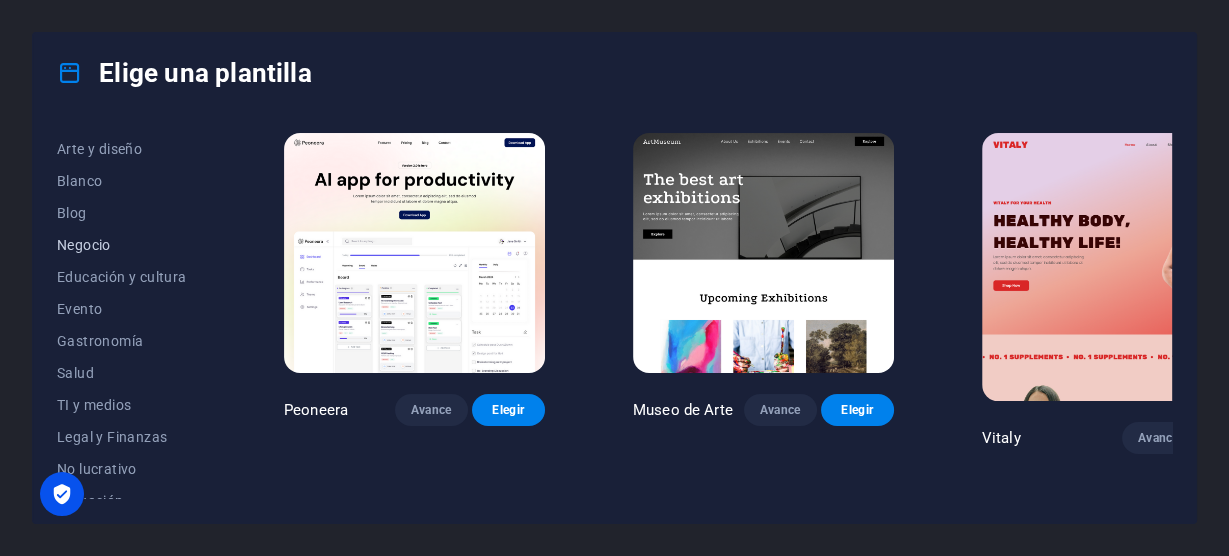 click on "Negocio" at bounding box center (84, 245) 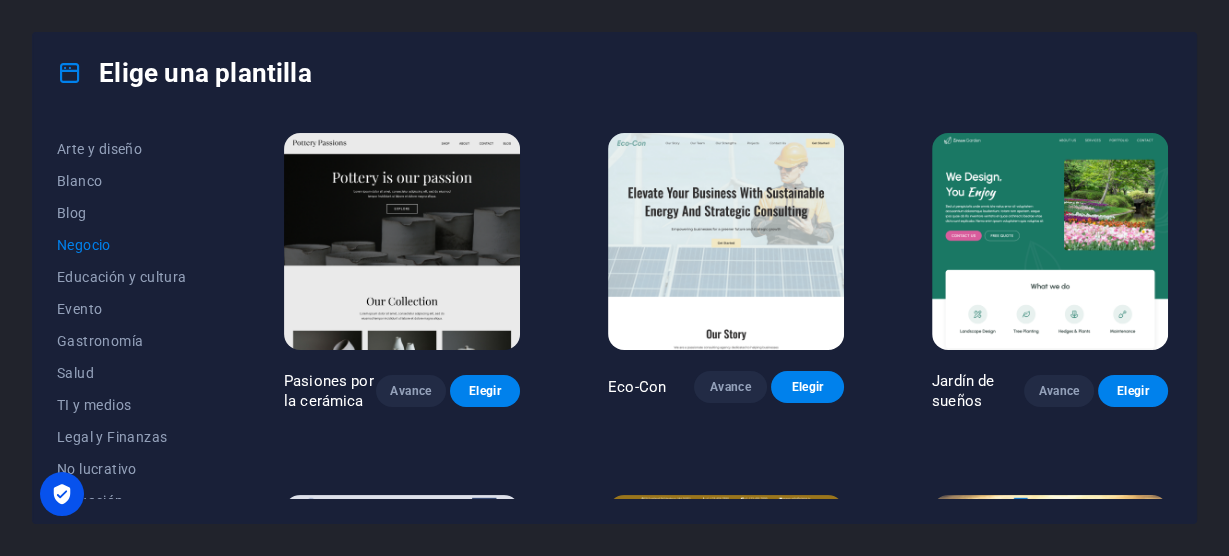 scroll, scrollTop: 0, scrollLeft: 0, axis: both 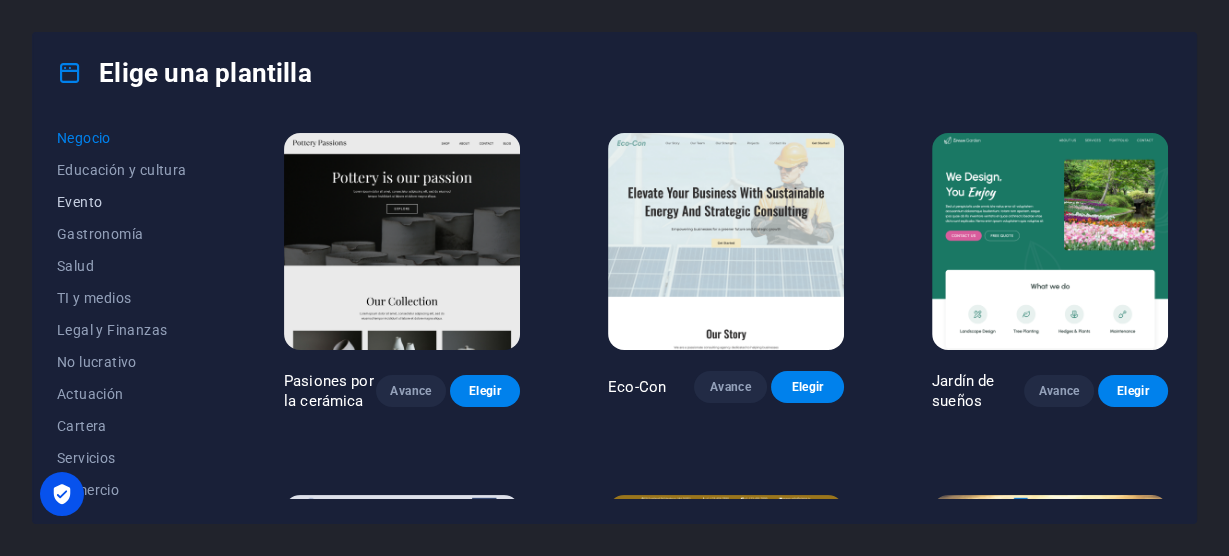 click on "Evento" at bounding box center (79, 202) 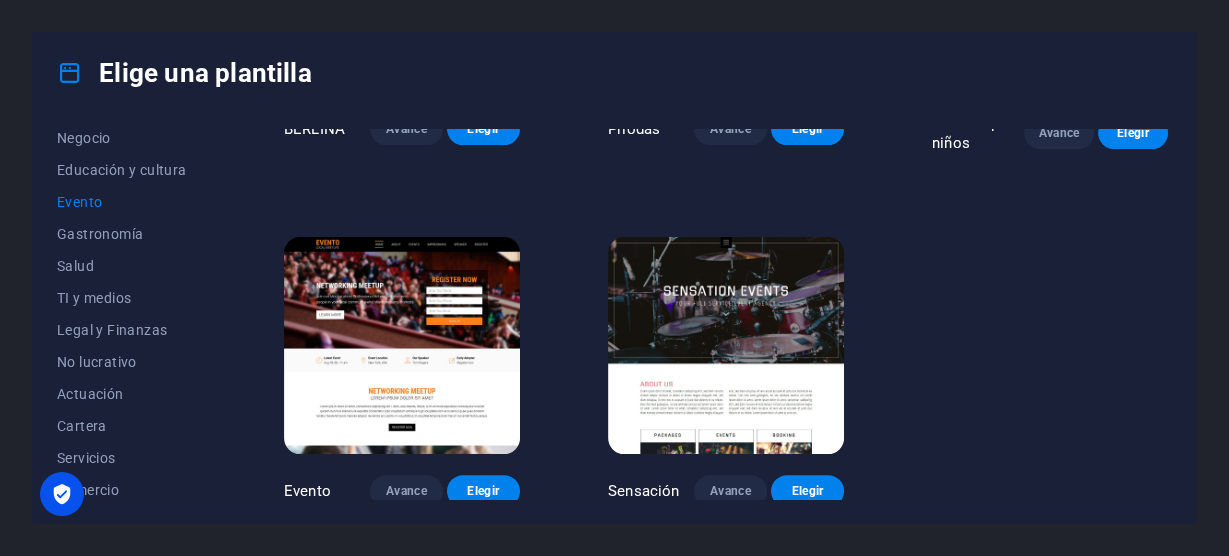 scroll, scrollTop: 622, scrollLeft: 0, axis: vertical 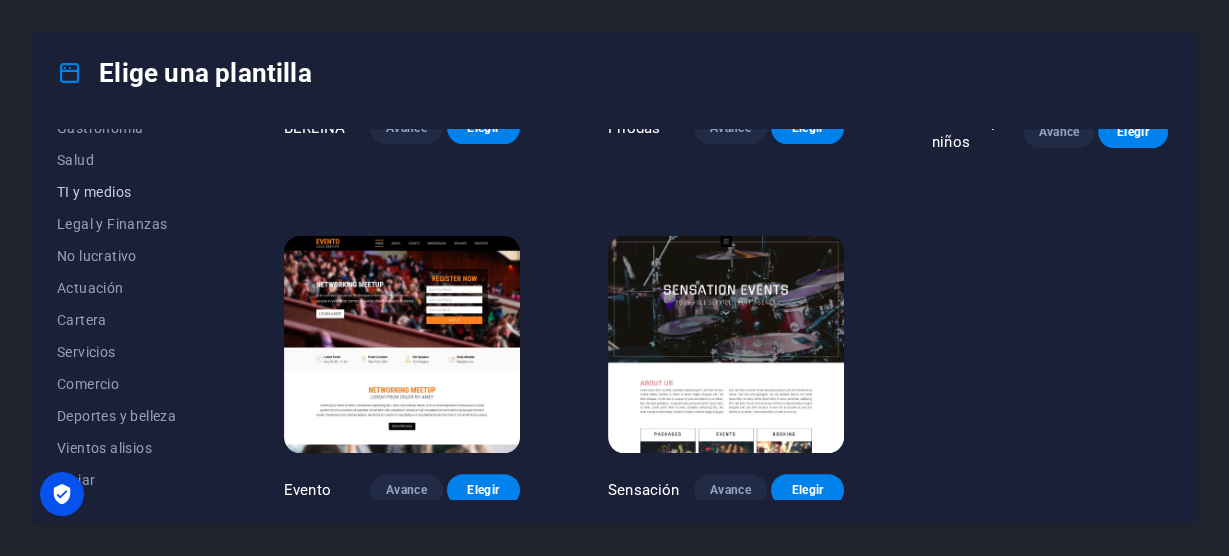 click on "TI y medios" at bounding box center [94, 192] 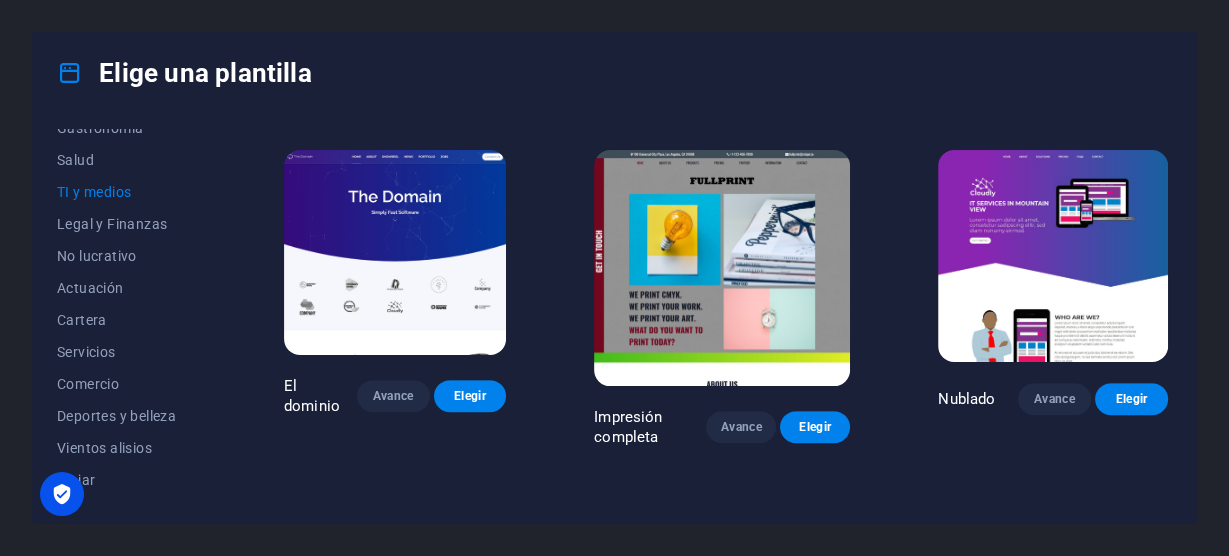 scroll, scrollTop: 712, scrollLeft: 0, axis: vertical 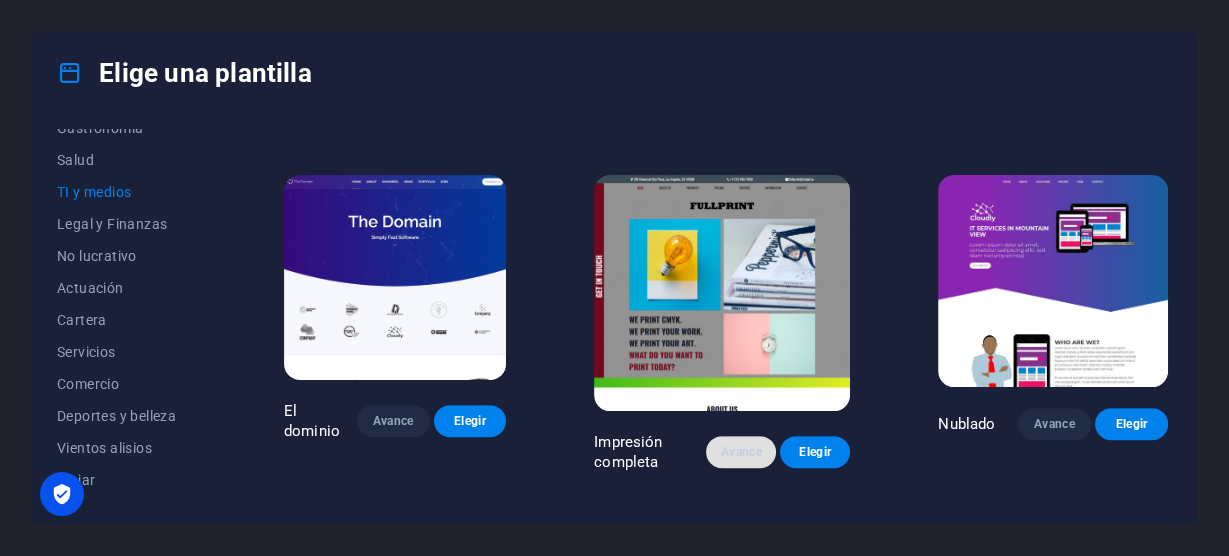 click on "Avance" at bounding box center [741, 452] 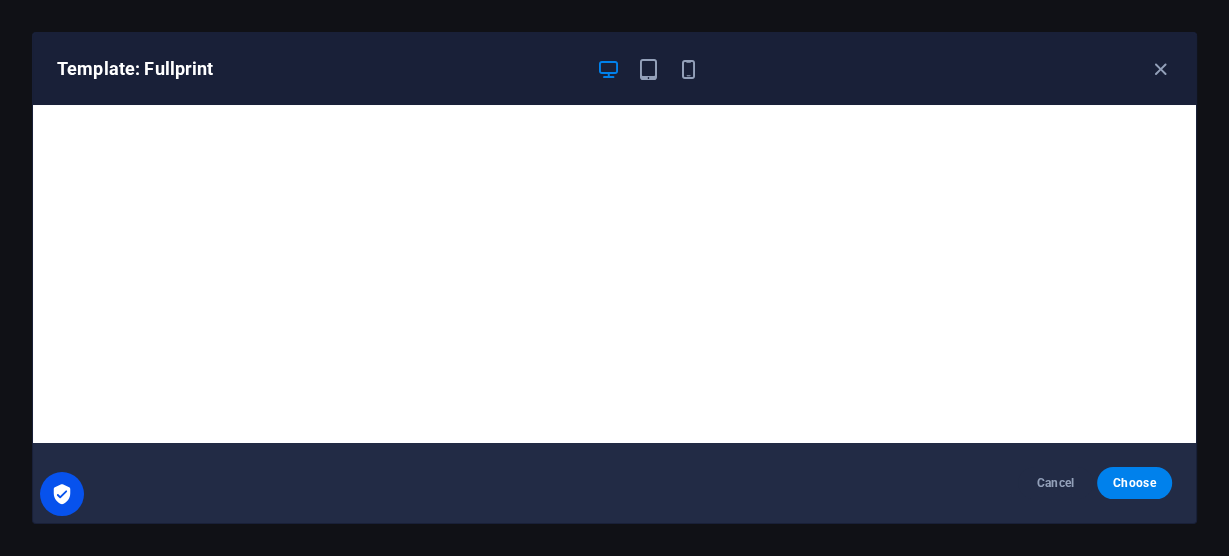scroll, scrollTop: 712, scrollLeft: 0, axis: vertical 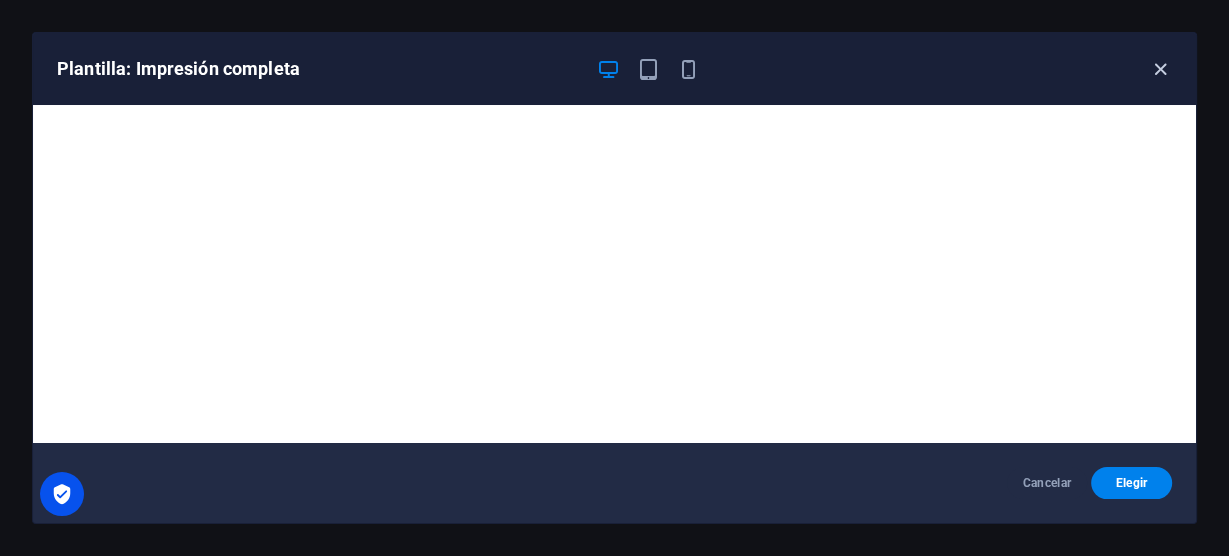 click at bounding box center [1160, 69] 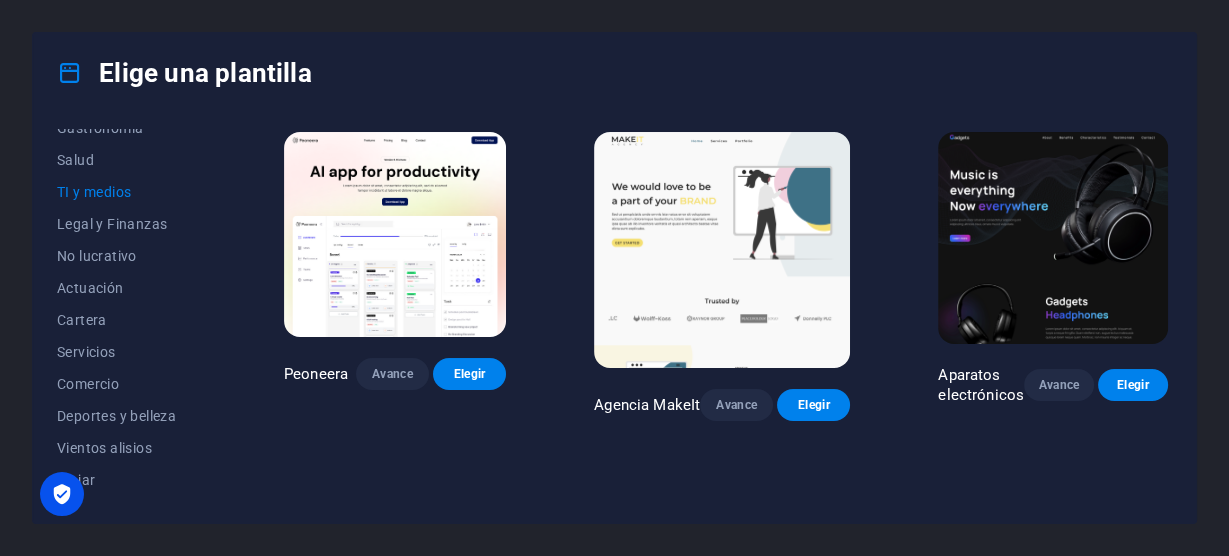 scroll, scrollTop: 0, scrollLeft: 0, axis: both 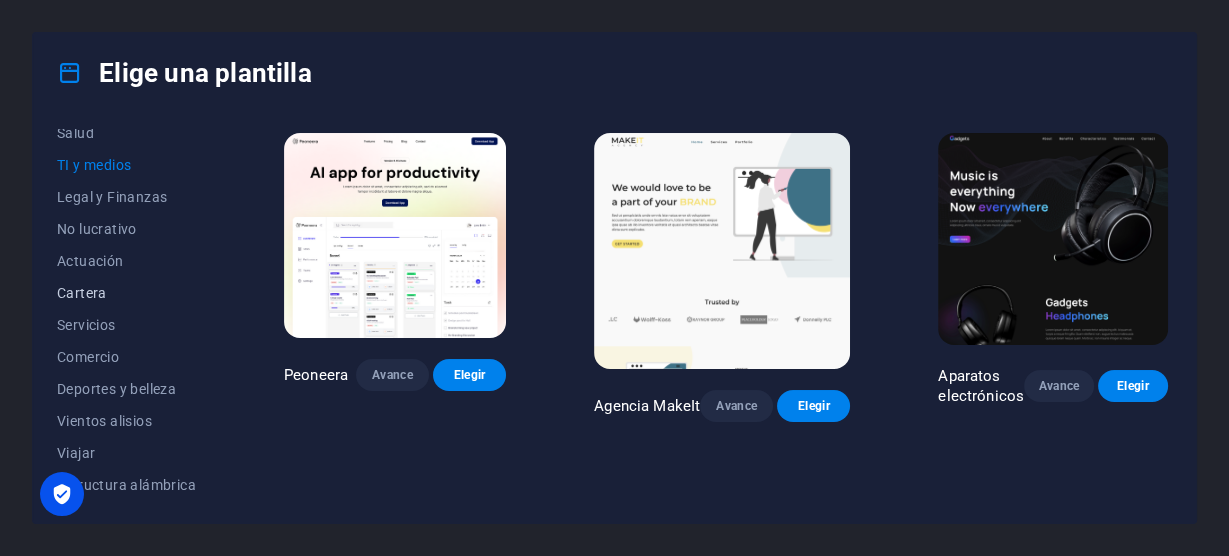 click on "Cartera" at bounding box center [82, 293] 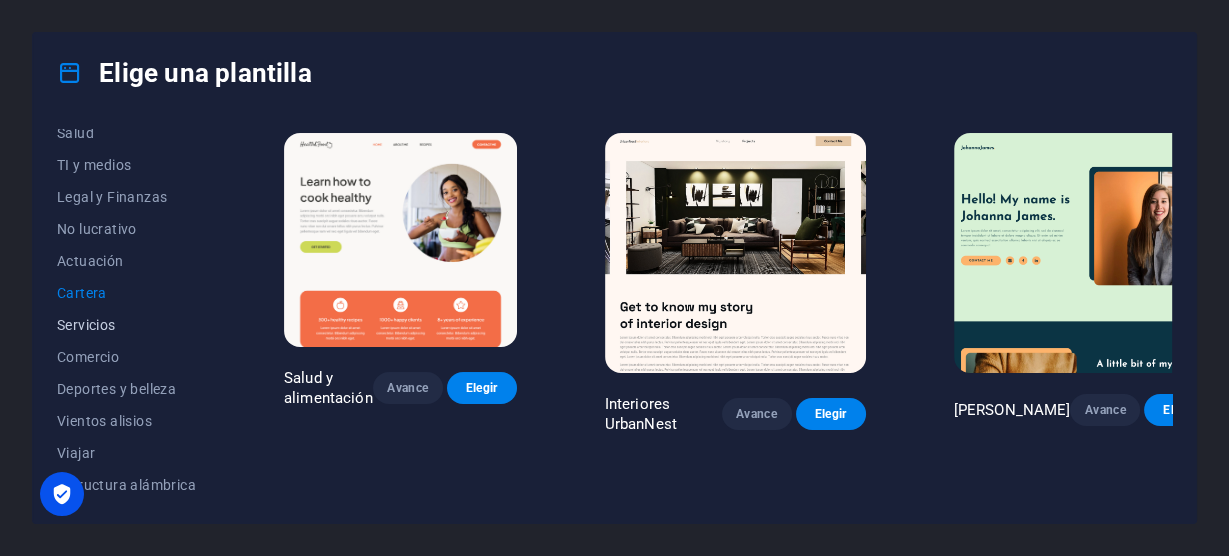 click on "Servicios" at bounding box center (86, 325) 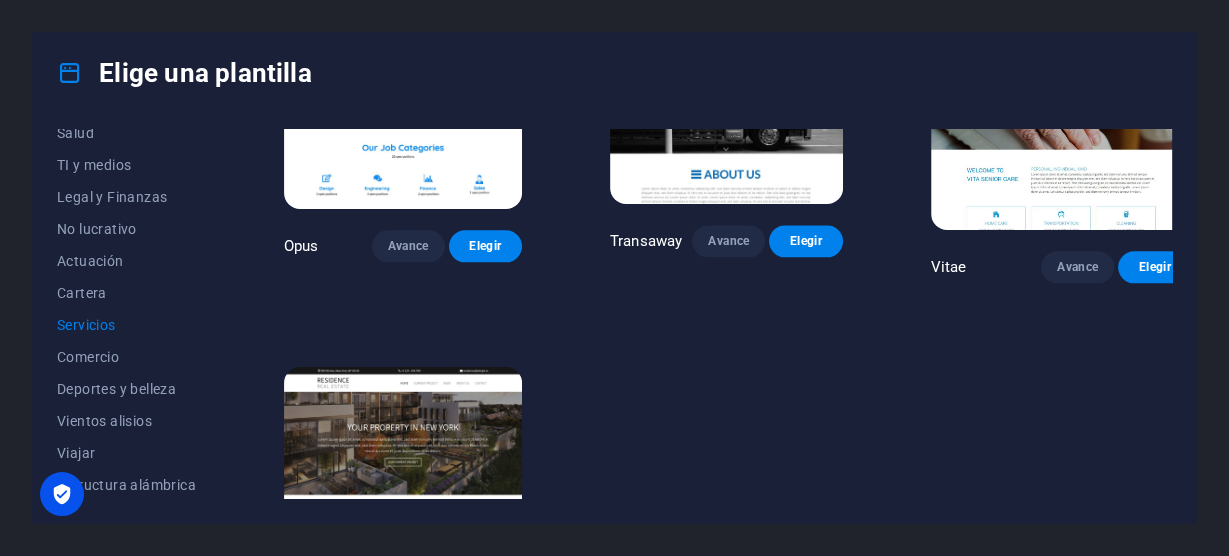 scroll, scrollTop: 2071, scrollLeft: 0, axis: vertical 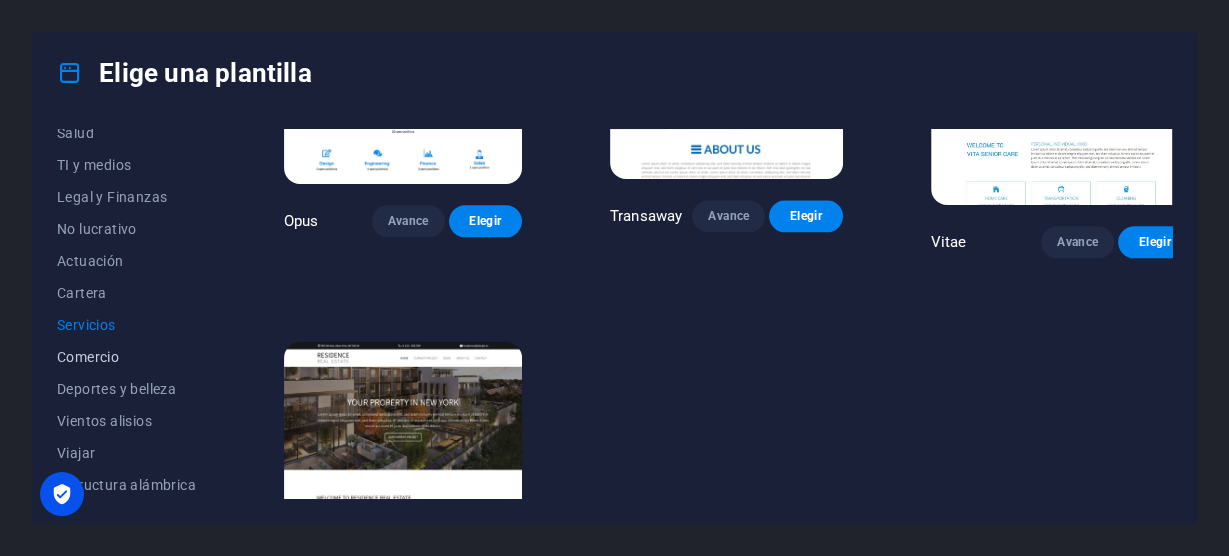 click on "Comercio" at bounding box center (88, 357) 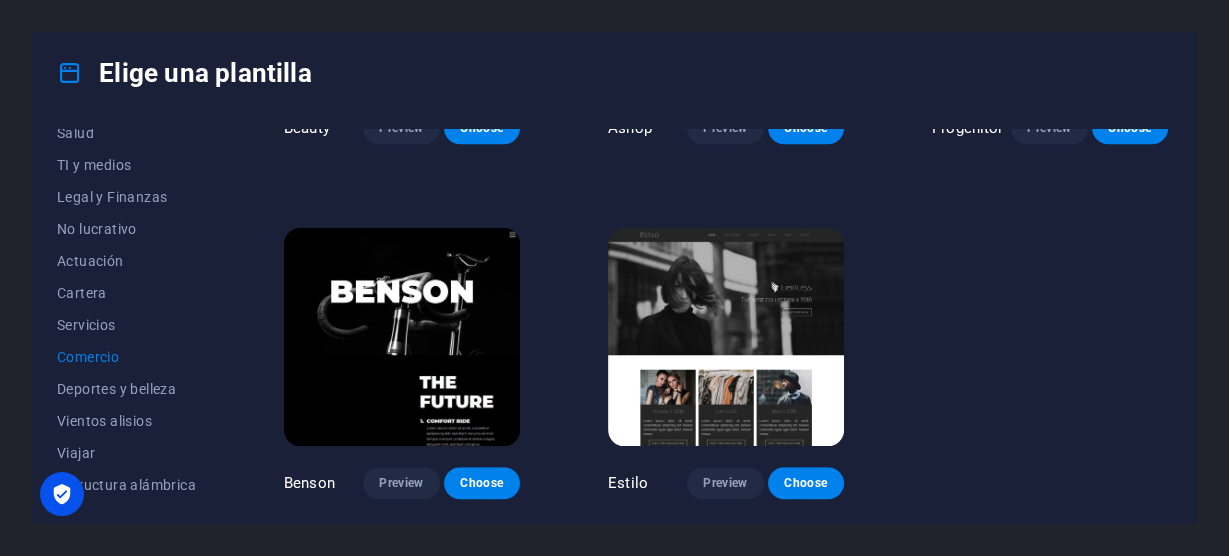 scroll, scrollTop: 974, scrollLeft: 0, axis: vertical 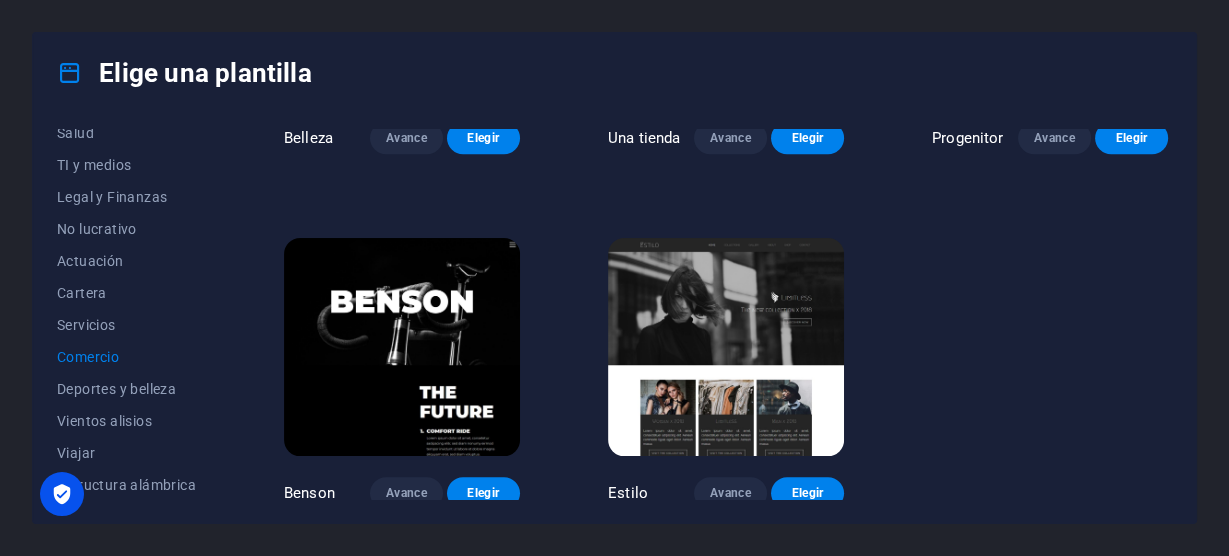 click on "Todas las plantillas Mis plantillas Nuevo Tendencias Página de destino Multipaginador Página única Arte y diseño Blanco Blog Negocio Educación y cultura Evento Gastronomía Salud TI y medios Legal y Finanzas No lucrativo Actuación Cartera Servicios Comercio Deportes y belleza Vientos alisios Viajar Estructura alámbrica Vitaly Avance Elegir Pasiones por la cerámica Avance Elegir Decoración del hogar Avance Elegir Tierra de juguetes Avance Elegir Tienda de mascotas Avance Elegir Florería Avance Elegir Belleza Avance Elegir Una tienda Avance Elegir Progenitor Avance Elegir Benson Avance Elegir Estilo Avance Elegir" at bounding box center [614, 318] 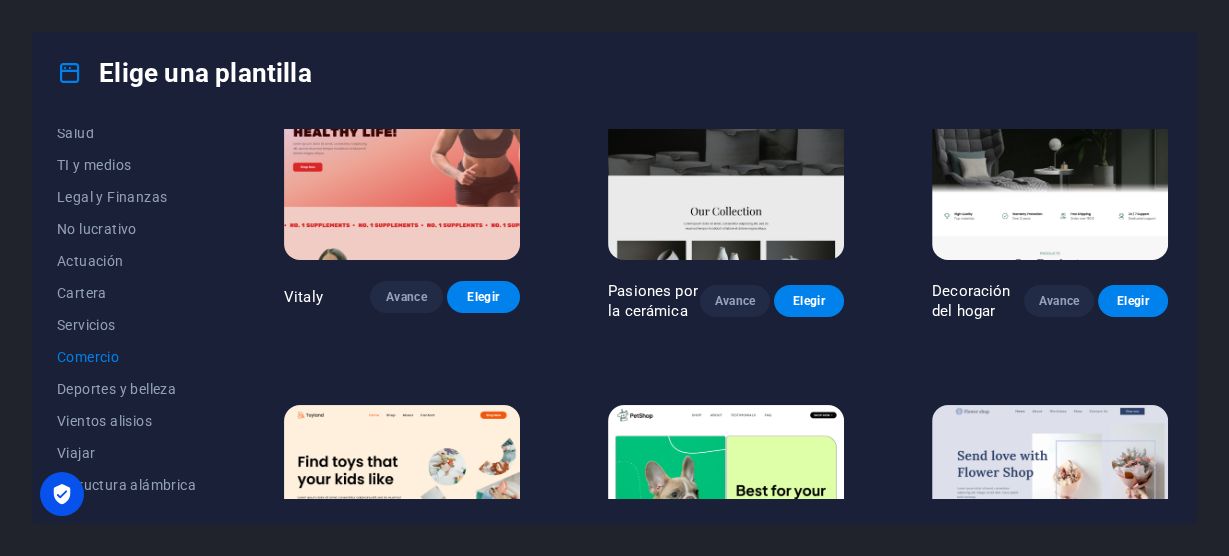 scroll, scrollTop: 0, scrollLeft: 0, axis: both 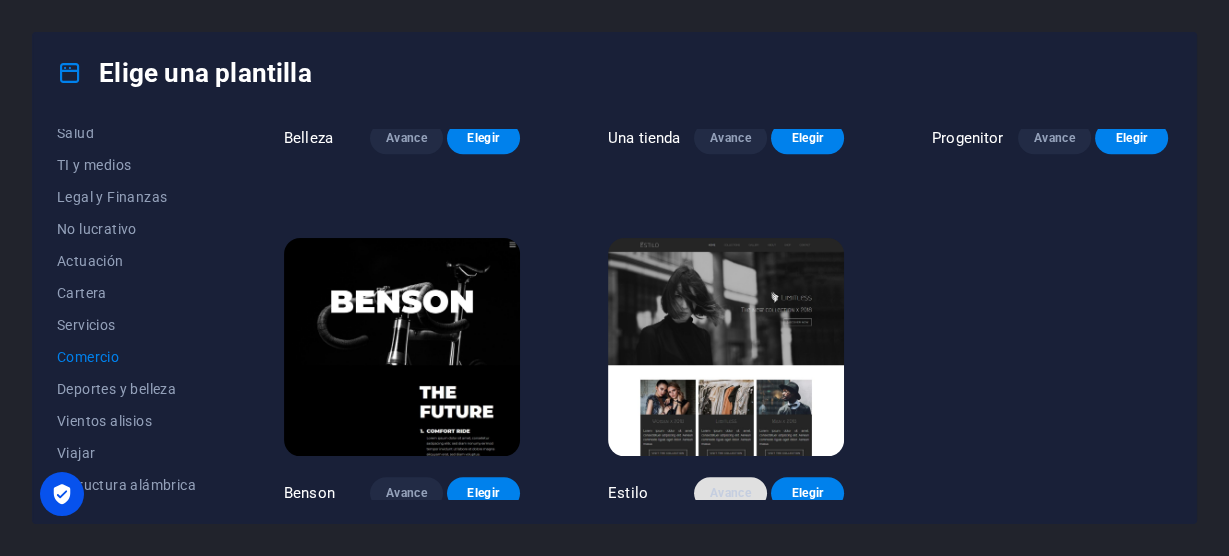 click on "Avance" at bounding box center (730, 493) 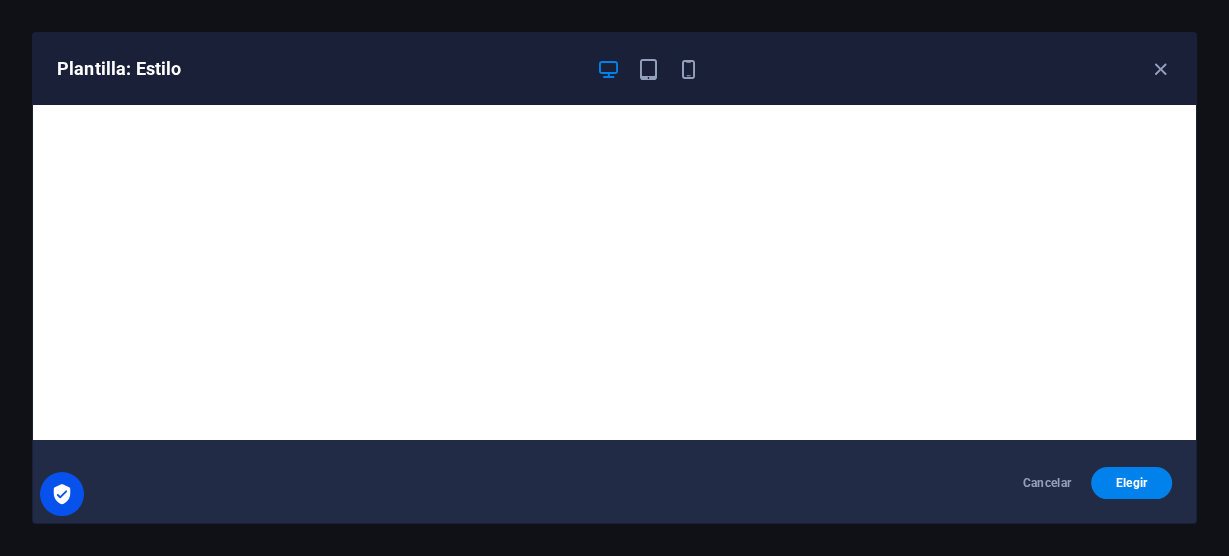 scroll, scrollTop: 4, scrollLeft: 0, axis: vertical 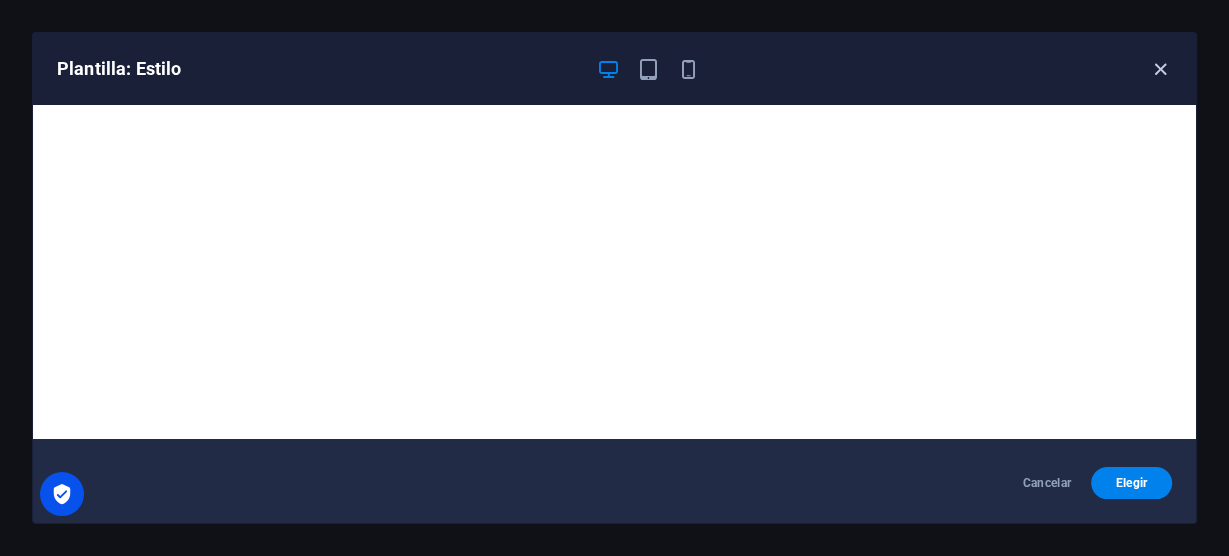 click at bounding box center (1160, 69) 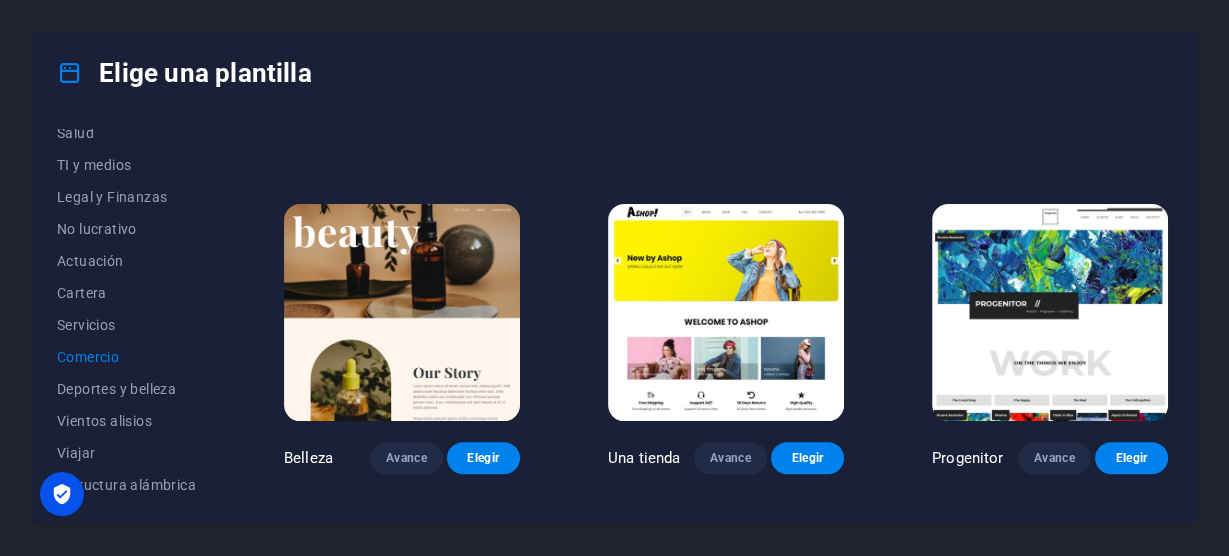 scroll, scrollTop: 654, scrollLeft: 0, axis: vertical 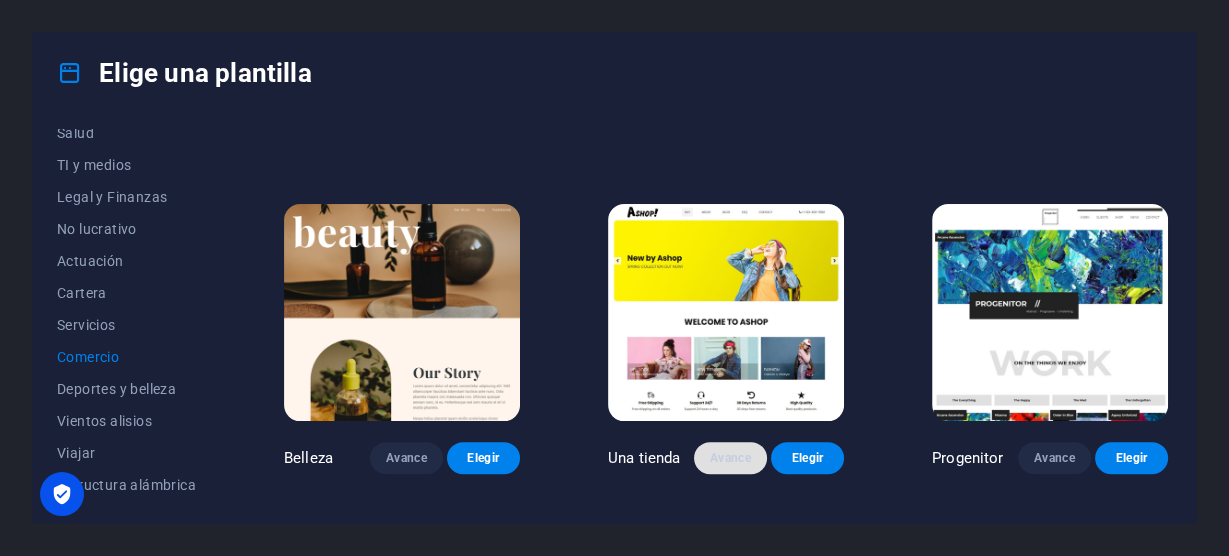 click on "Avance" at bounding box center (730, 458) 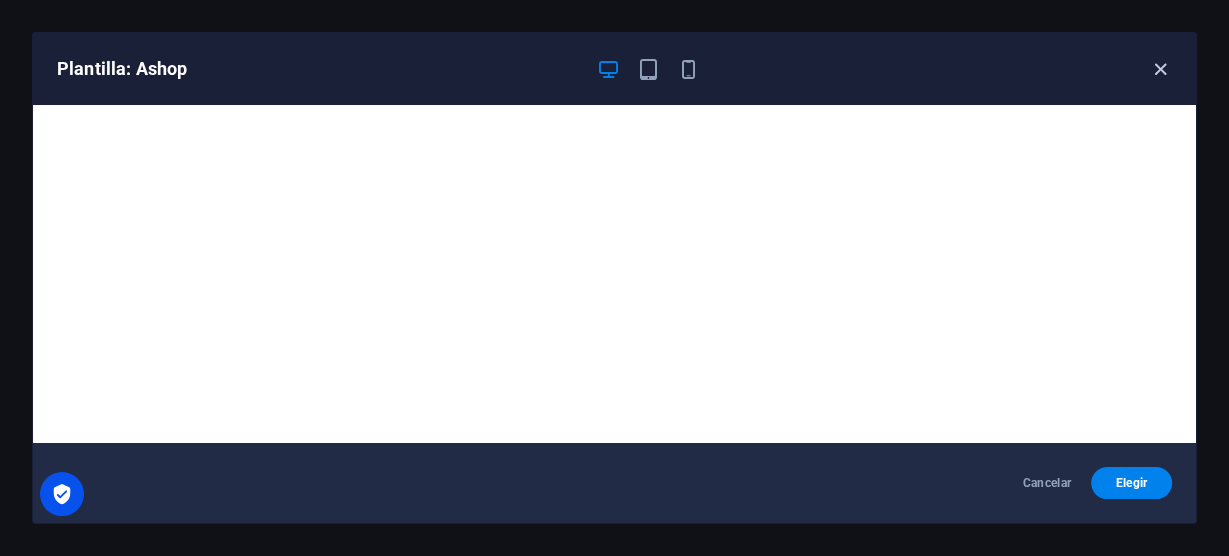 click at bounding box center [1160, 69] 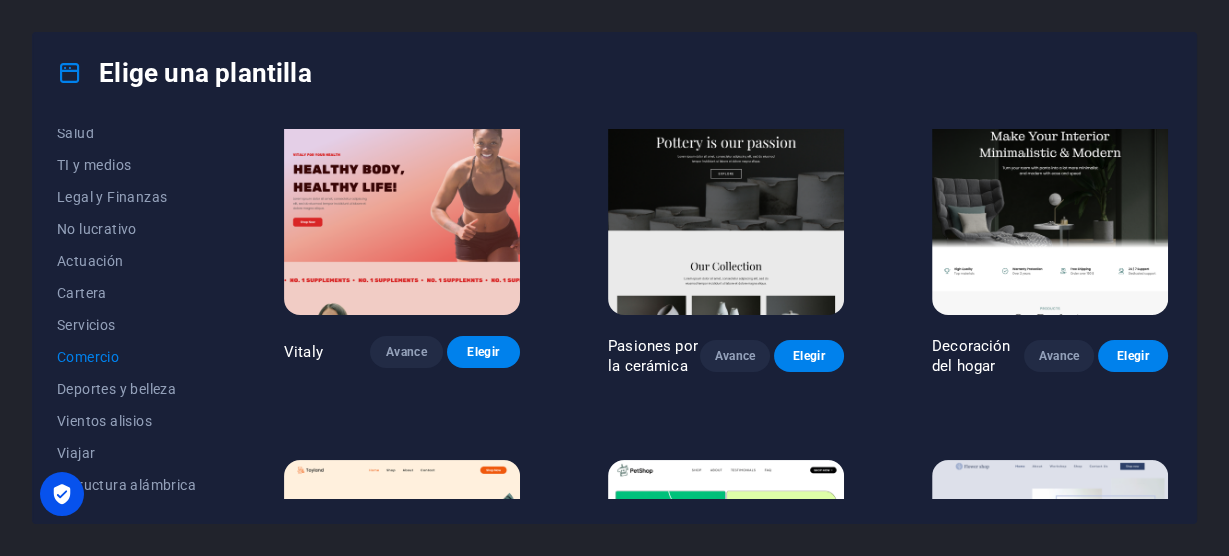 scroll, scrollTop: 0, scrollLeft: 0, axis: both 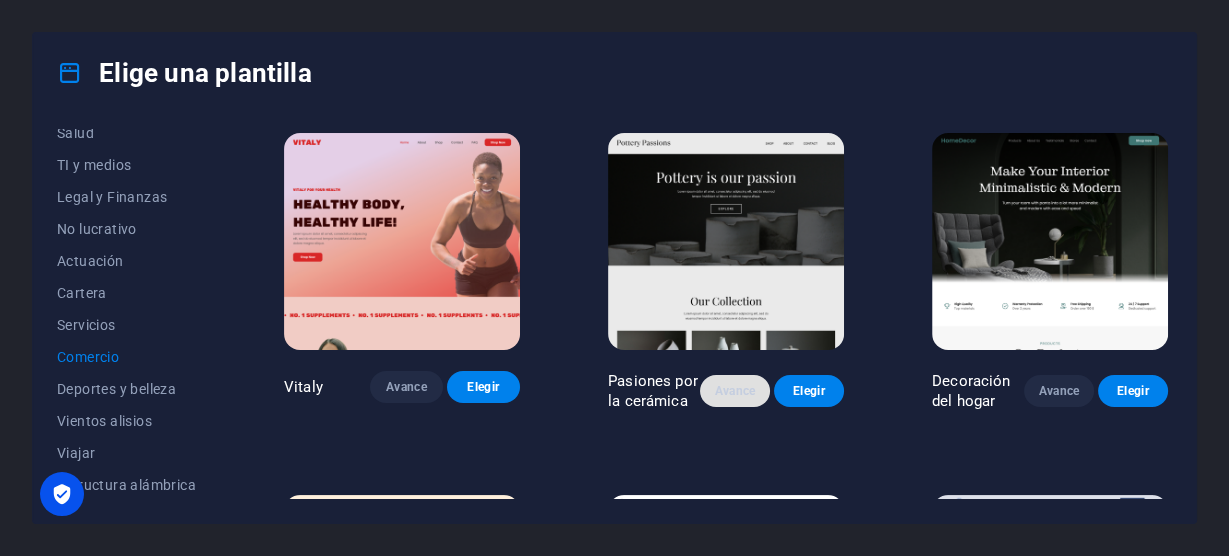 click on "Avance" at bounding box center (734, 391) 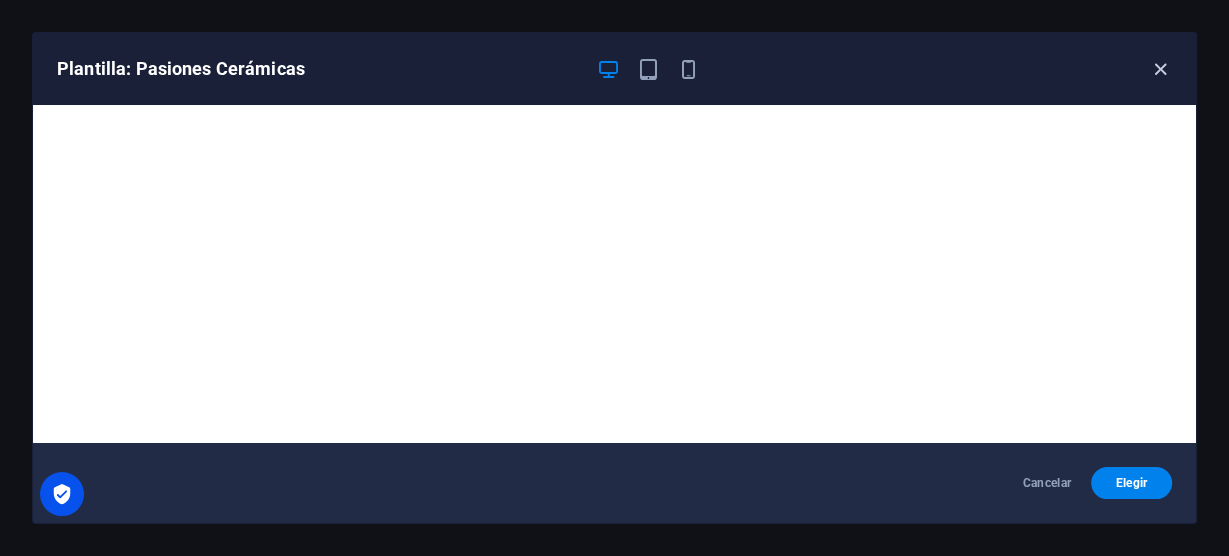 click at bounding box center (1160, 69) 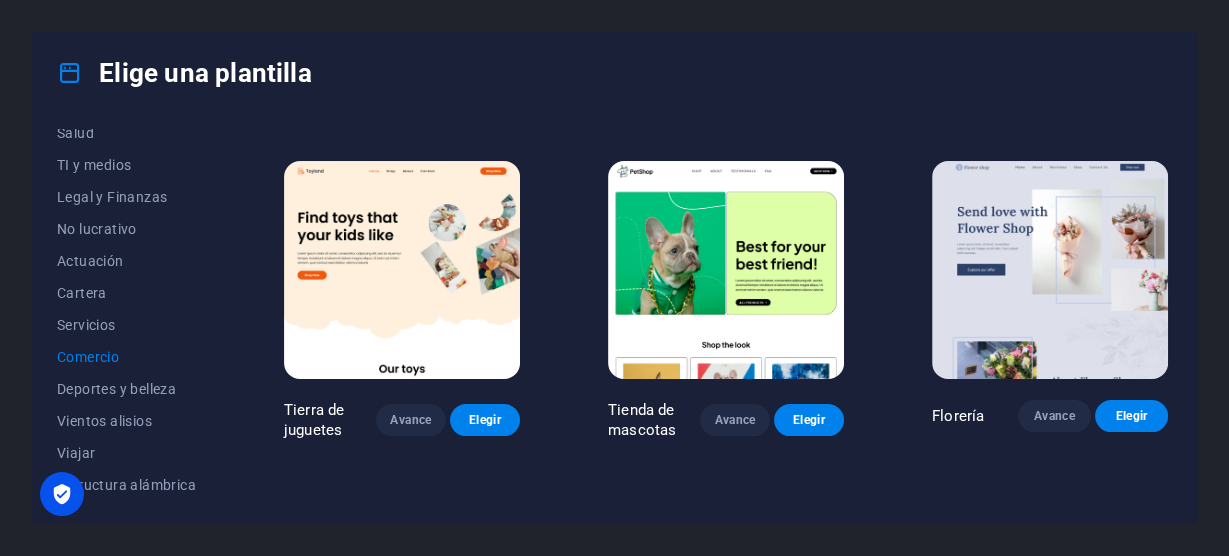 scroll, scrollTop: 346, scrollLeft: 0, axis: vertical 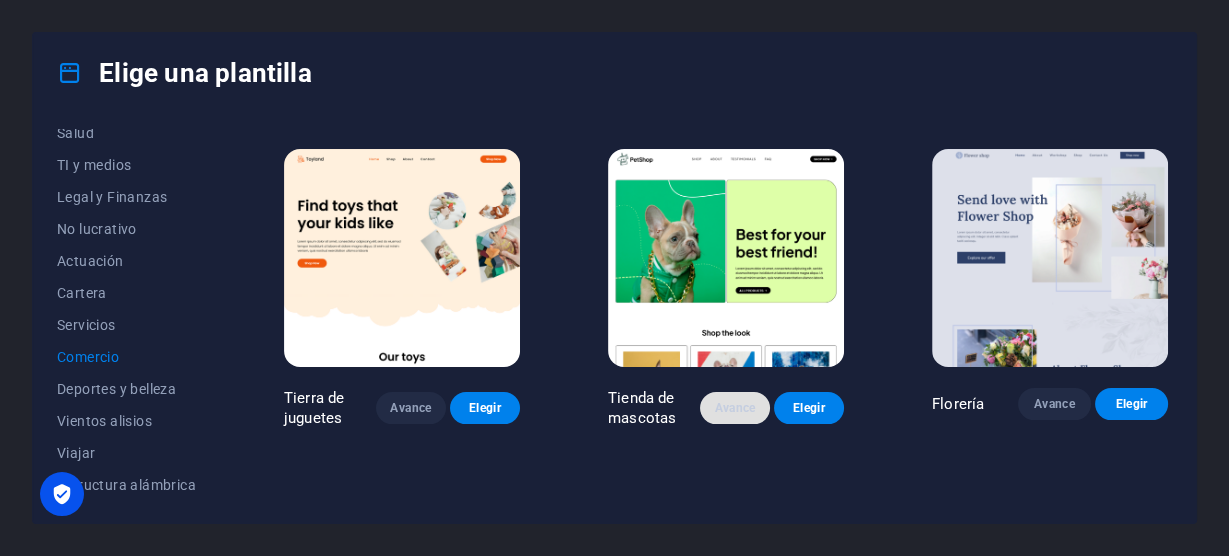 click on "Avance" at bounding box center (734, 408) 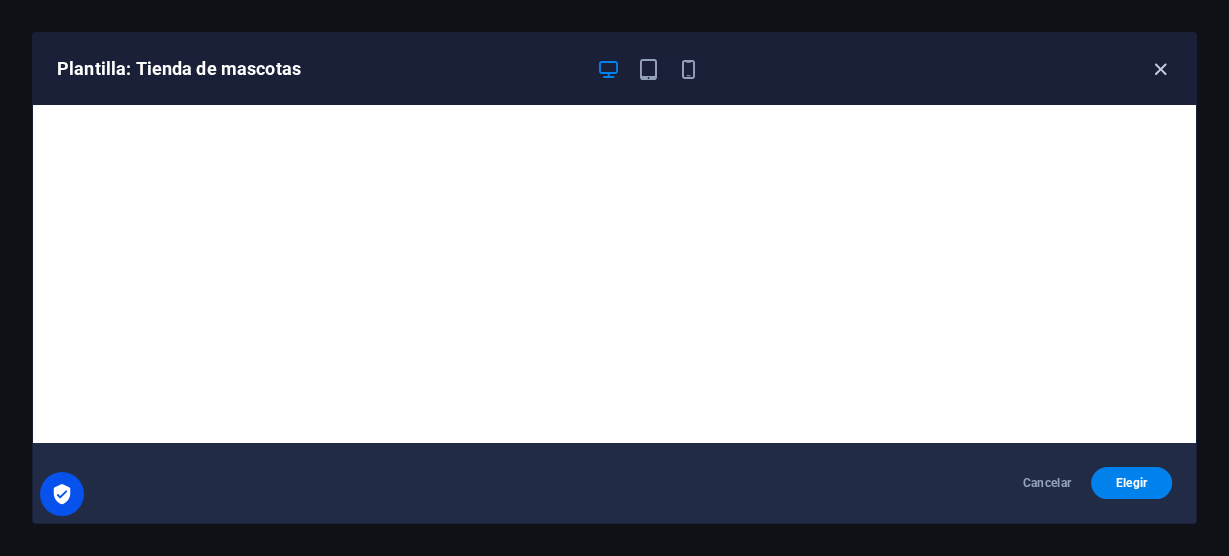 click at bounding box center (1160, 69) 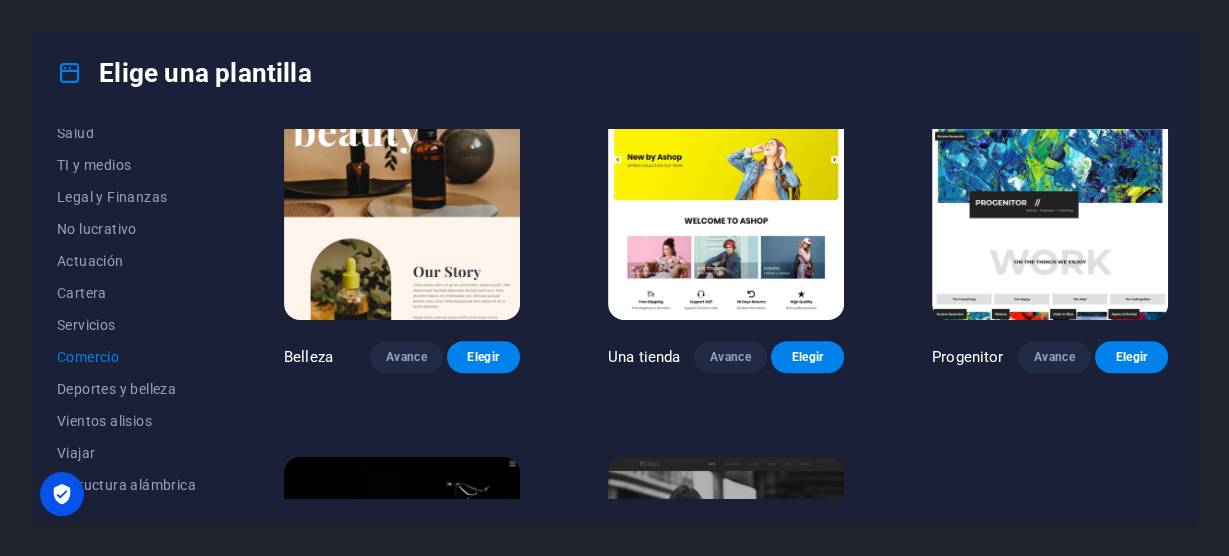 scroll, scrollTop: 773, scrollLeft: 0, axis: vertical 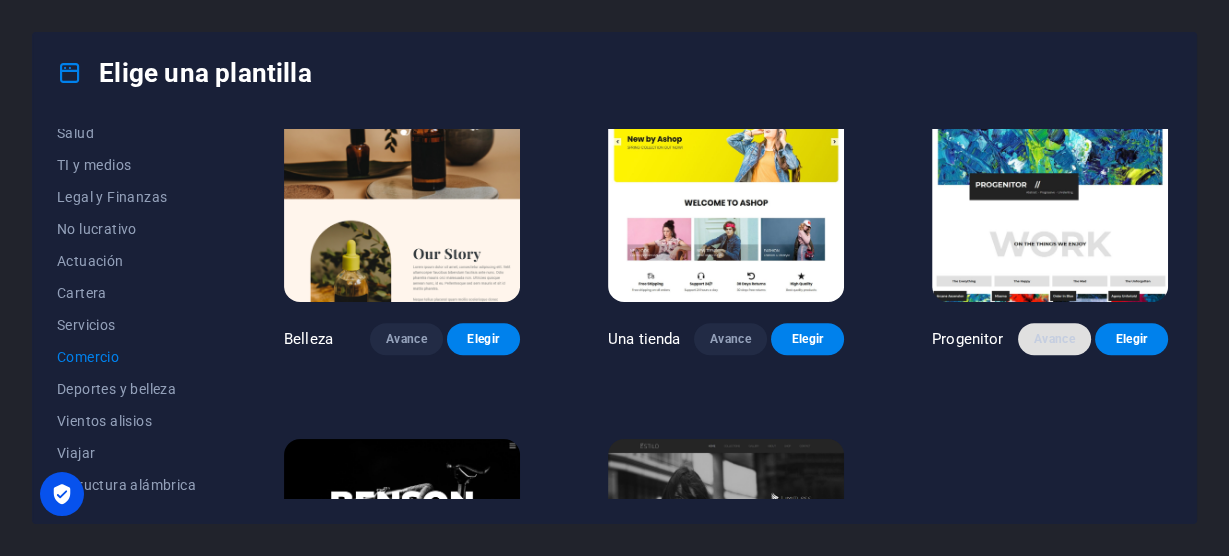 click on "Avance" at bounding box center (1054, 339) 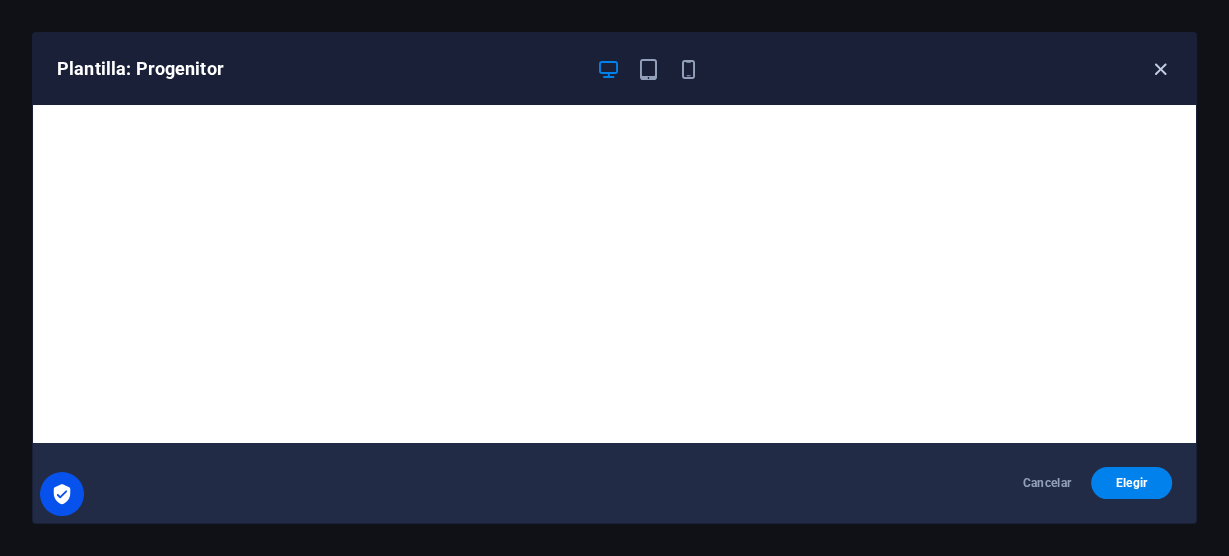 click at bounding box center [1160, 69] 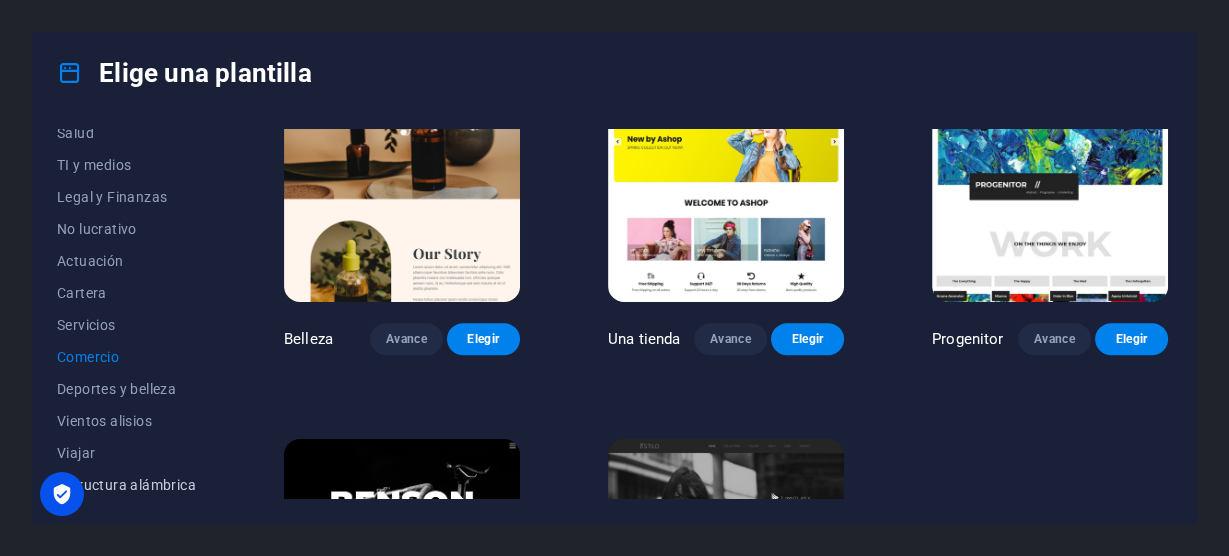 click on "Estructura alámbrica" at bounding box center (126, 485) 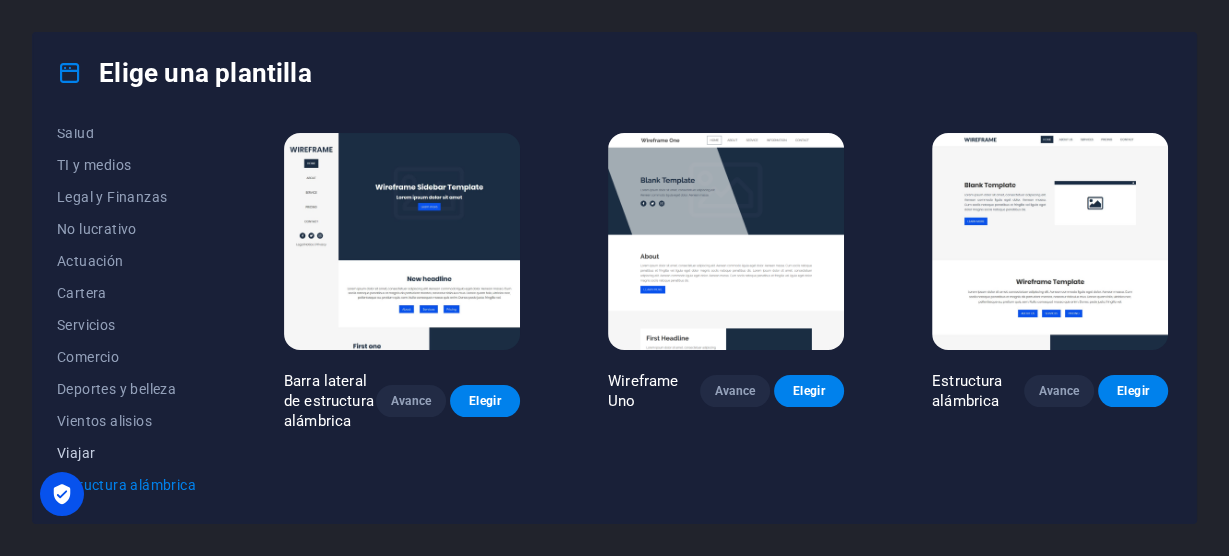 click on "Viajar" at bounding box center [126, 453] 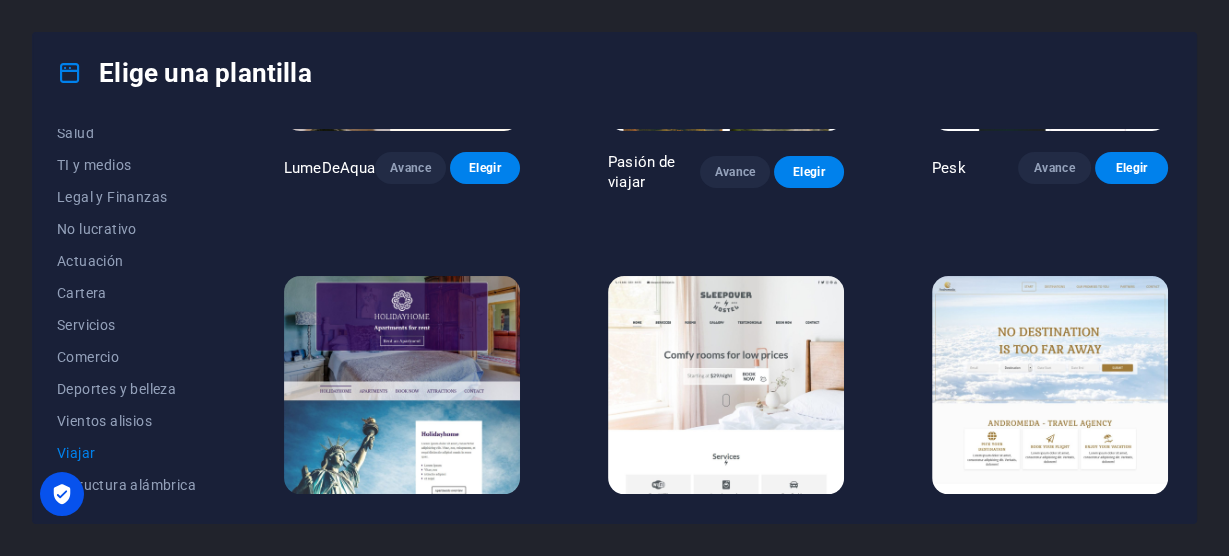 scroll, scrollTop: 293, scrollLeft: 0, axis: vertical 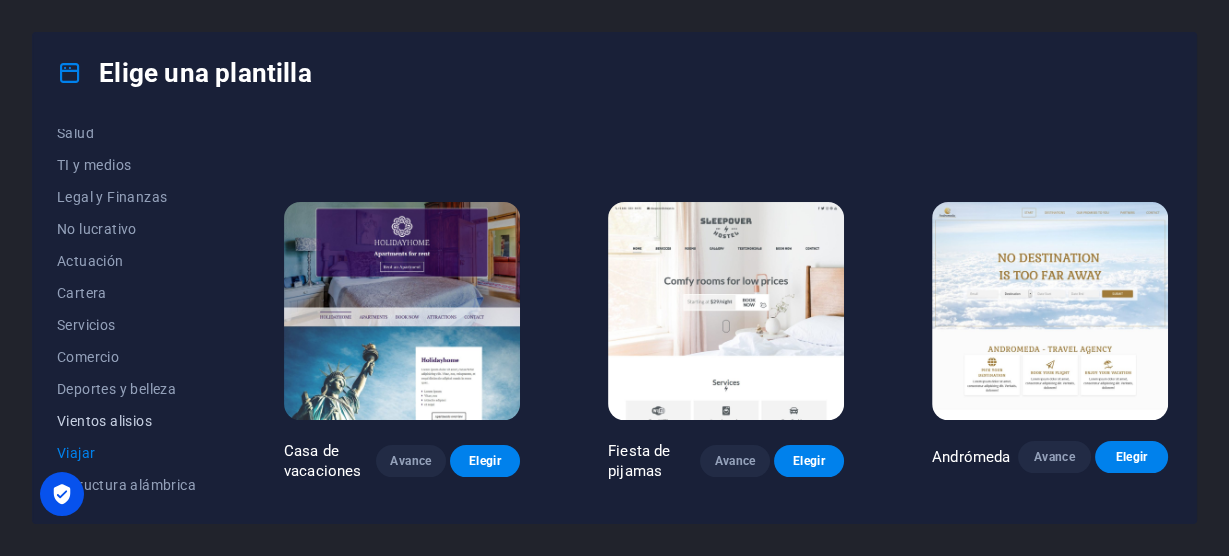 click on "Vientos alisios" at bounding box center (104, 421) 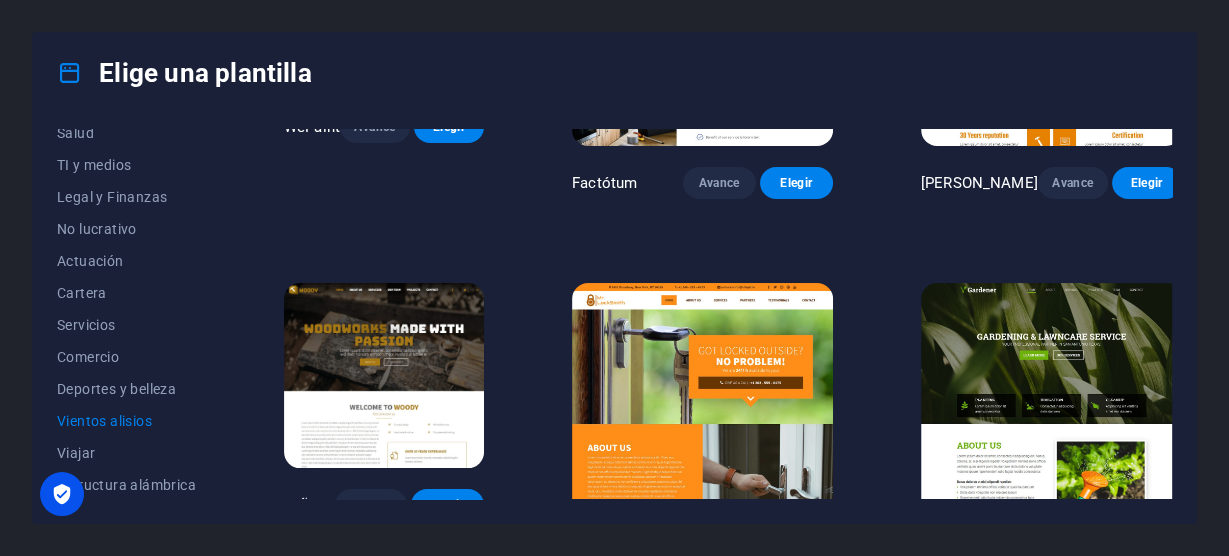 scroll, scrollTop: 293, scrollLeft: 0, axis: vertical 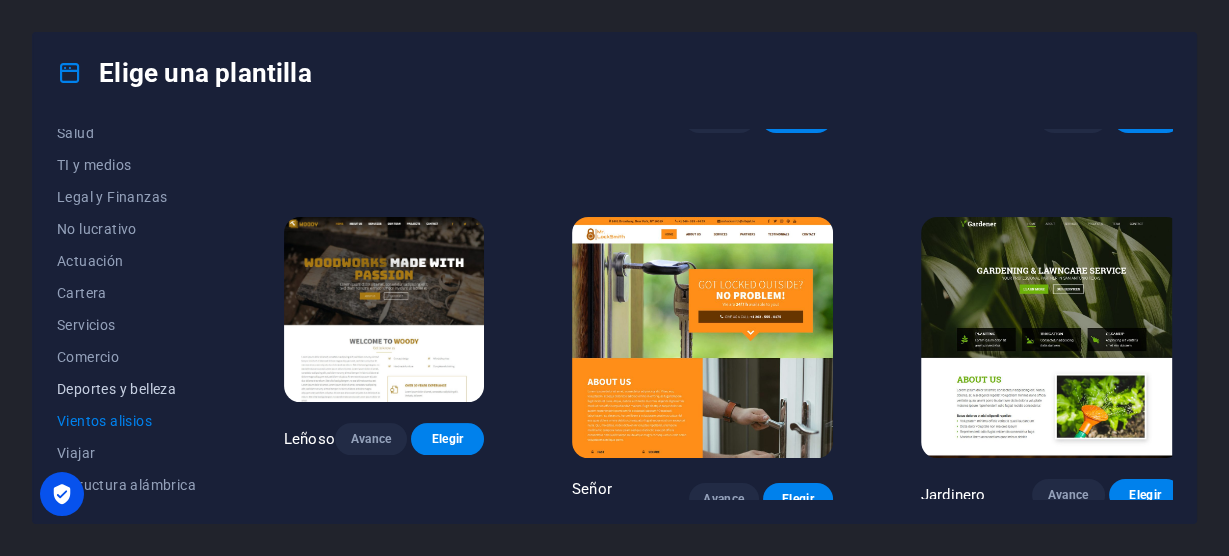 click on "Deportes y belleza" at bounding box center (116, 389) 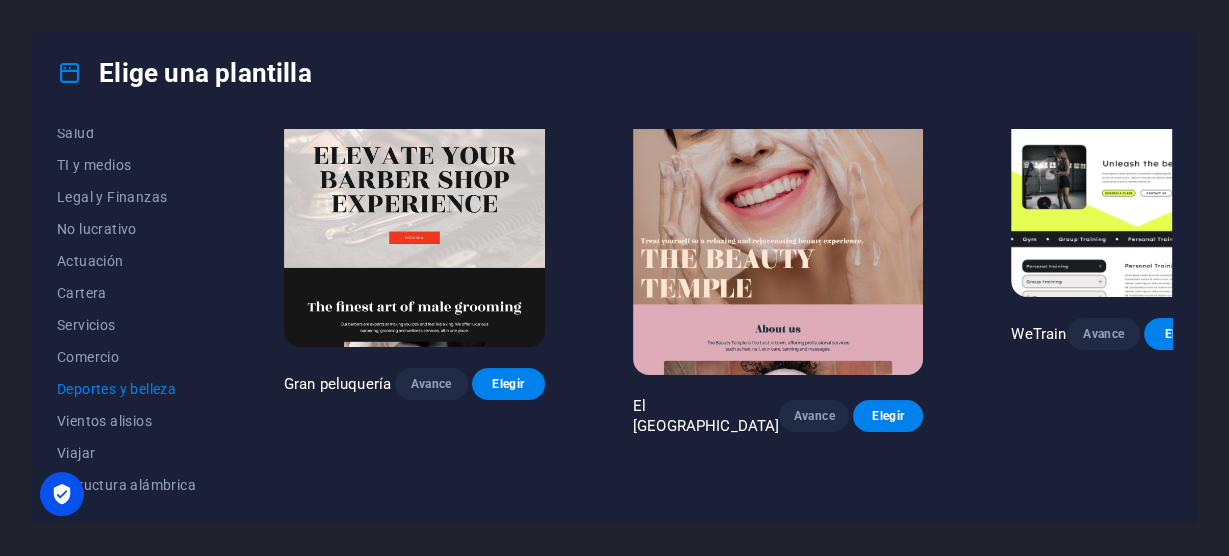 scroll, scrollTop: 0, scrollLeft: 0, axis: both 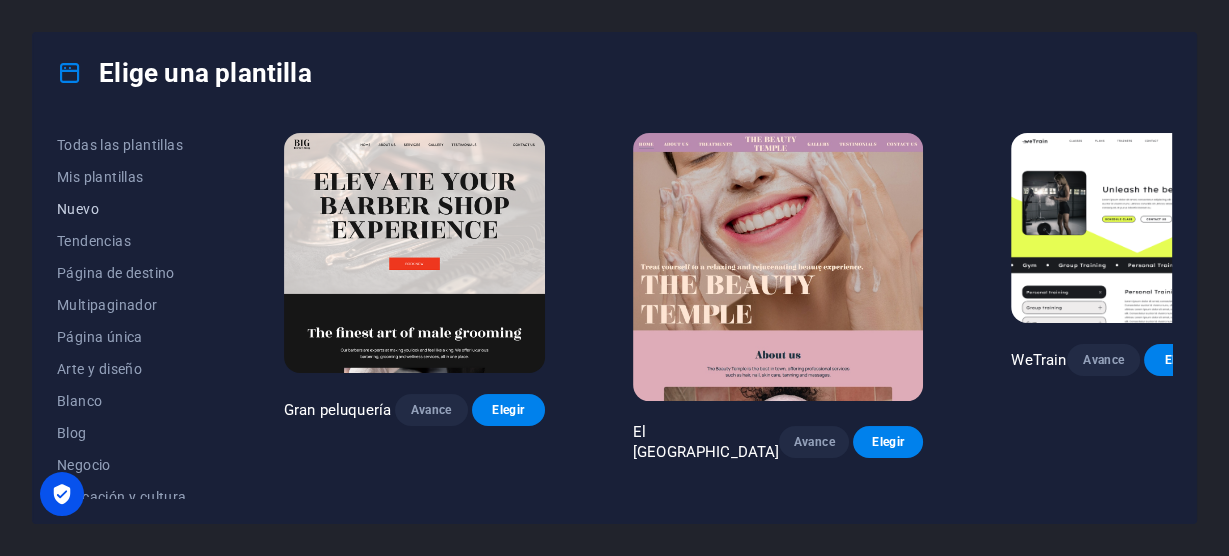 click on "Nuevo" at bounding box center [78, 209] 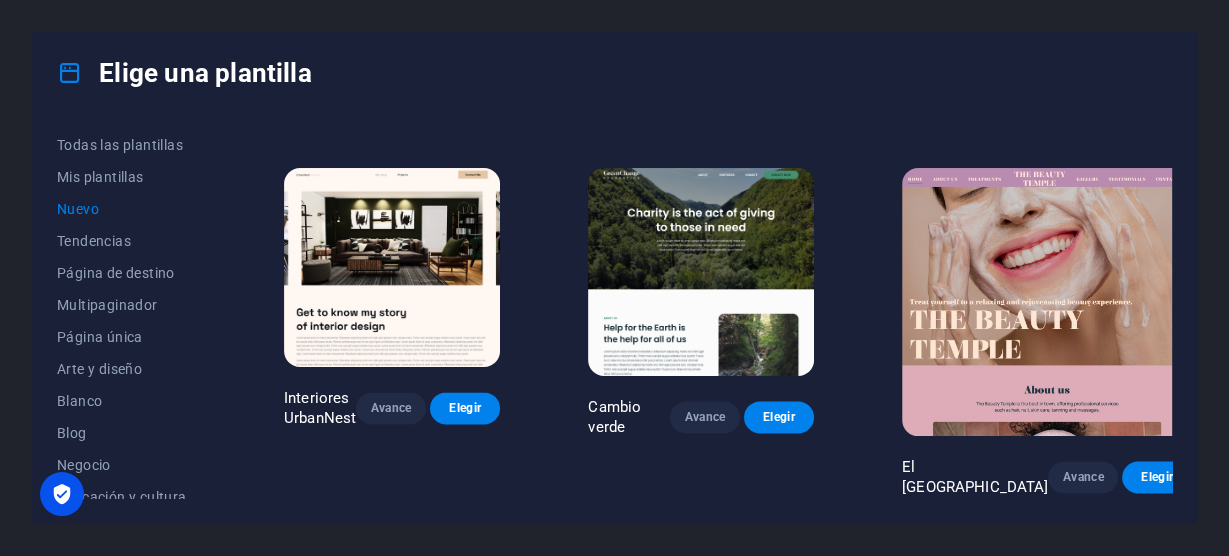 scroll, scrollTop: 2439, scrollLeft: 0, axis: vertical 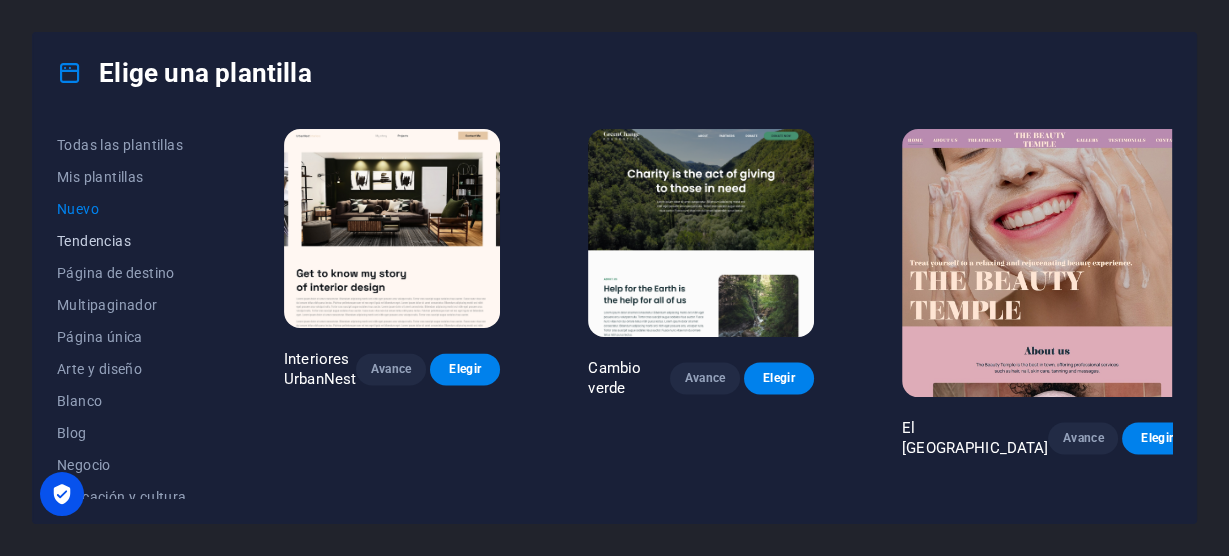 click on "Tendencias" at bounding box center (94, 241) 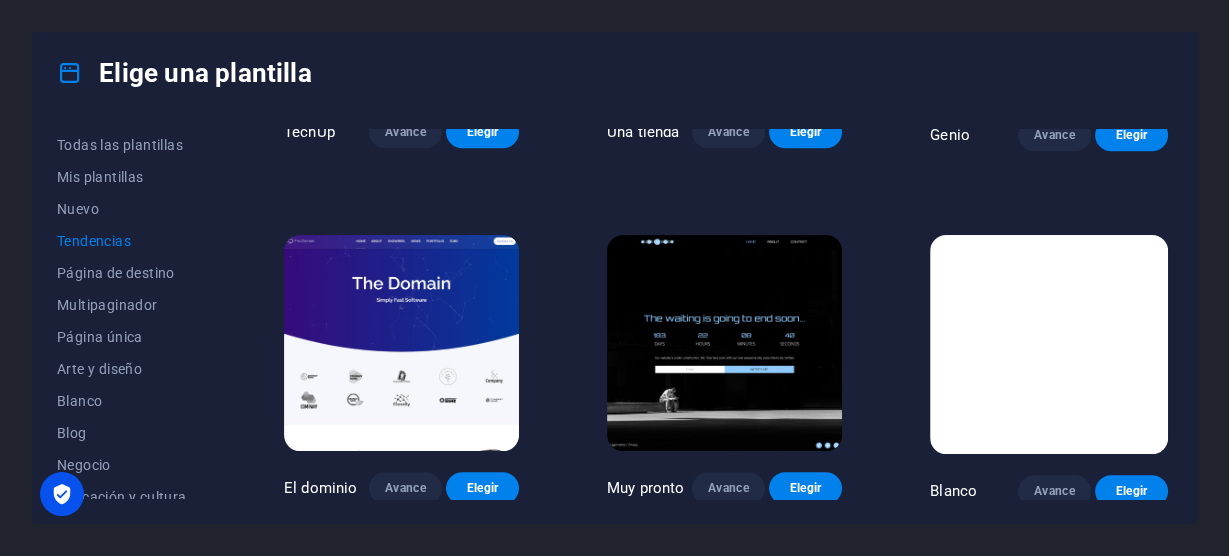 scroll, scrollTop: 1707, scrollLeft: 0, axis: vertical 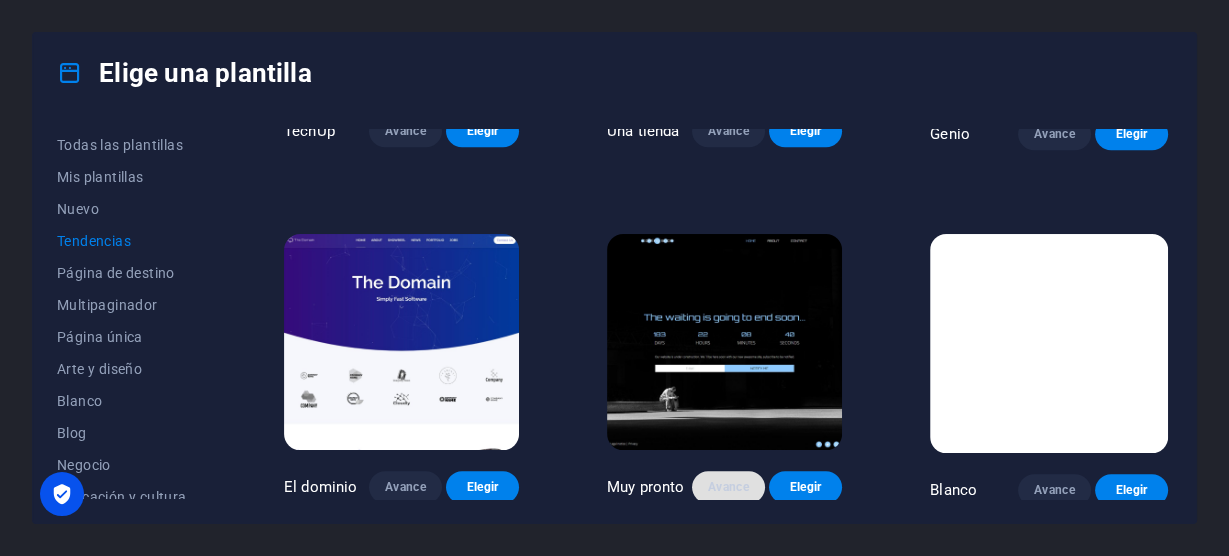 click on "Avance" at bounding box center [728, 487] 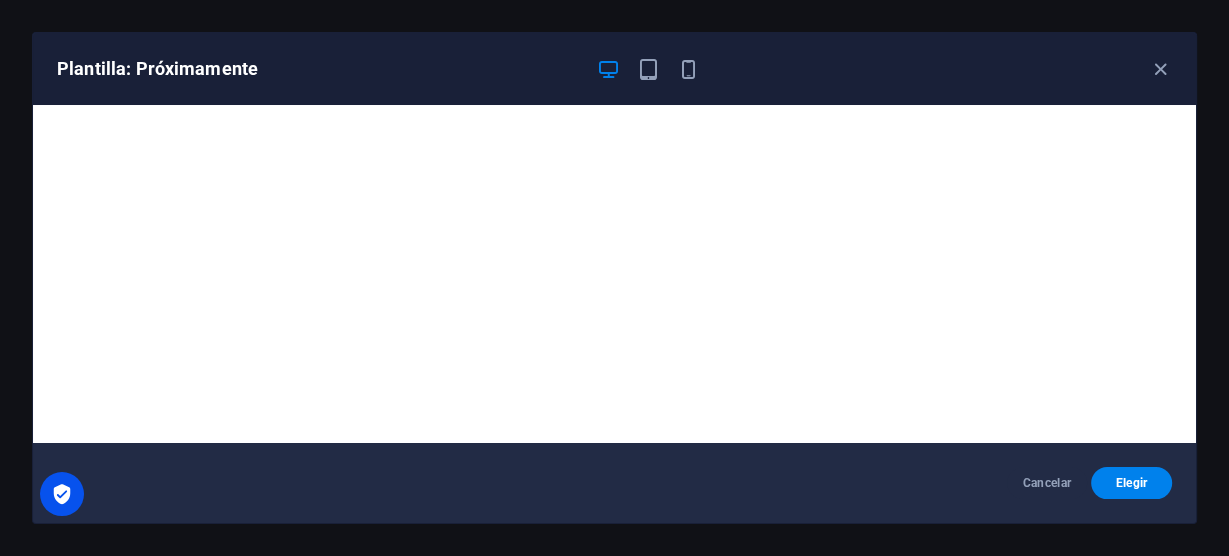 scroll, scrollTop: 4, scrollLeft: 0, axis: vertical 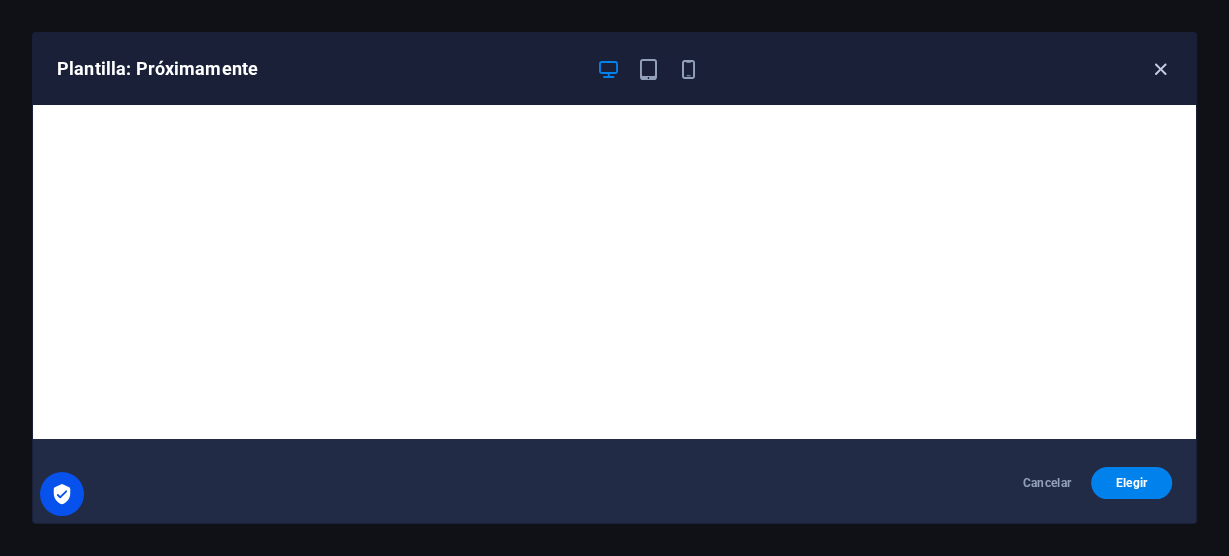 click at bounding box center (1160, 69) 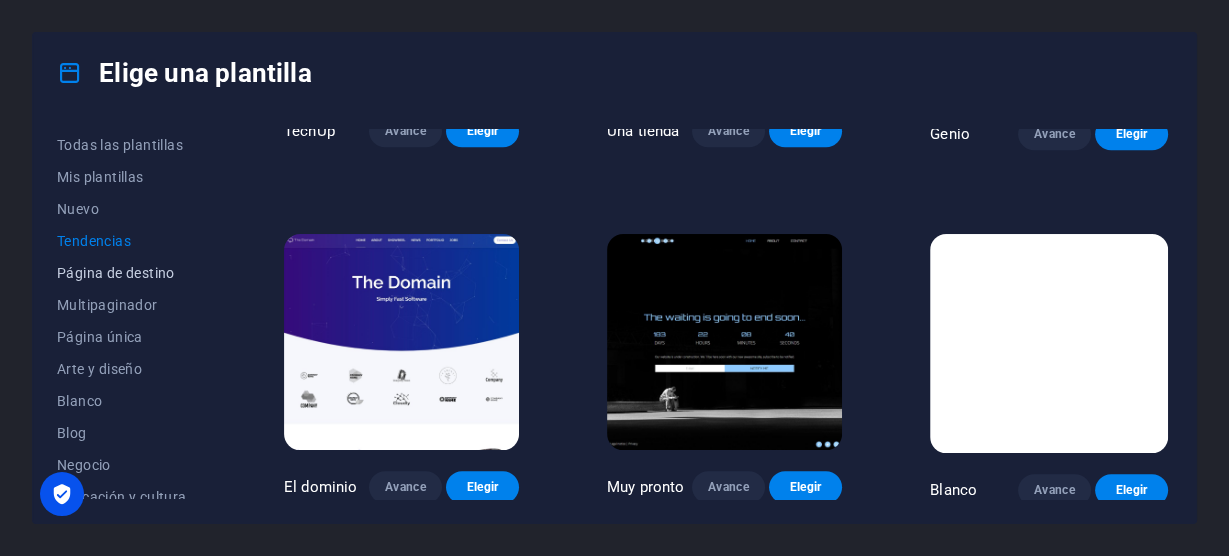 click on "Página de destino" at bounding box center (116, 273) 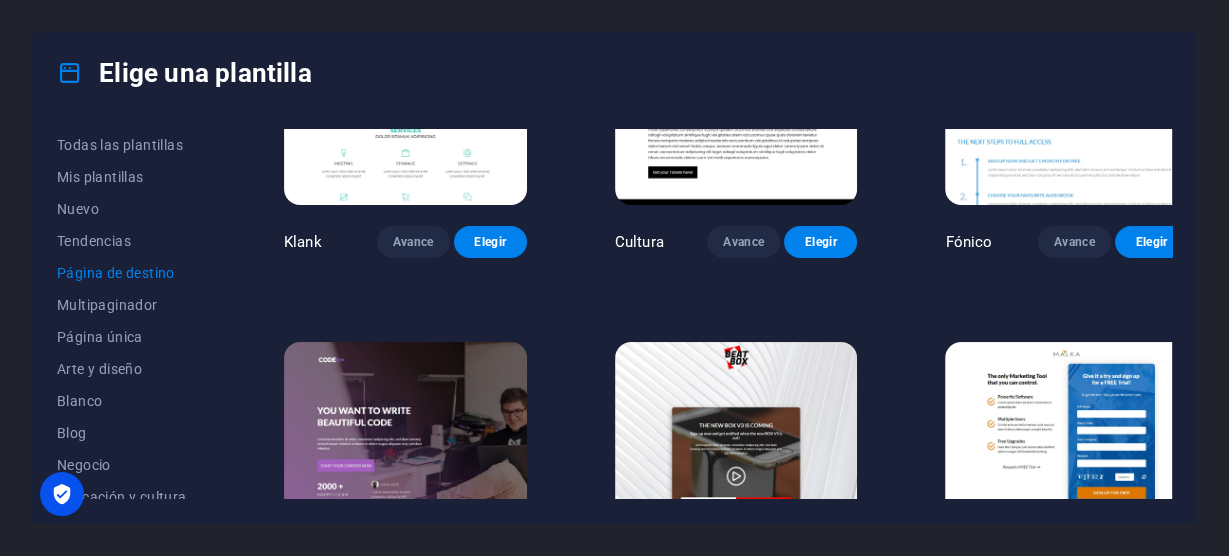 scroll, scrollTop: 0, scrollLeft: 0, axis: both 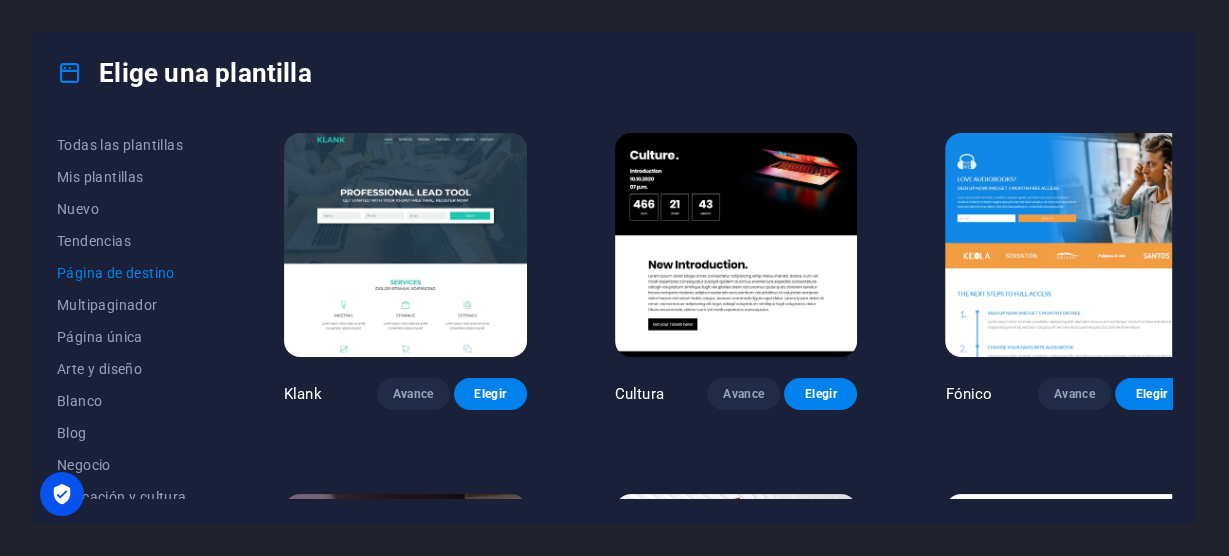 drag, startPoint x: 516, startPoint y: 273, endPoint x: 575, endPoint y: 207, distance: 88.52683 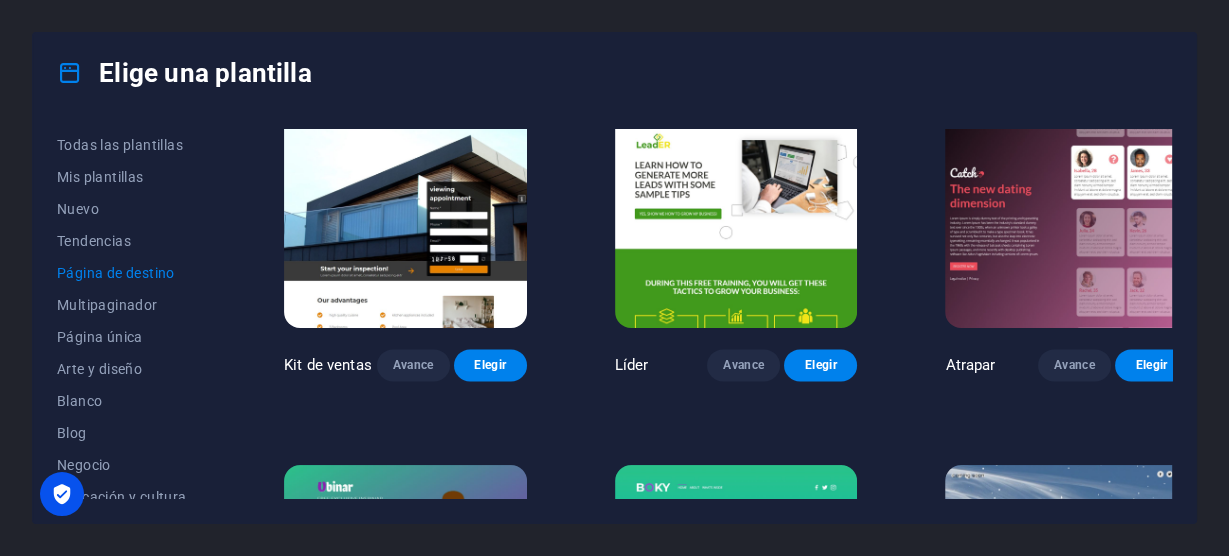 scroll, scrollTop: 2152, scrollLeft: 0, axis: vertical 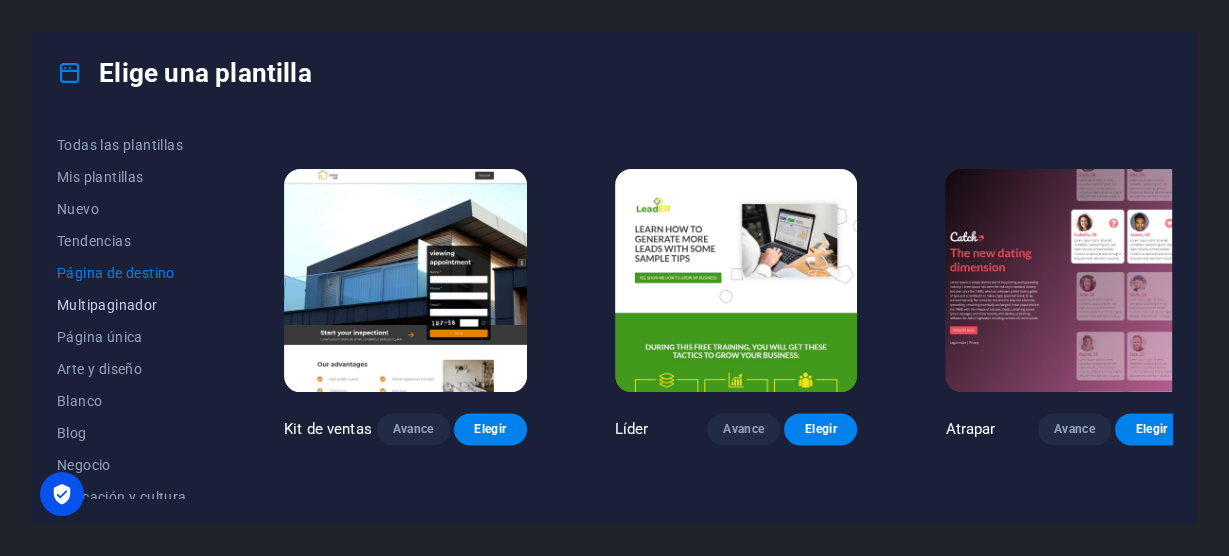 click on "Multipaginador" at bounding box center (107, 305) 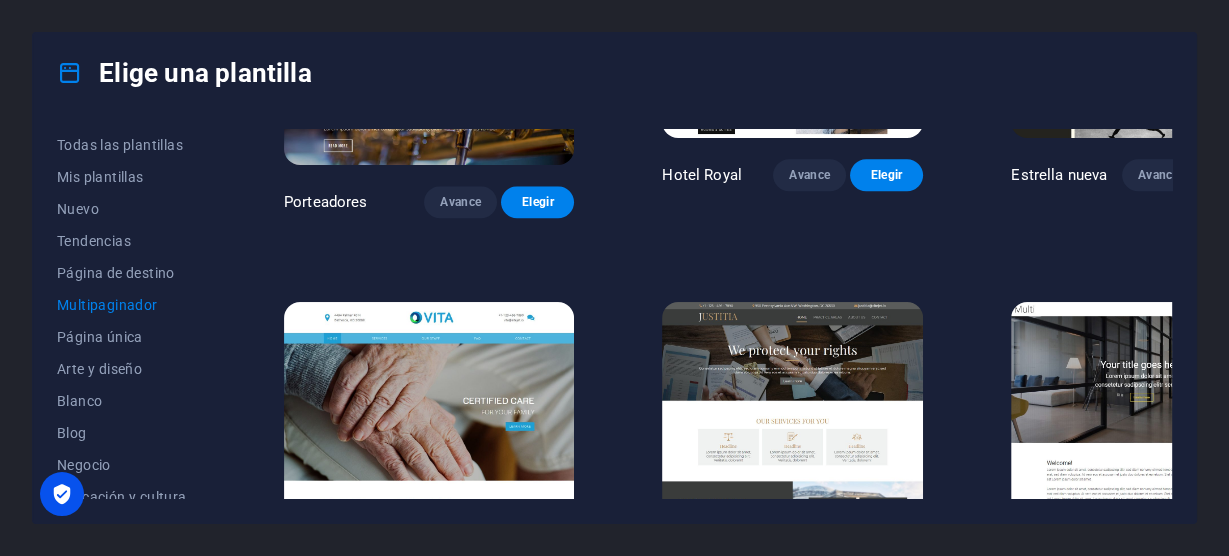 scroll, scrollTop: 7965, scrollLeft: 0, axis: vertical 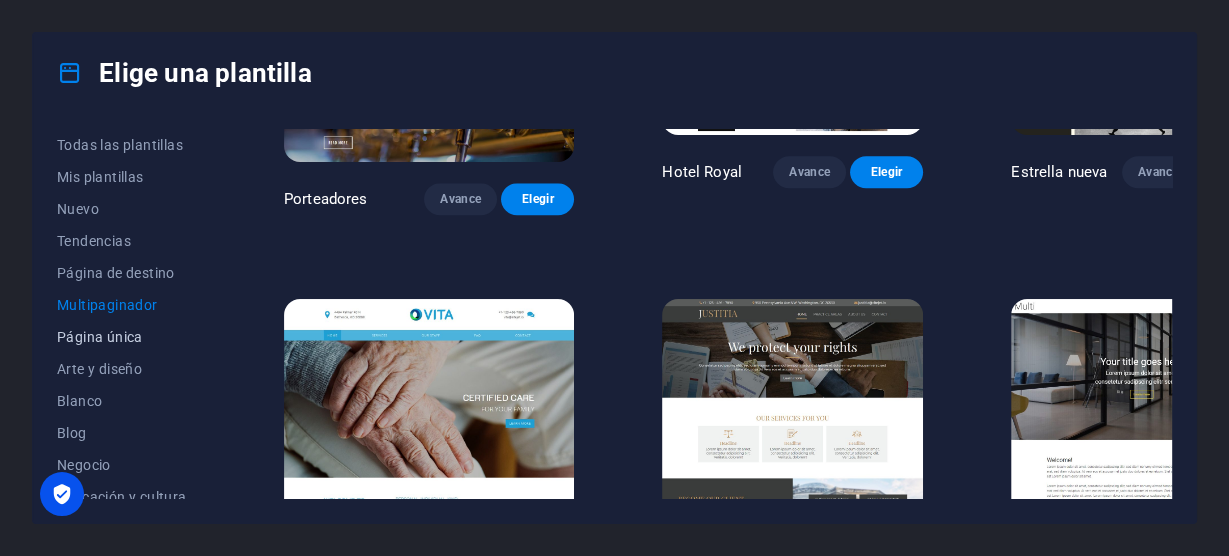 click on "Página única" at bounding box center [100, 337] 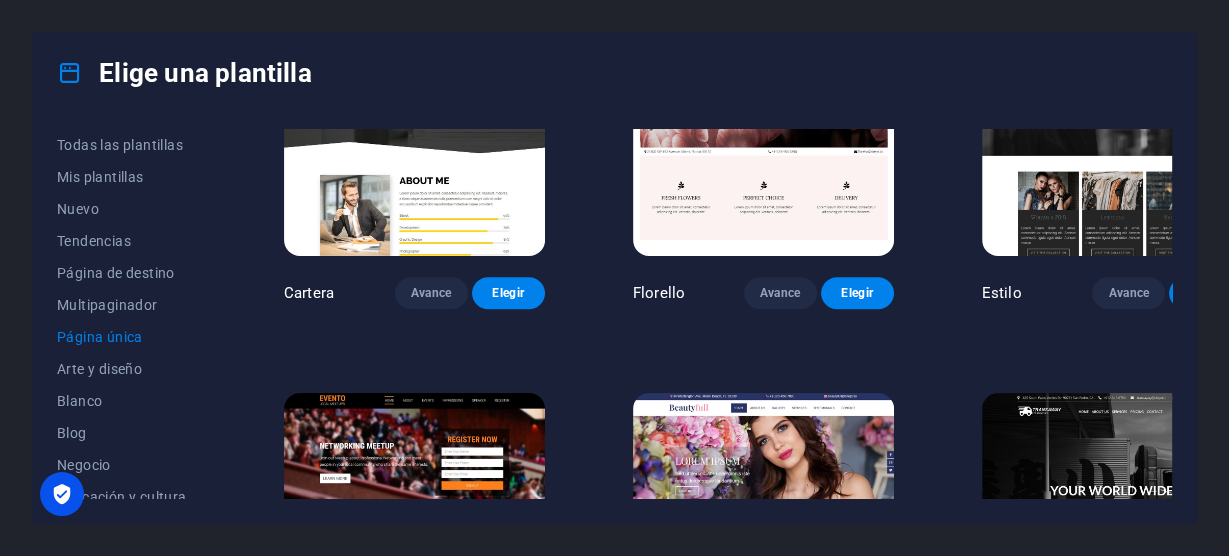 scroll, scrollTop: 7725, scrollLeft: 0, axis: vertical 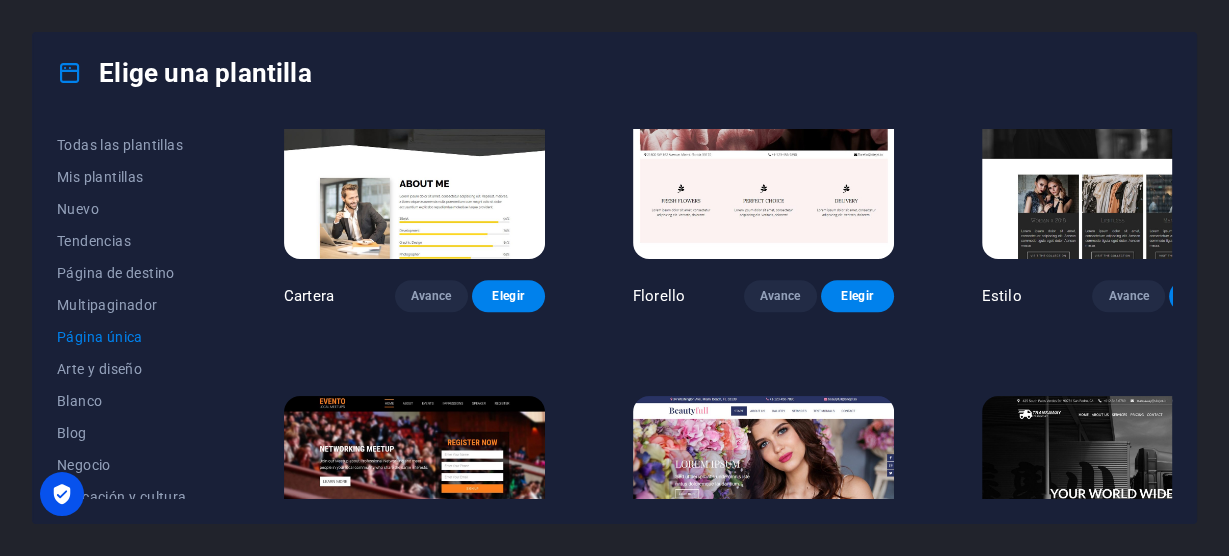 click on "Todas las plantillas Mis plantillas Nuevo Tendencias Página de destino Multipaginador Página única Arte y diseño Blanco Blog Negocio Educación y cultura Evento Gastronomía Salud TI y medios Legal y Finanzas No lucrativo Actuación Cartera Servicios Comercio Deportes y belleza Vientos alisios Viajar Estructura alámbrica Vitaly Avance Elegir Tierra de juguetes Avance Elegir Tienda de mascotas Avance Elegir Transportable Avance Elegir Ahorro y préstamo Avance Elegir WePaint Avance Elegir Eco-Con Avance Elegir Reunión Avance Elegir Podcaster Avance Elegir Interiores UrbanNest Avance Elegir Cambio verde Avance Elegir Limpiador Avance Elegir Johanna James Avance Elegir Conducir Avance Elegir Pasión de viajar Avance Elegir BERLINA Avance Elegir Aparatos electrónicos Avance Elegir Belleza Avance Elegir Max Hatzy Avance Elegir Factótum Avance Elegir Bloguero Avance Elegir Creación Avance Elegir Pesk Avance Elegir Priodas Avance Elegir Wireframe Uno Avance Elegir Hojas perennes Avance Elegir Avance Elegir" at bounding box center [614, 318] 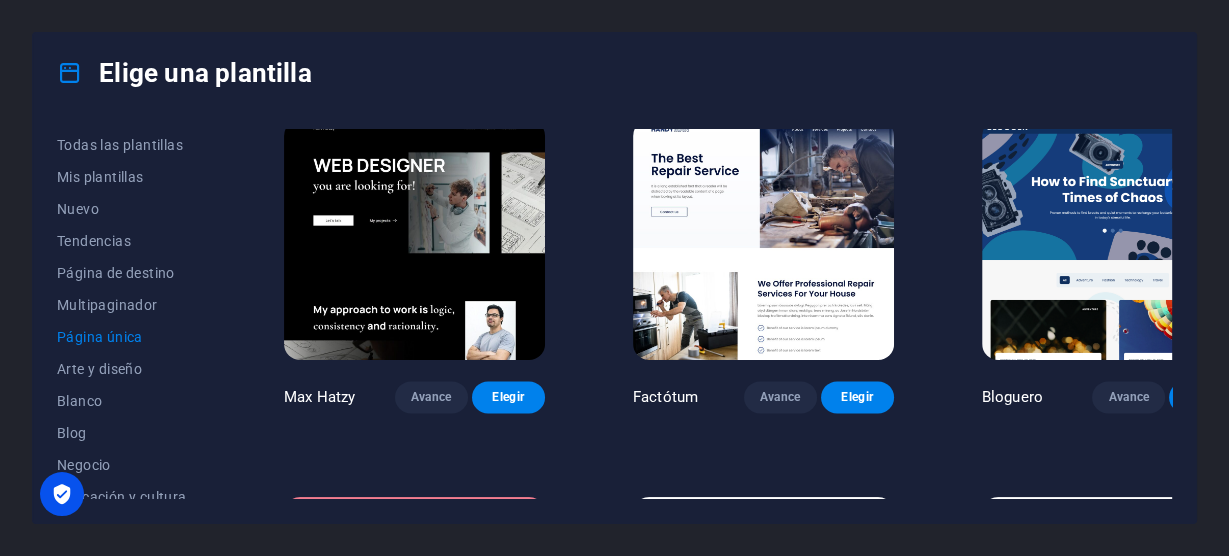 scroll, scrollTop: 1756, scrollLeft: 0, axis: vertical 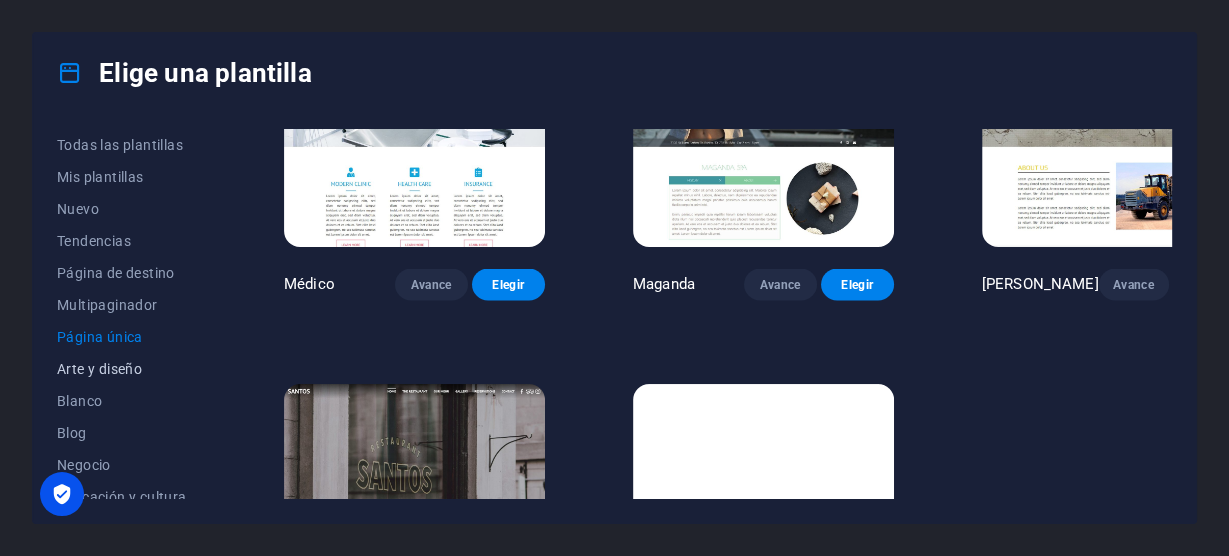 click on "Arte y diseño" at bounding box center (99, 369) 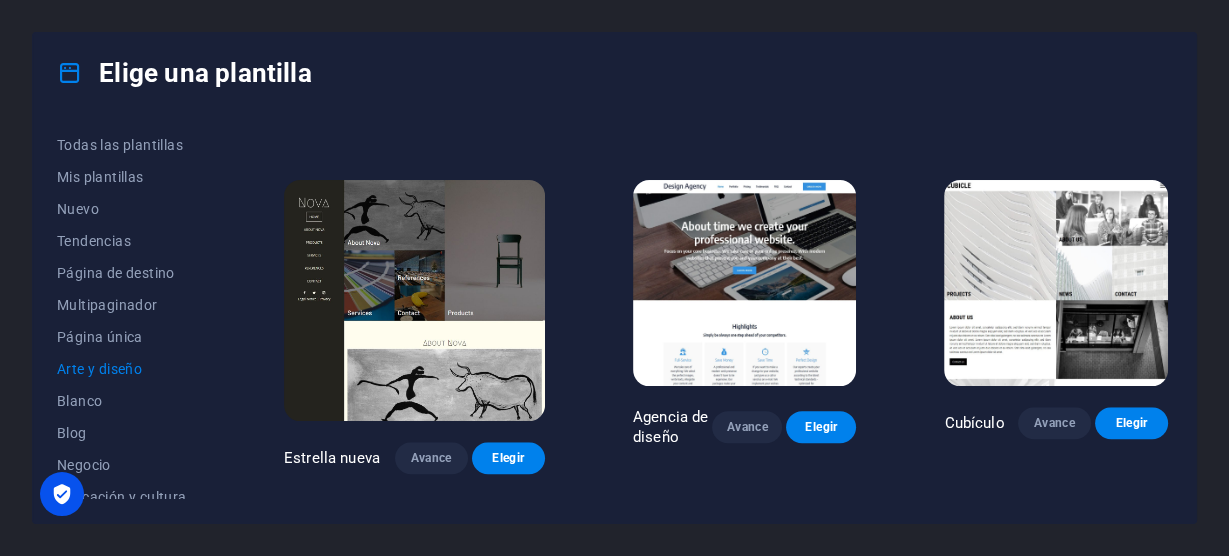 scroll, scrollTop: 1420, scrollLeft: 0, axis: vertical 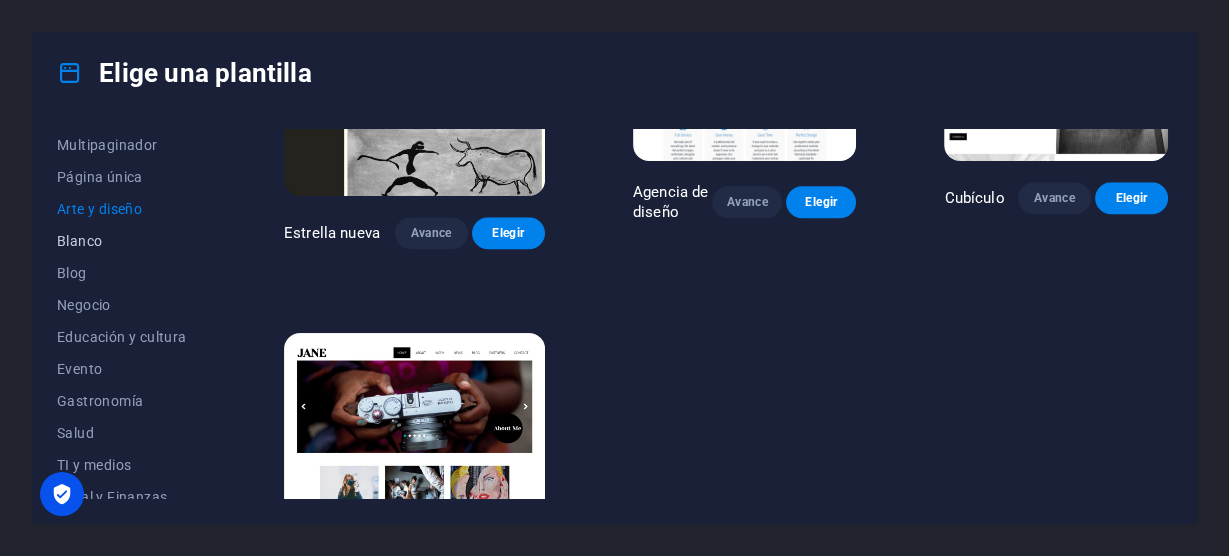 click on "Blanco" at bounding box center (79, 241) 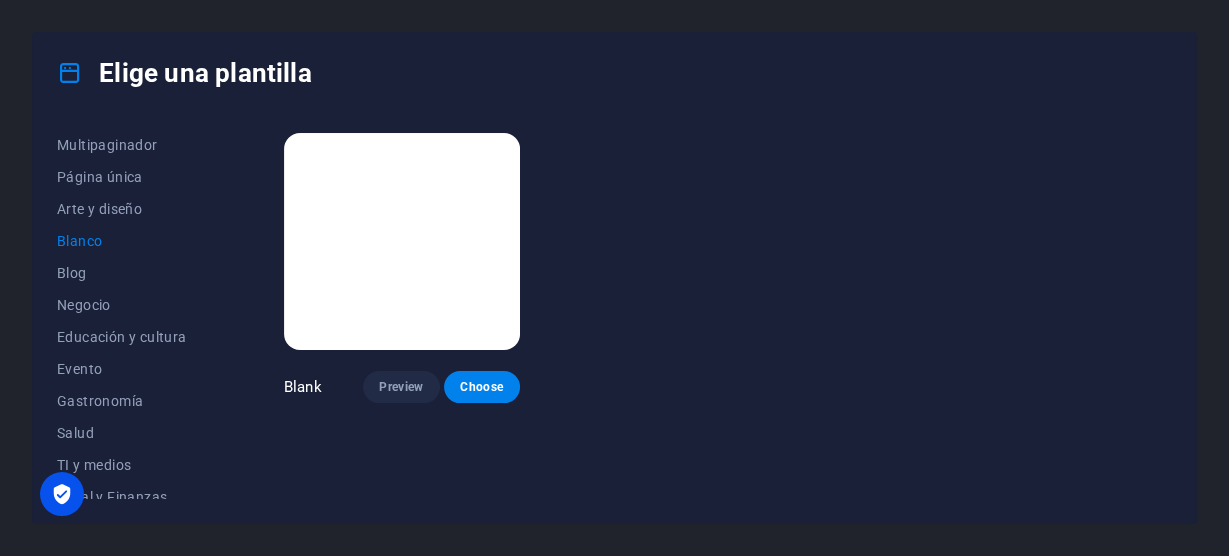 scroll, scrollTop: 0, scrollLeft: 0, axis: both 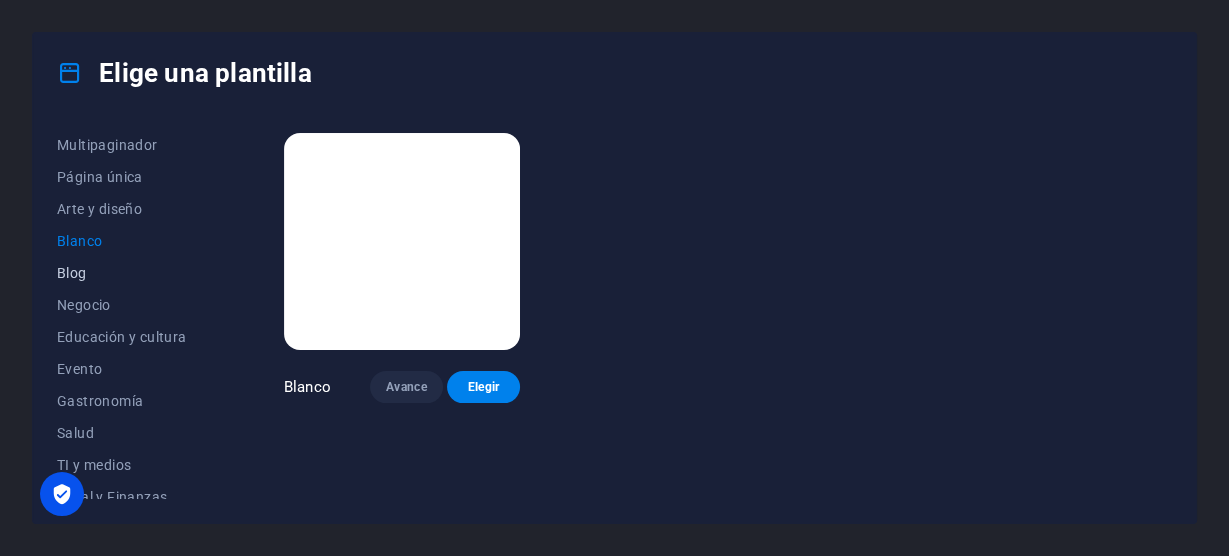 click on "Blog" at bounding box center [126, 273] 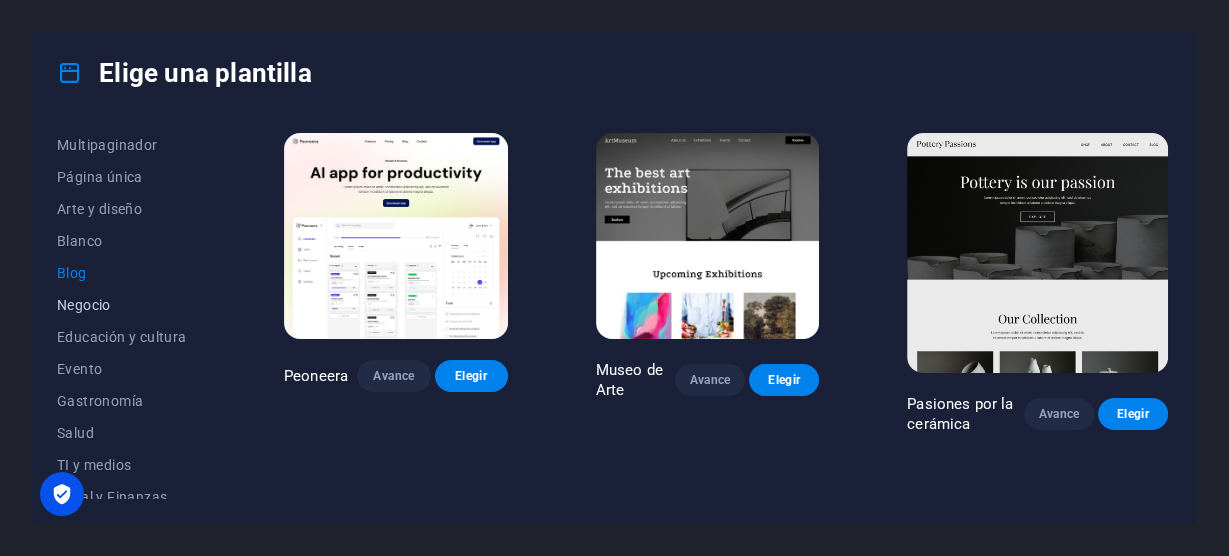 click on "Negocio" at bounding box center [84, 305] 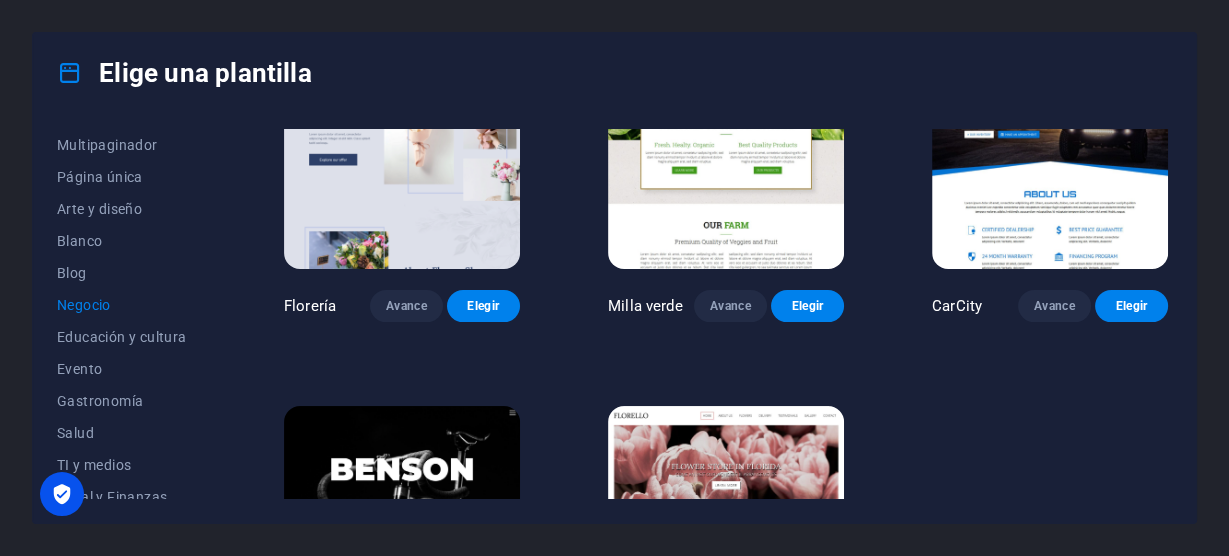 scroll, scrollTop: 613, scrollLeft: 0, axis: vertical 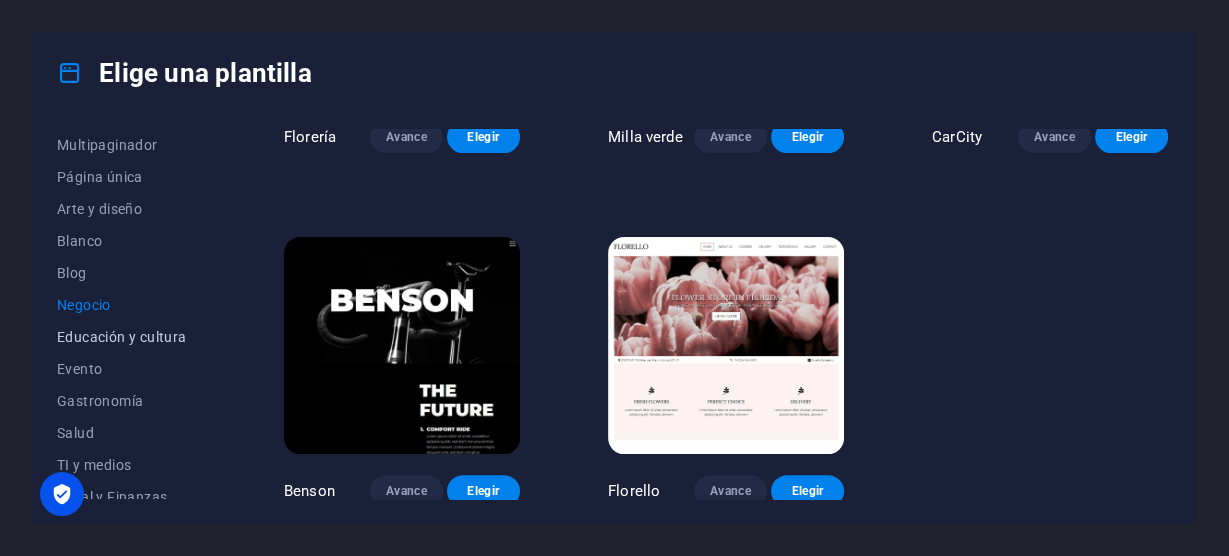 click on "Educación y cultura" at bounding box center [122, 337] 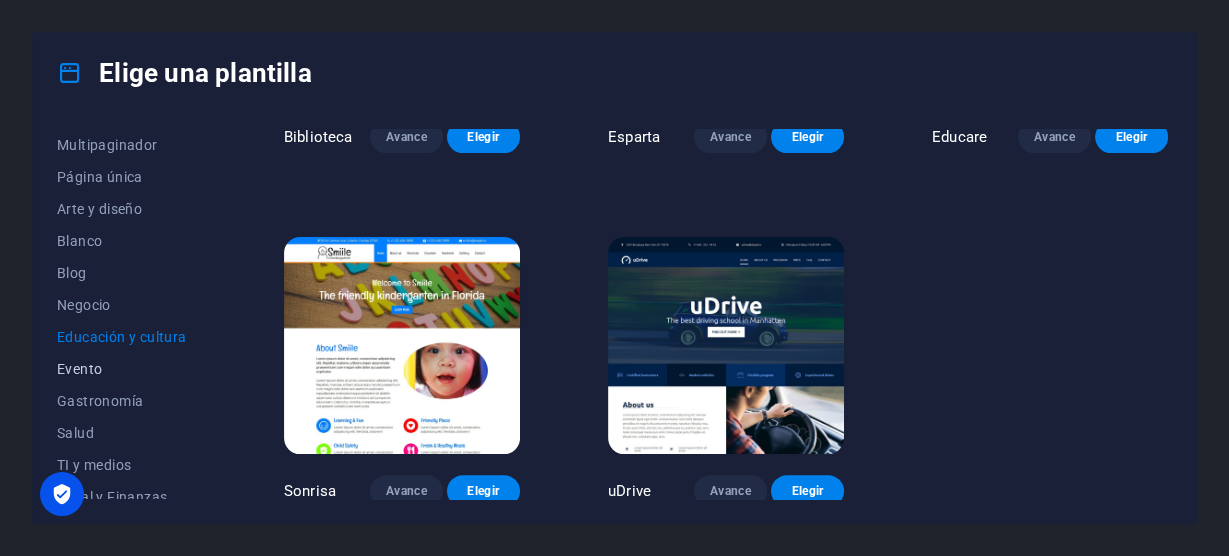 click on "Evento" at bounding box center [79, 369] 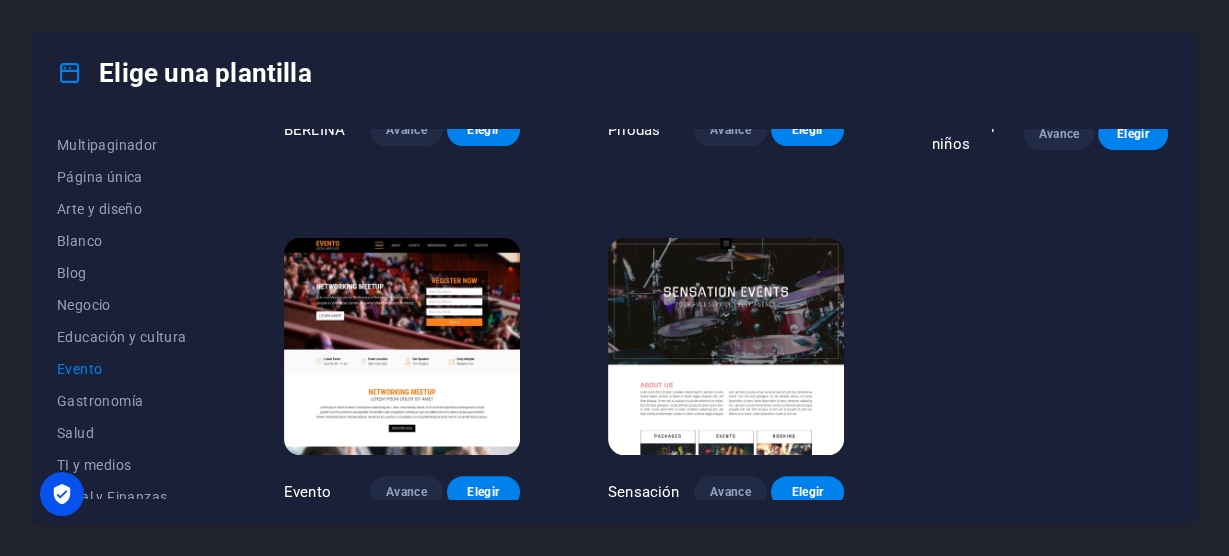 scroll, scrollTop: 622, scrollLeft: 0, axis: vertical 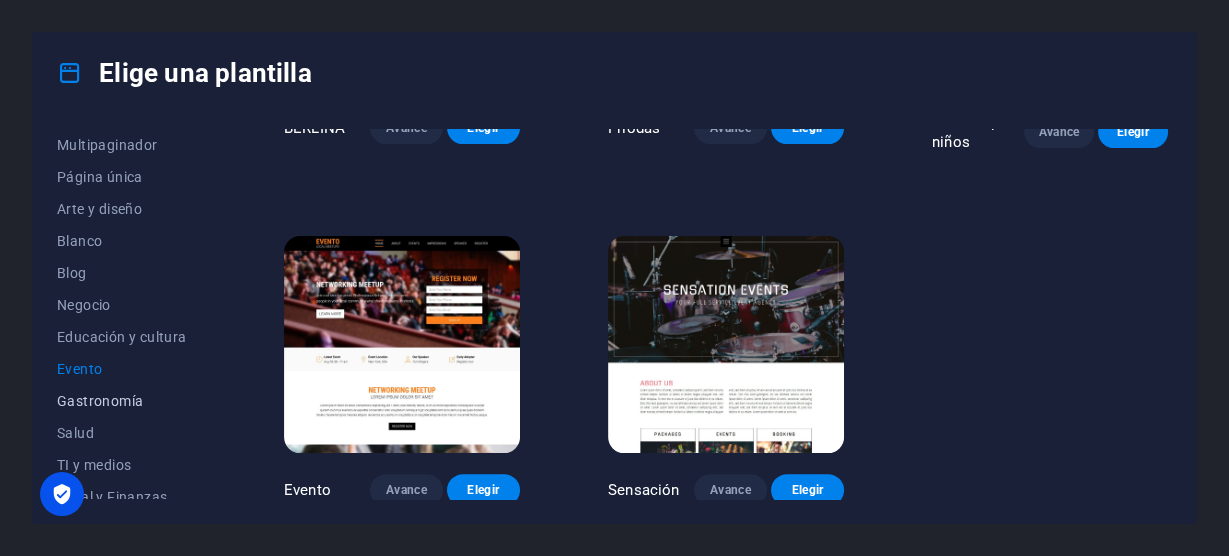 click on "Gastronomía" at bounding box center (100, 401) 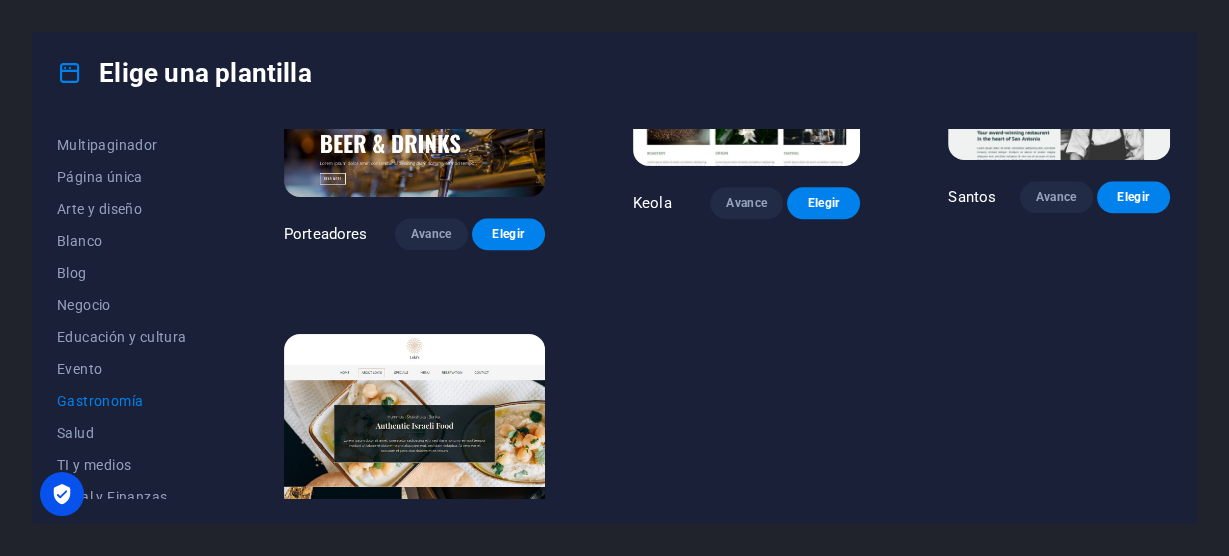 scroll, scrollTop: 1714, scrollLeft: 0, axis: vertical 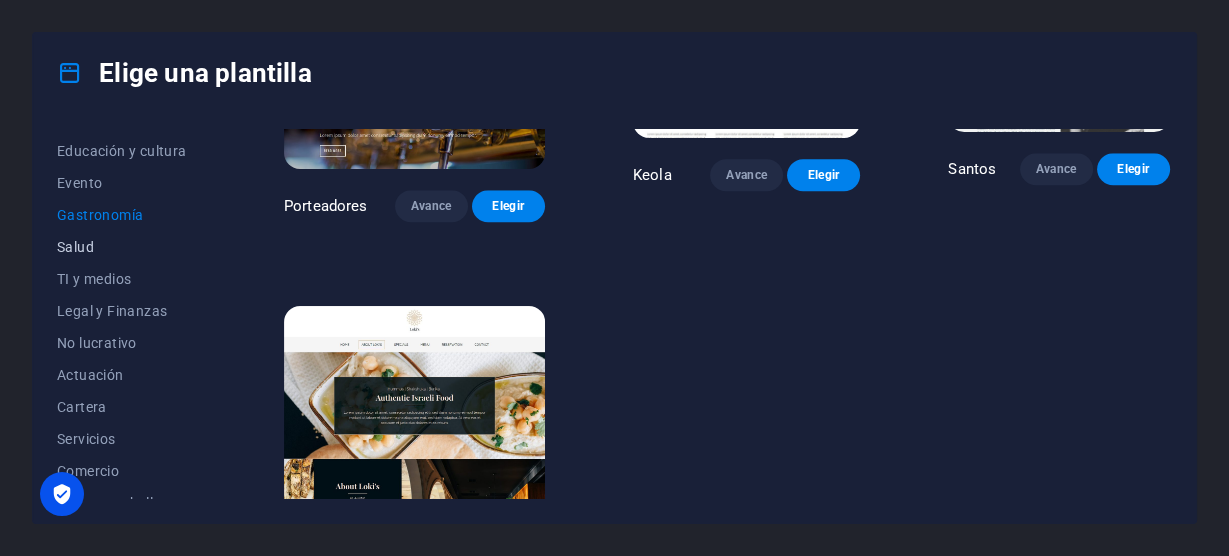 click on "Salud" at bounding box center [126, 247] 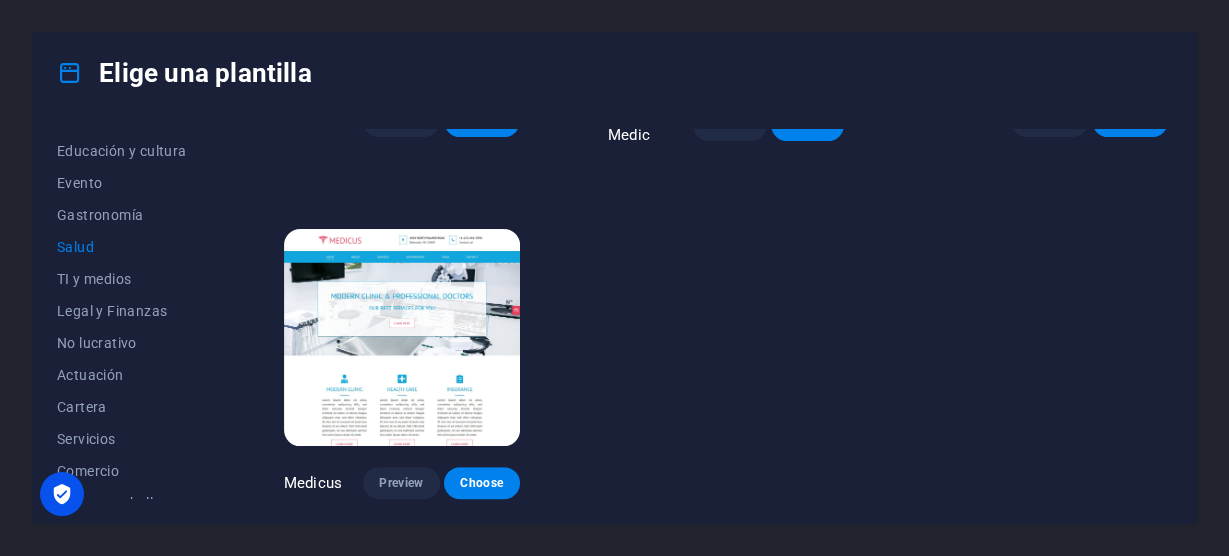scroll, scrollTop: 613, scrollLeft: 0, axis: vertical 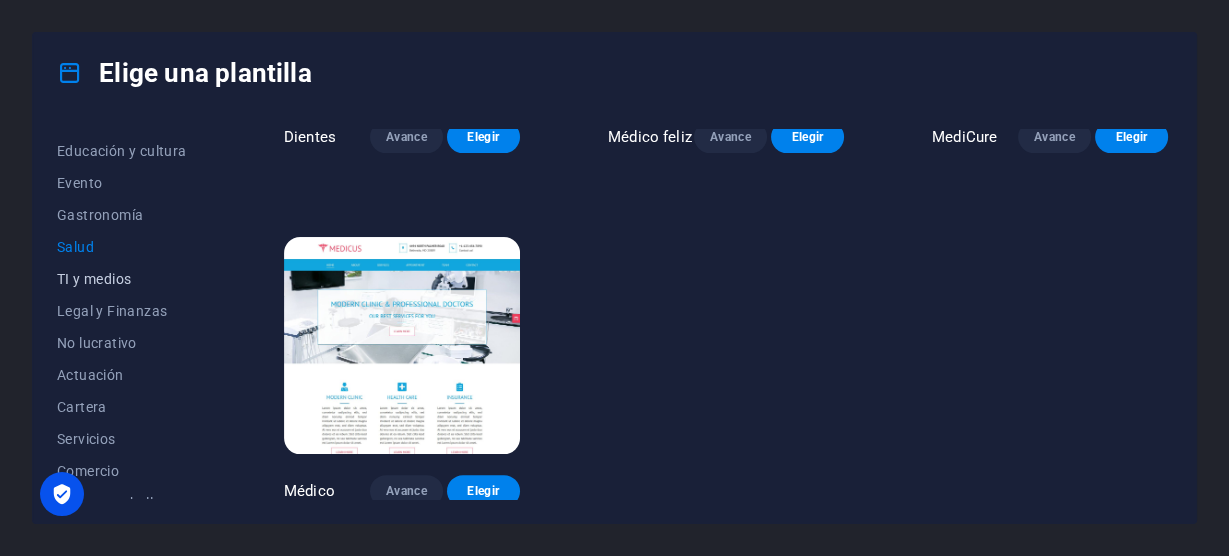 click on "TI y medios" at bounding box center (94, 279) 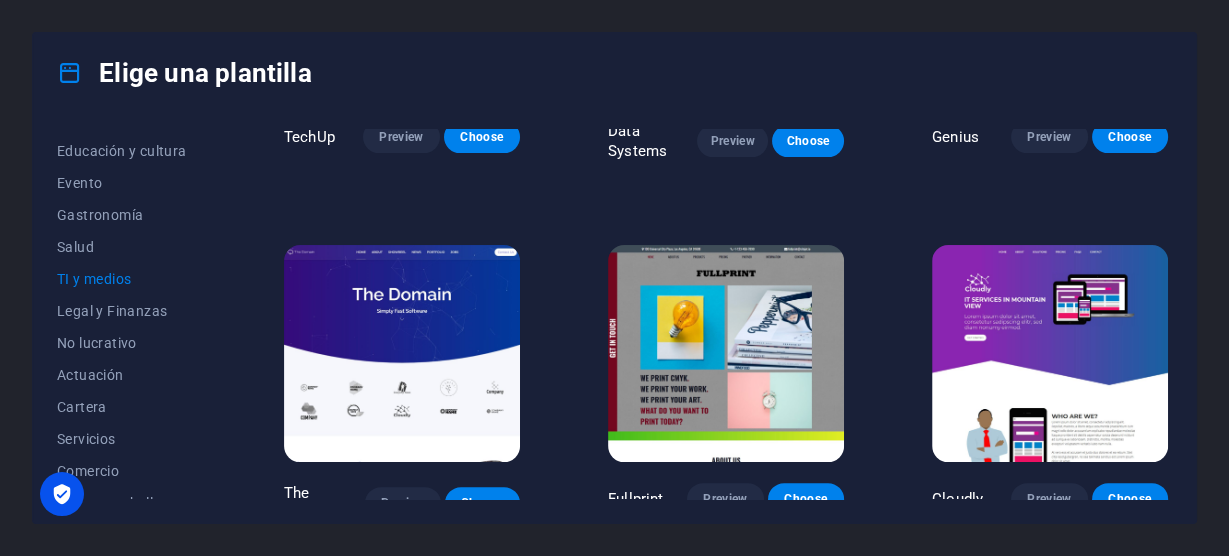 scroll, scrollTop: 1059, scrollLeft: 0, axis: vertical 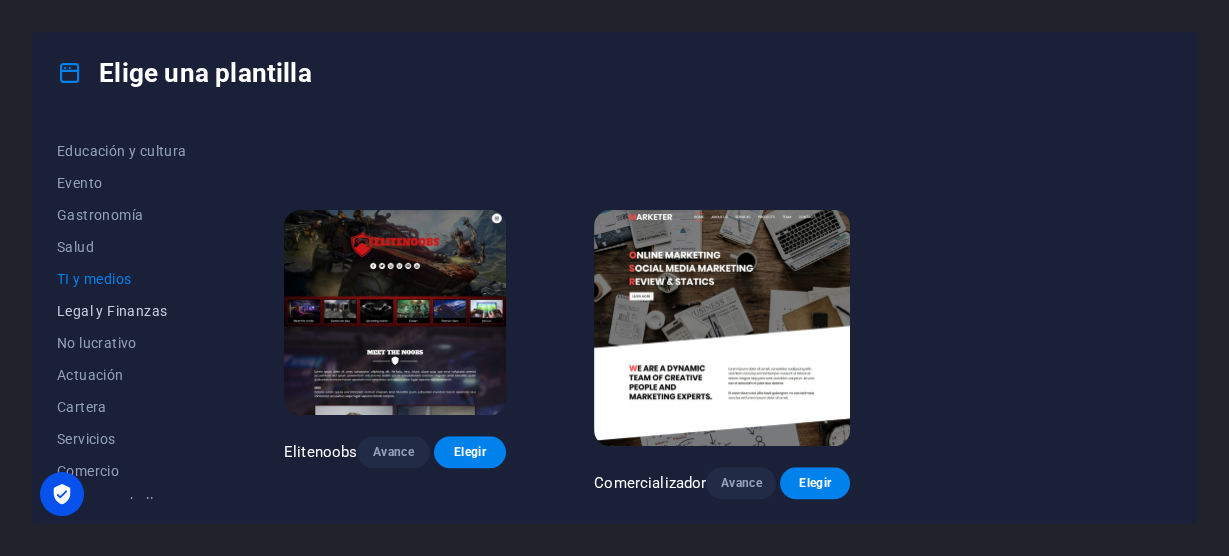 click on "Legal y Finanzas" at bounding box center (112, 311) 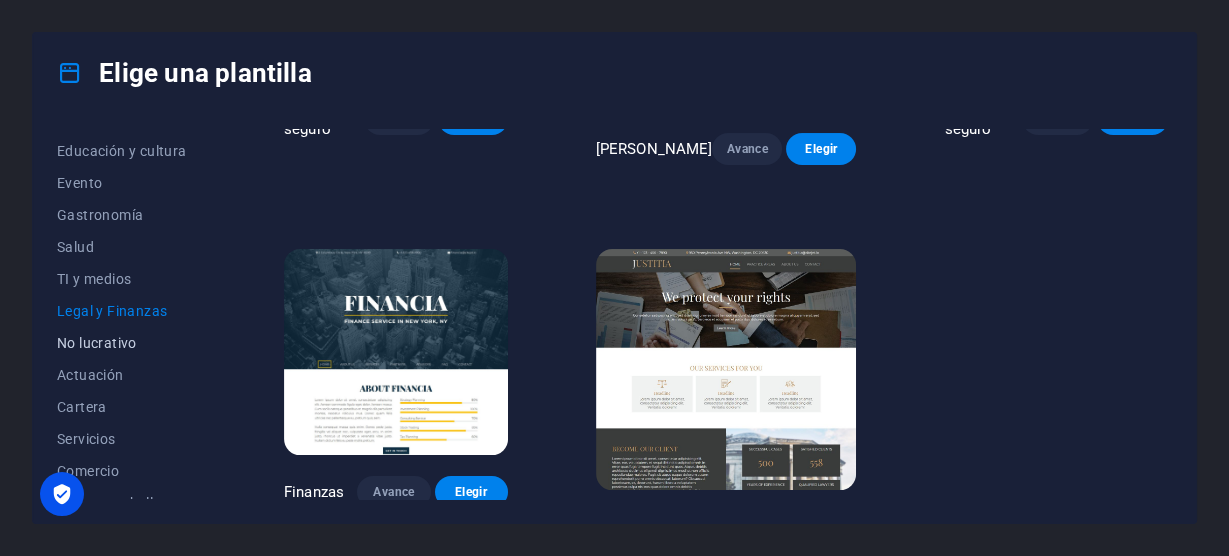 click on "No lucrativo" at bounding box center [97, 343] 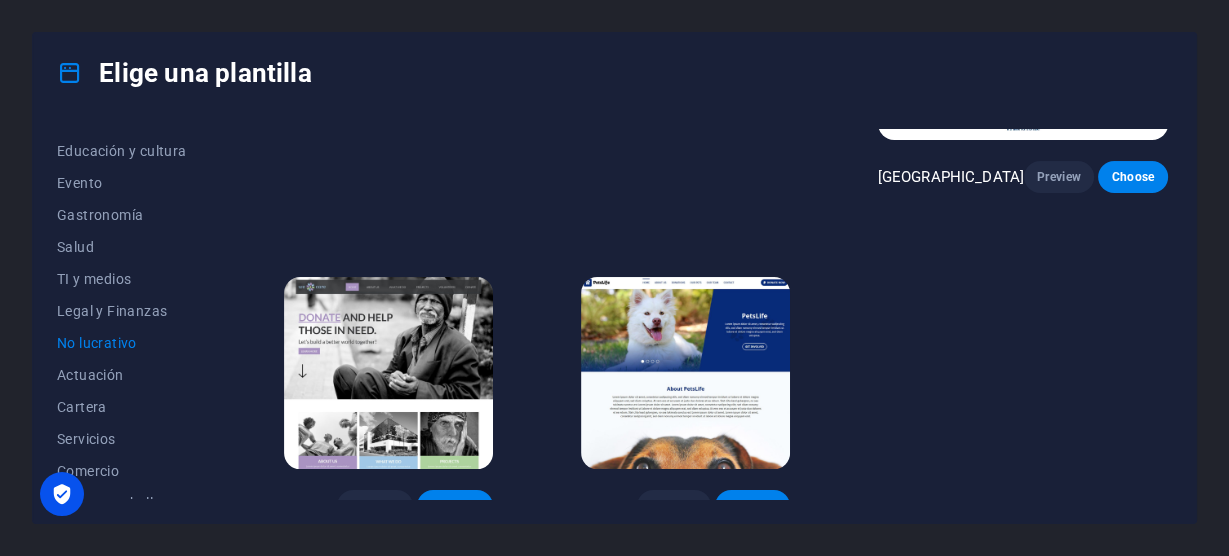 scroll, scrollTop: 269, scrollLeft: 0, axis: vertical 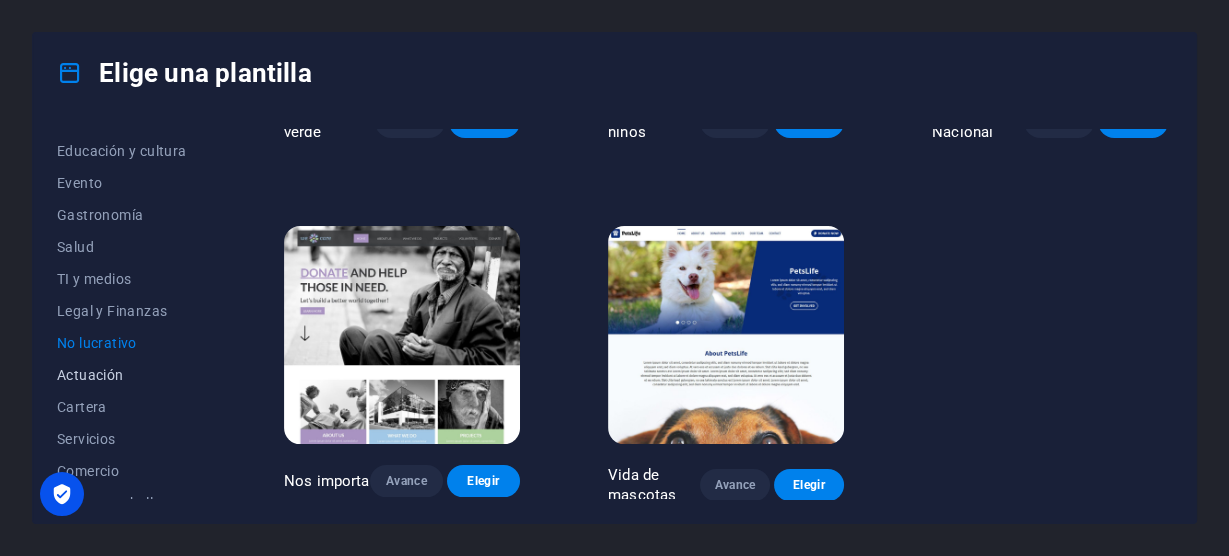 click on "Actuación" at bounding box center (90, 375) 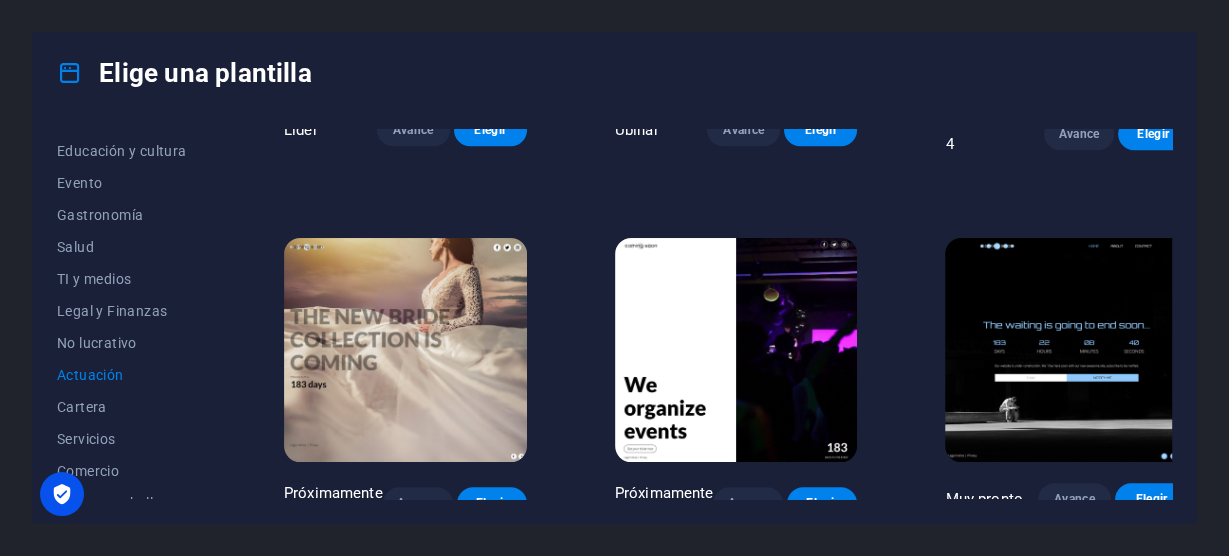 scroll, scrollTop: 1748, scrollLeft: 0, axis: vertical 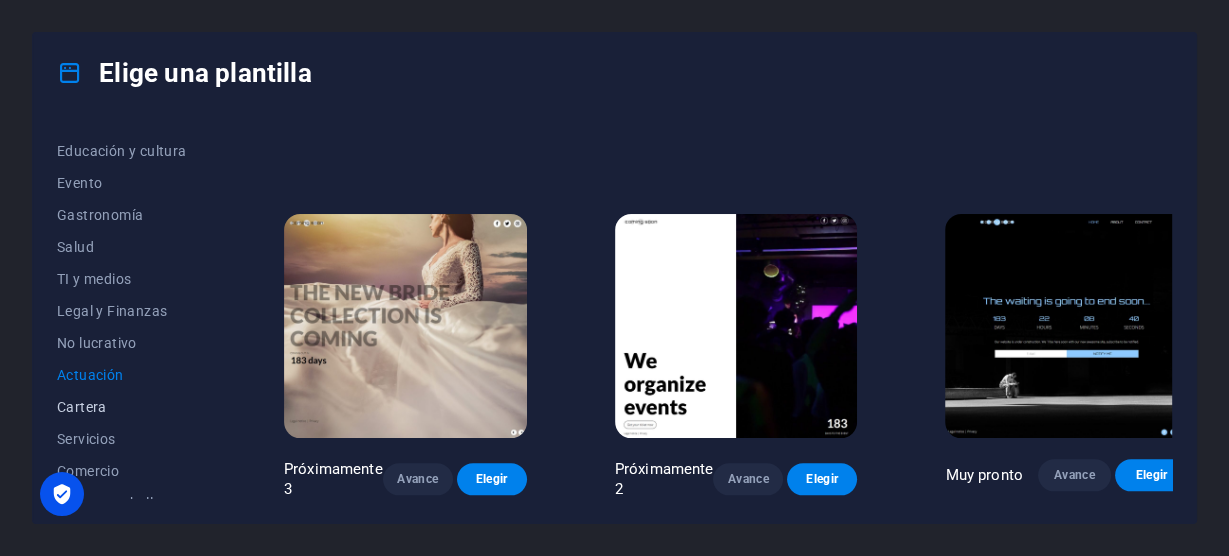 click on "Cartera" at bounding box center (82, 407) 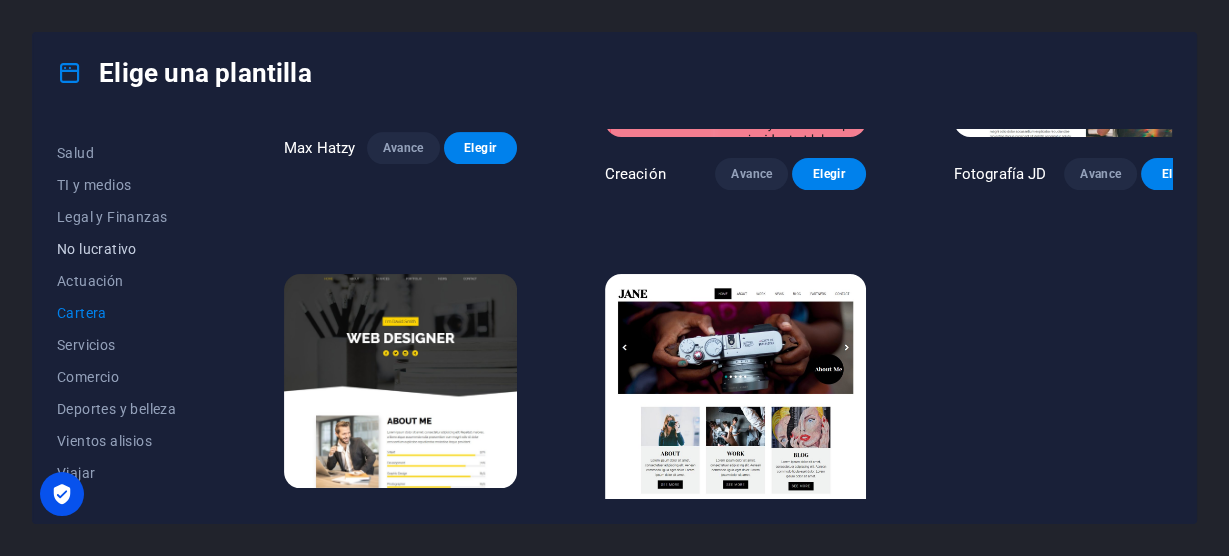 scroll, scrollTop: 460, scrollLeft: 0, axis: vertical 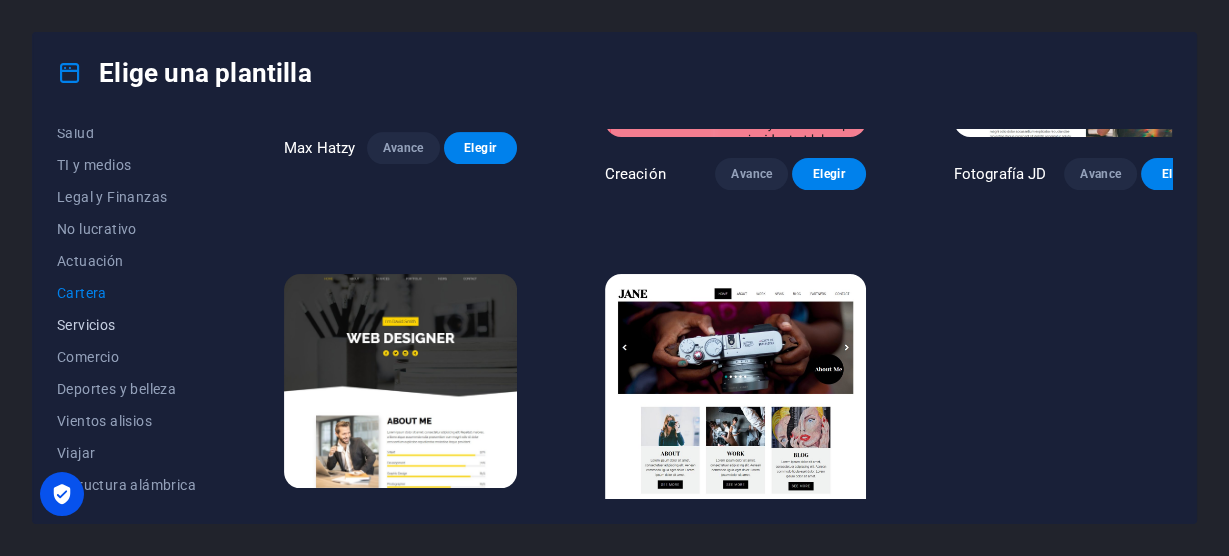 click on "Servicios" at bounding box center (86, 325) 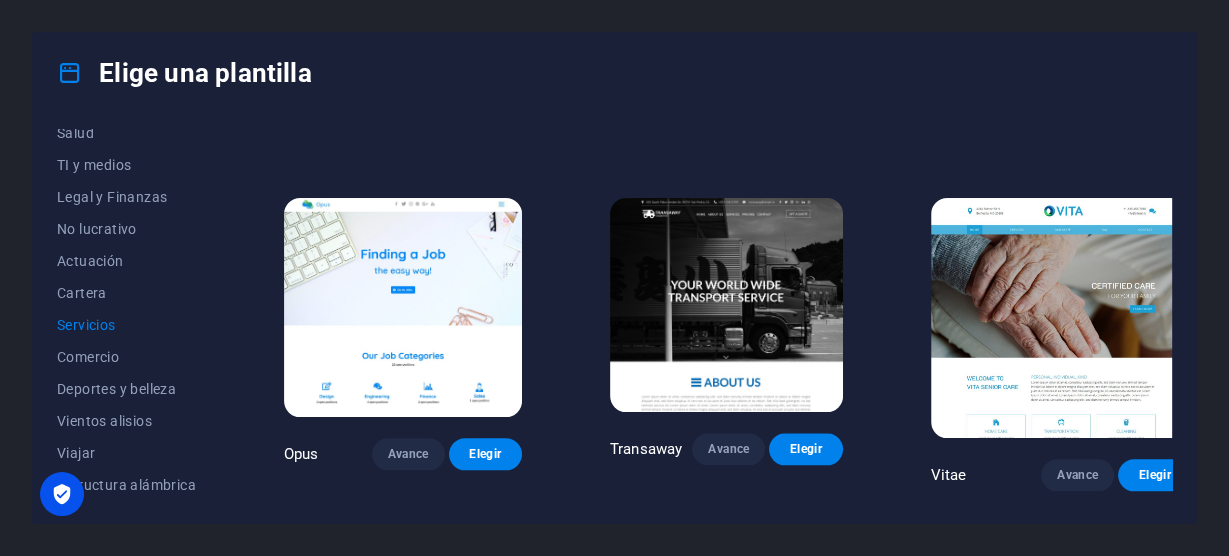 scroll, scrollTop: 1831, scrollLeft: 0, axis: vertical 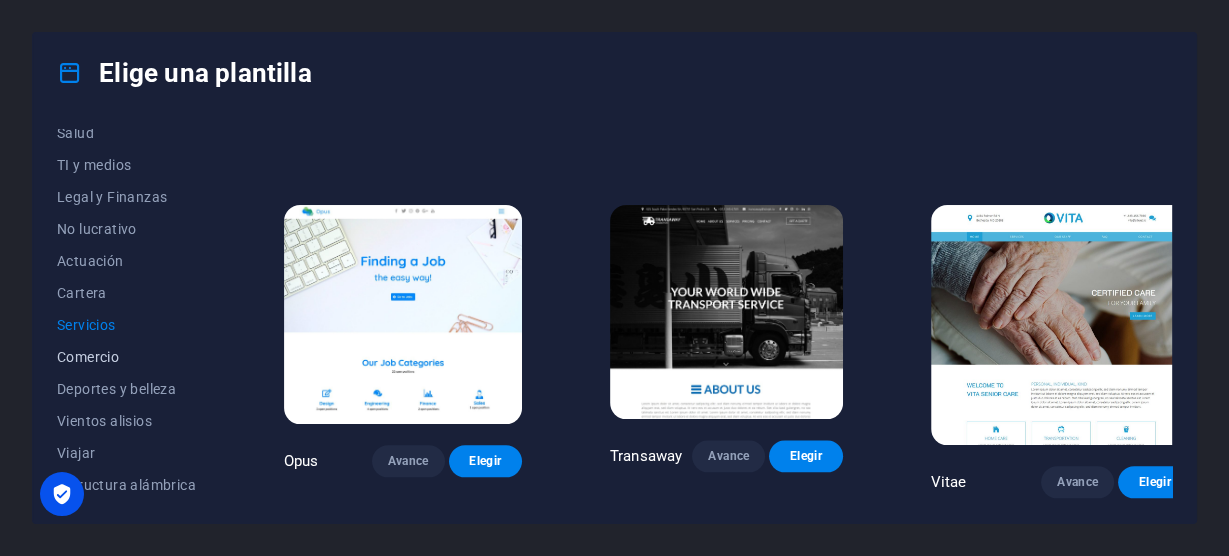 click on "Comercio" at bounding box center [88, 357] 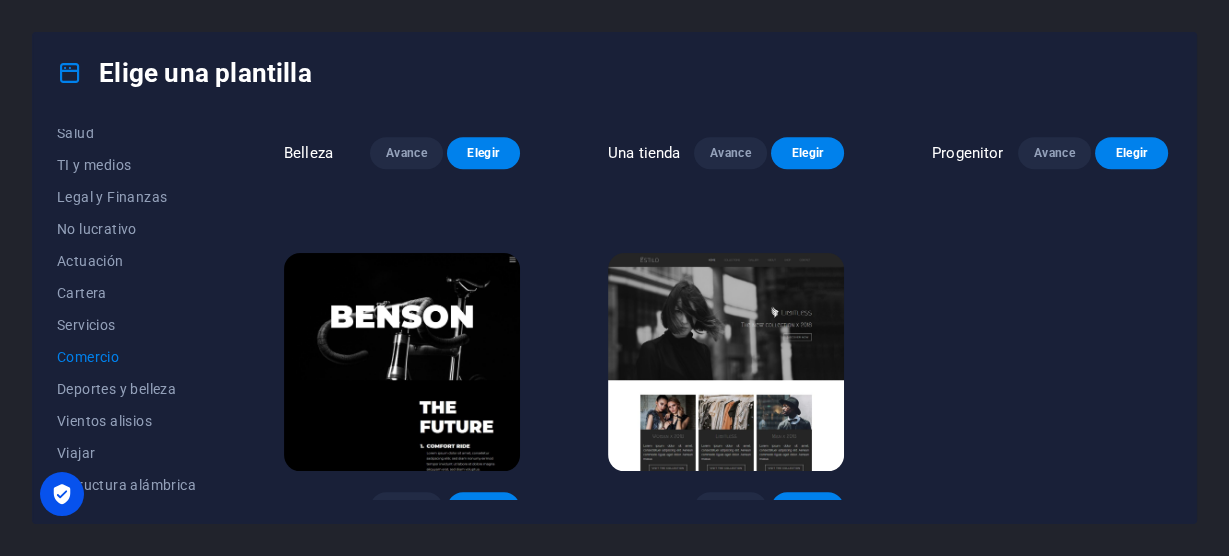 scroll, scrollTop: 974, scrollLeft: 0, axis: vertical 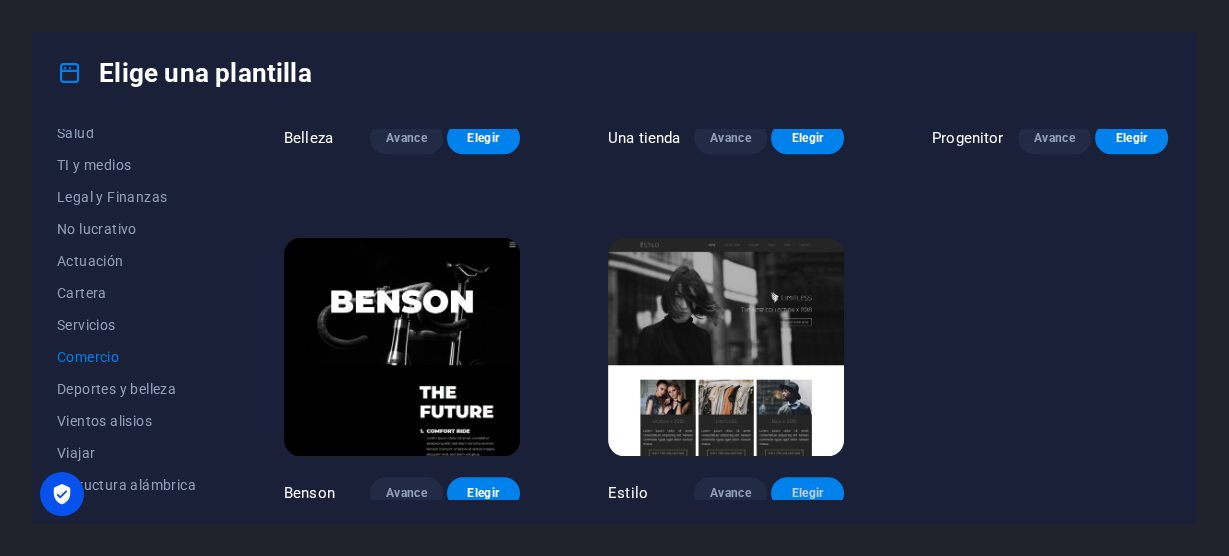 click on "Elegir" at bounding box center [807, 493] 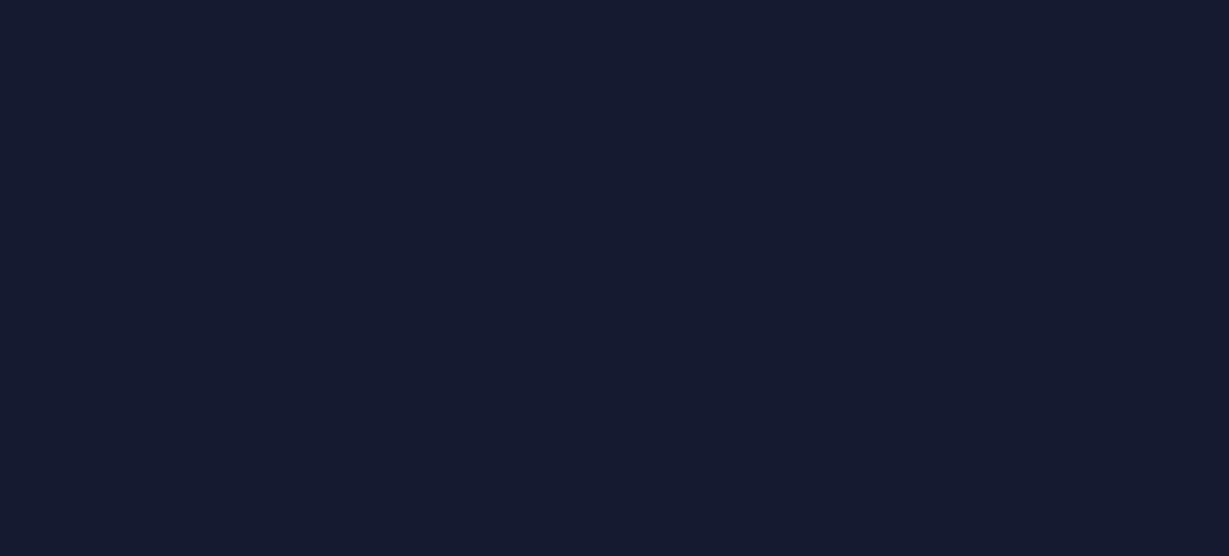 scroll, scrollTop: 0, scrollLeft: 0, axis: both 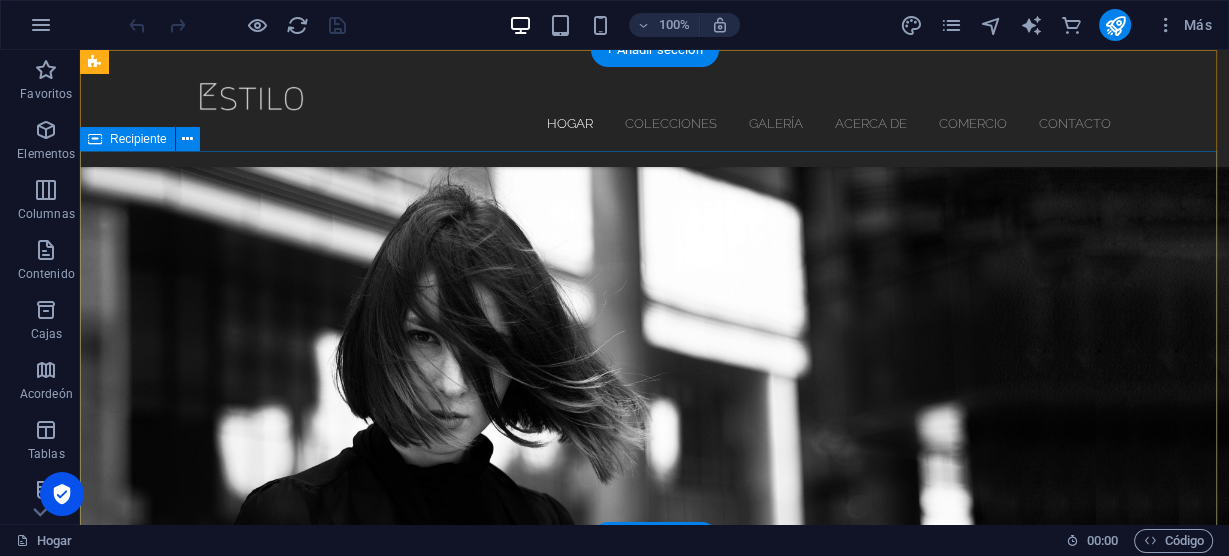 click on "Sin límites La nueva colección  x  2018 Descúbrelo ahora" at bounding box center (654, 848) 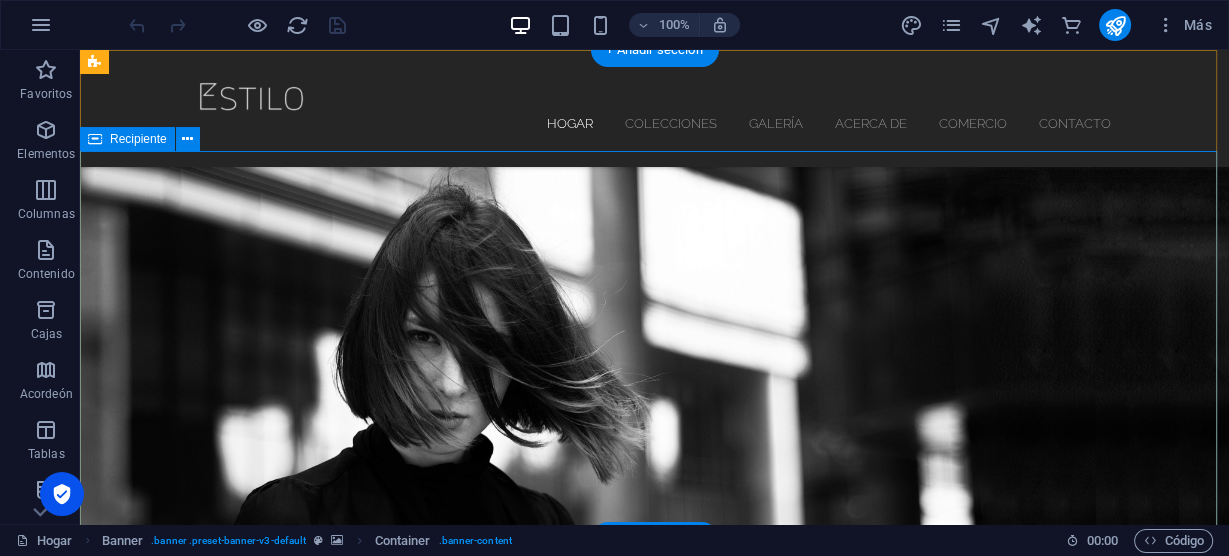 click on "Sin límites La nueva colección  x  2018 Descúbrelo ahora" at bounding box center (654, 848) 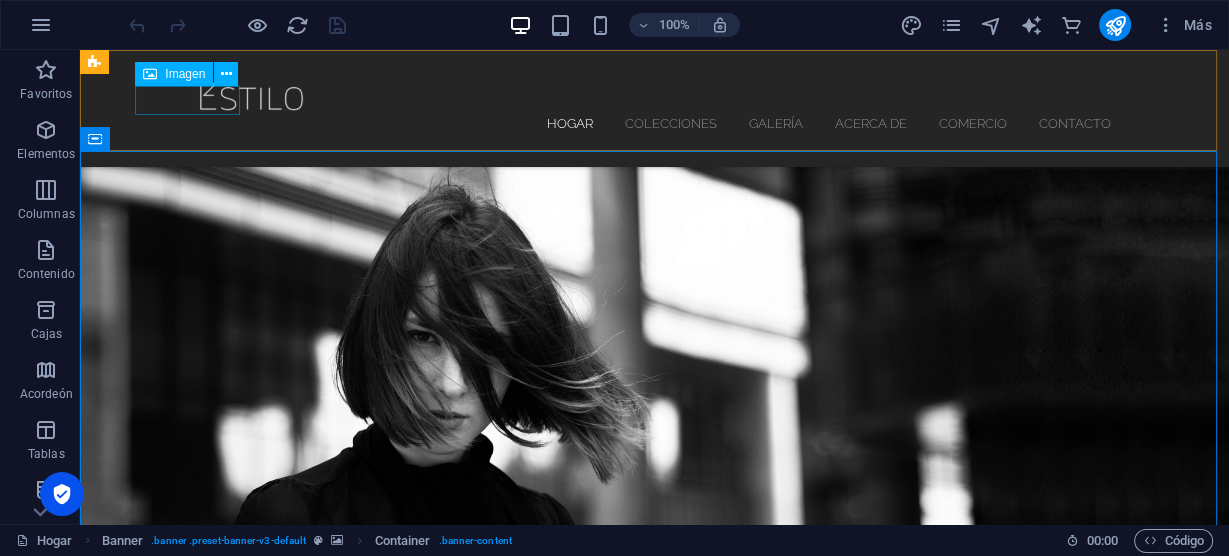 click at bounding box center (655, 96) 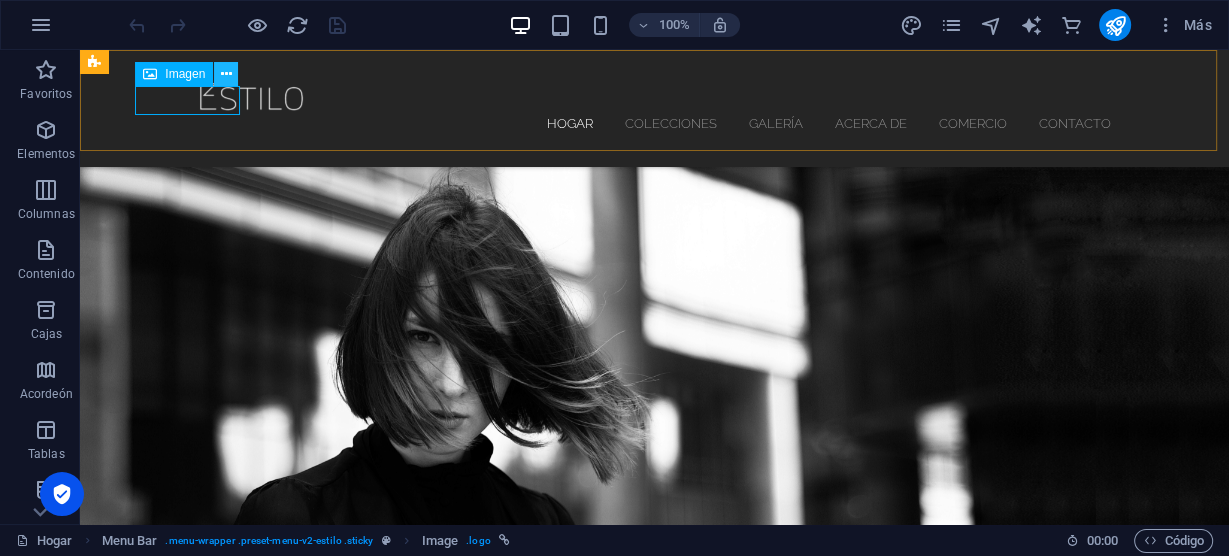 click at bounding box center (226, 74) 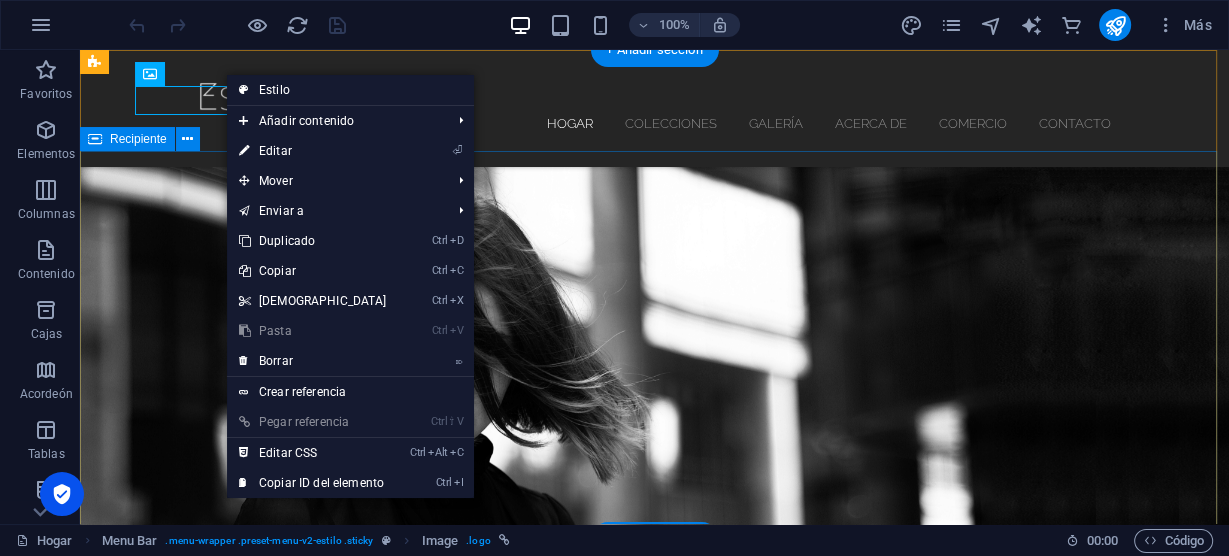 click on "Sin límites La nueva colección  x  2018 Descúbrelo ahora" at bounding box center (654, 848) 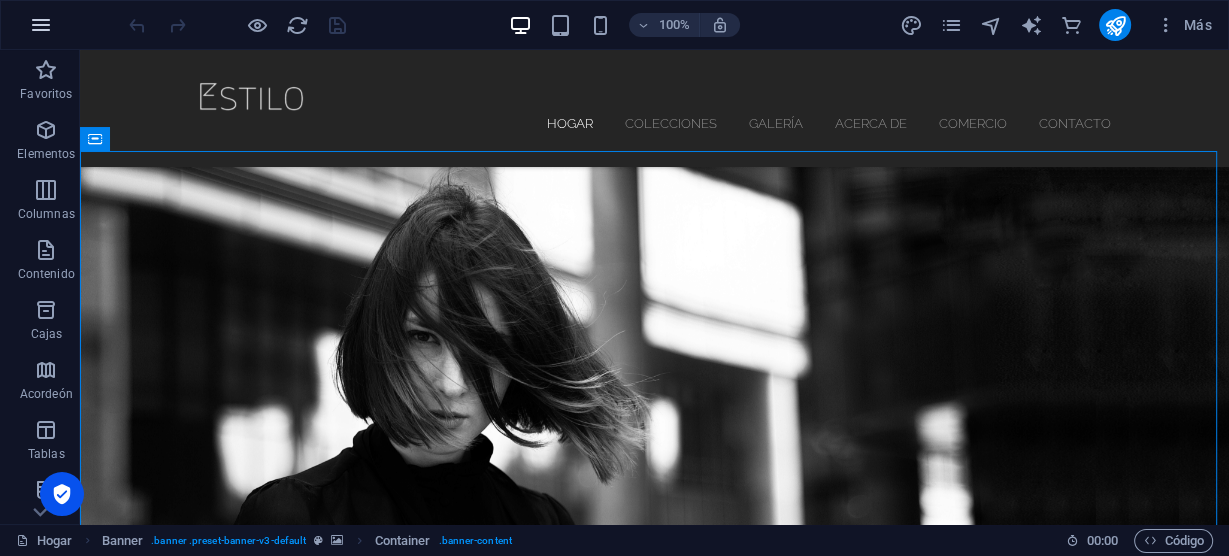 click at bounding box center [41, 25] 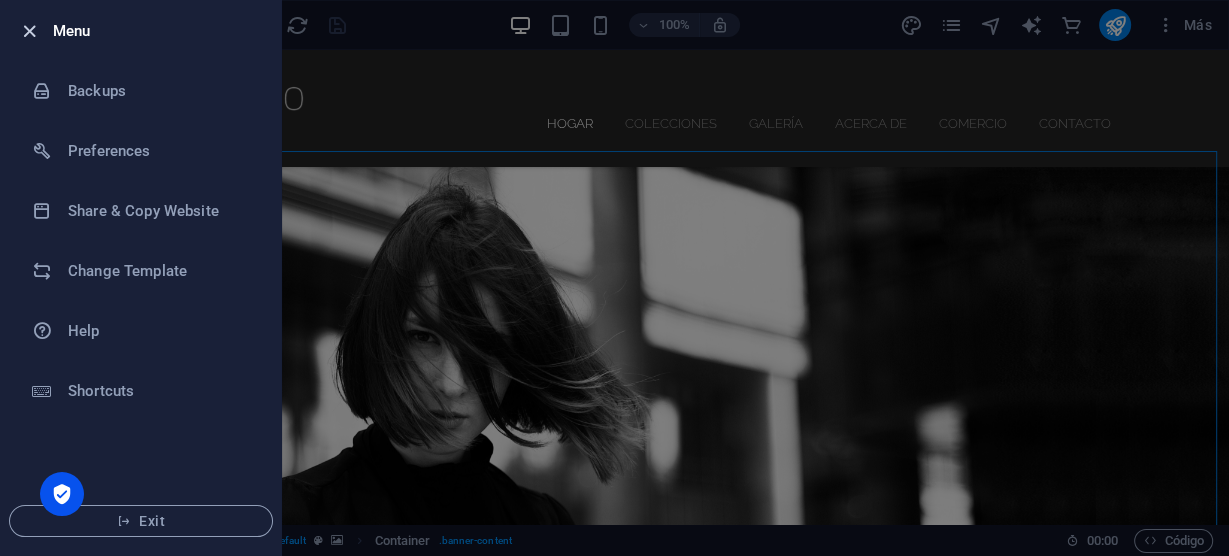 click at bounding box center [29, 31] 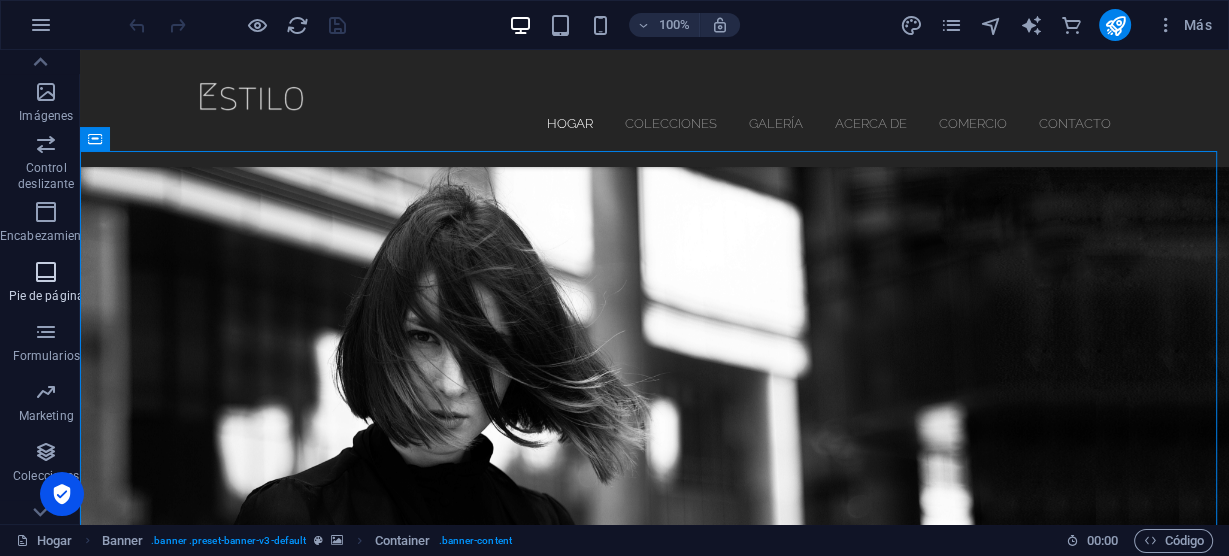 scroll, scrollTop: 485, scrollLeft: 0, axis: vertical 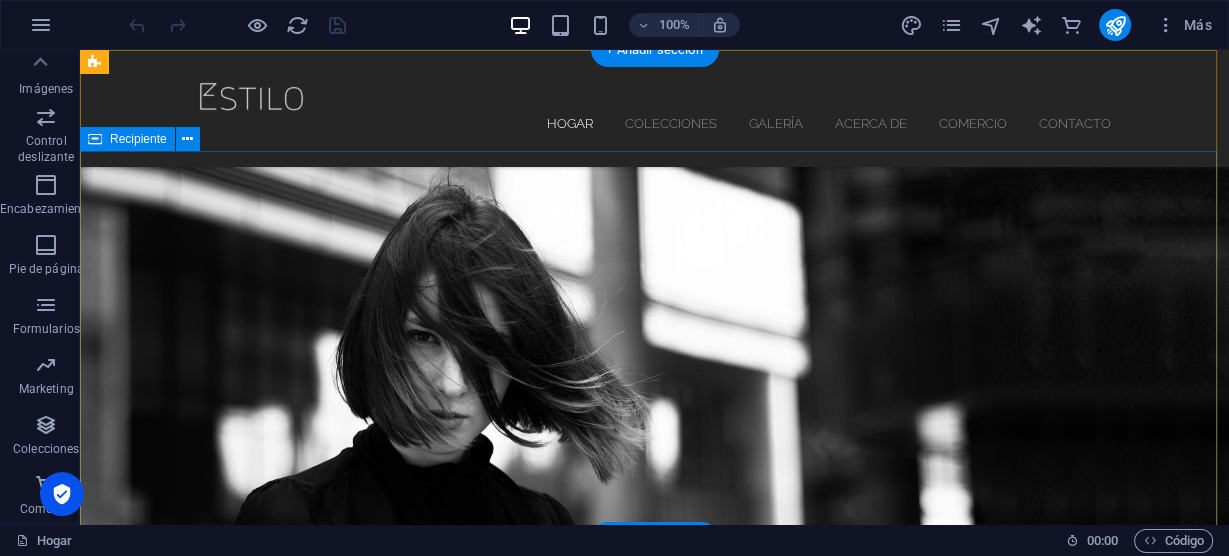 click on "Sin límites La nueva colección  x  2018 Descúbrelo ahora" at bounding box center [654, 848] 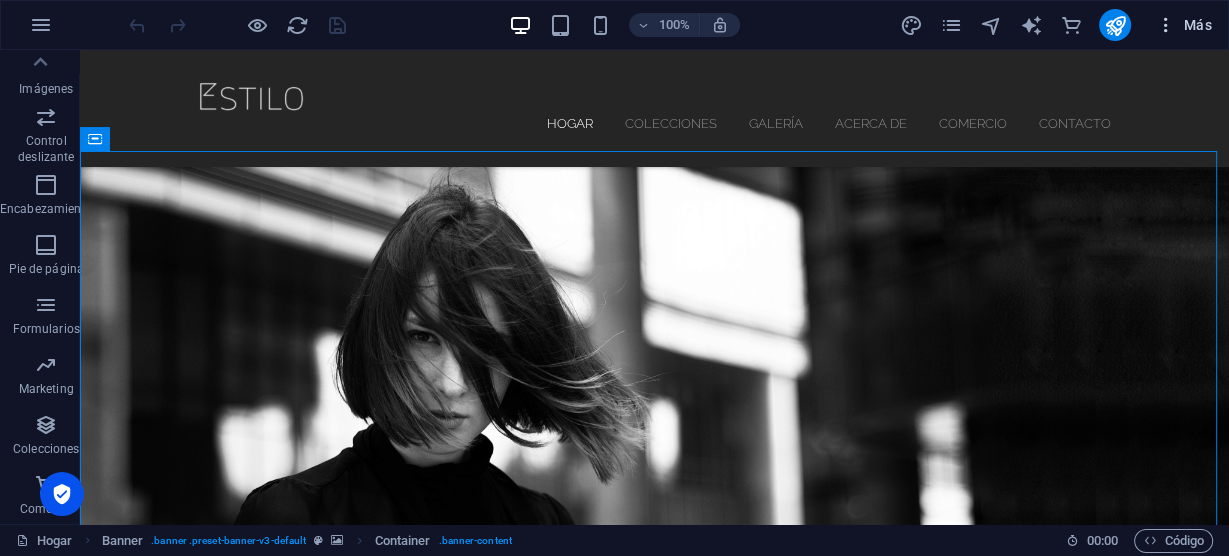 click at bounding box center [1165, 25] 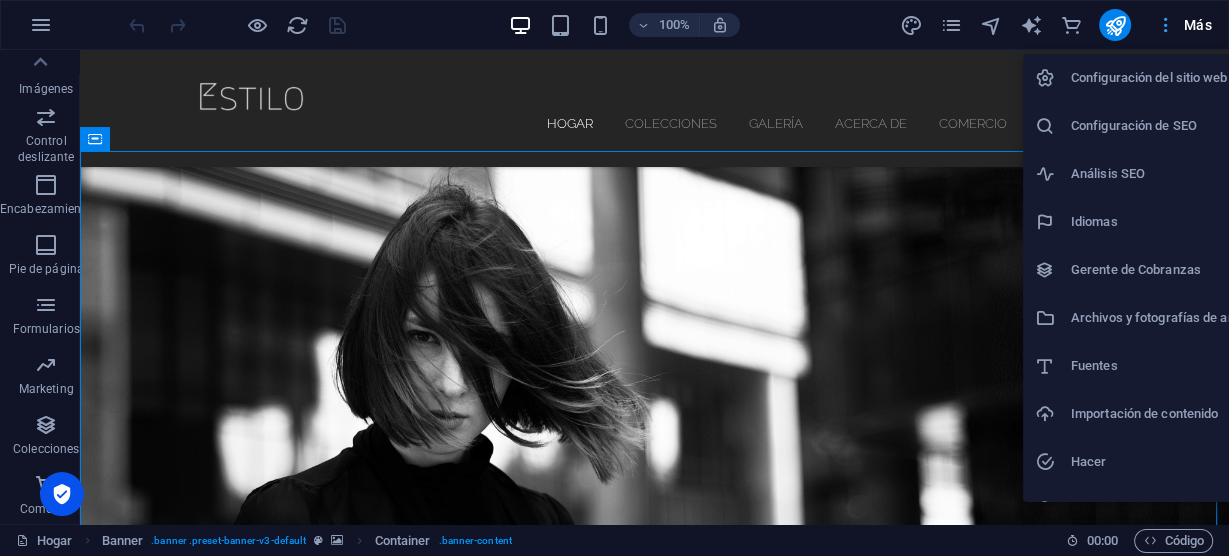 click at bounding box center [614, 278] 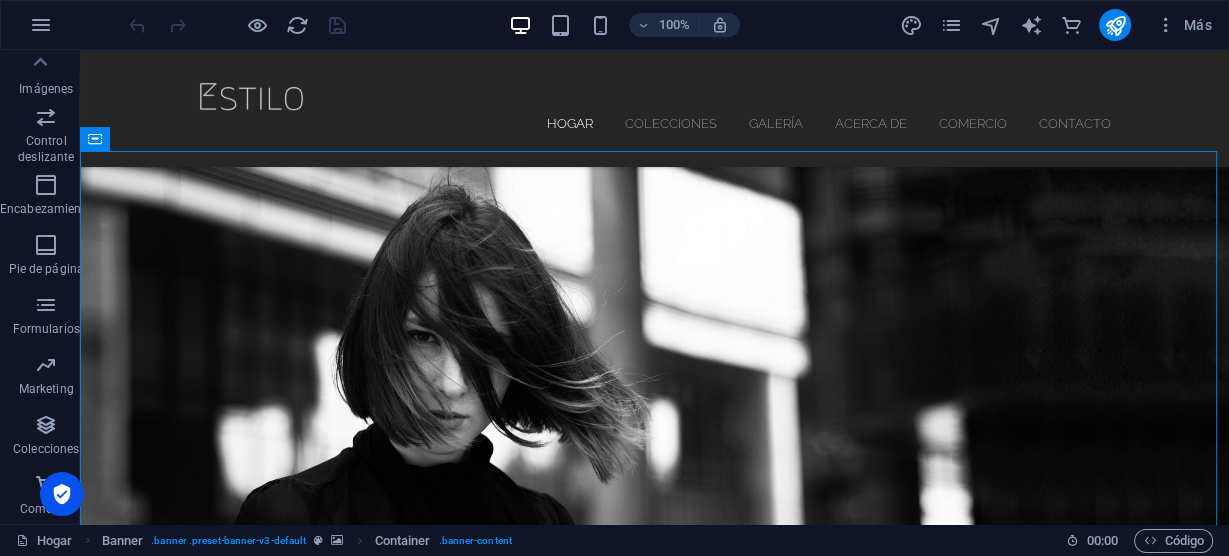 click on "Más" at bounding box center (1198, 25) 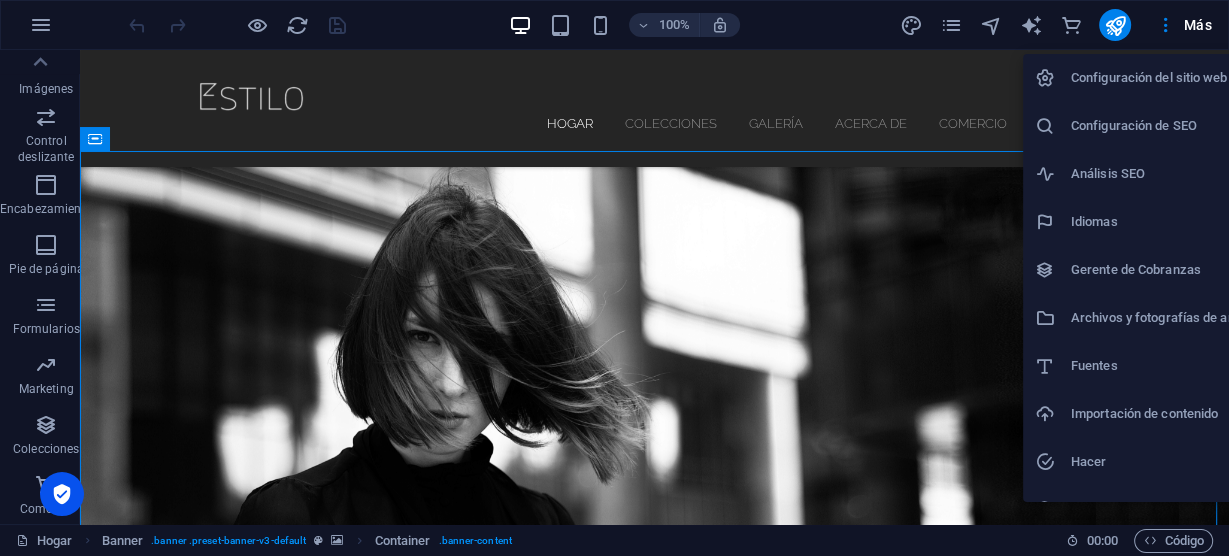 click at bounding box center (614, 278) 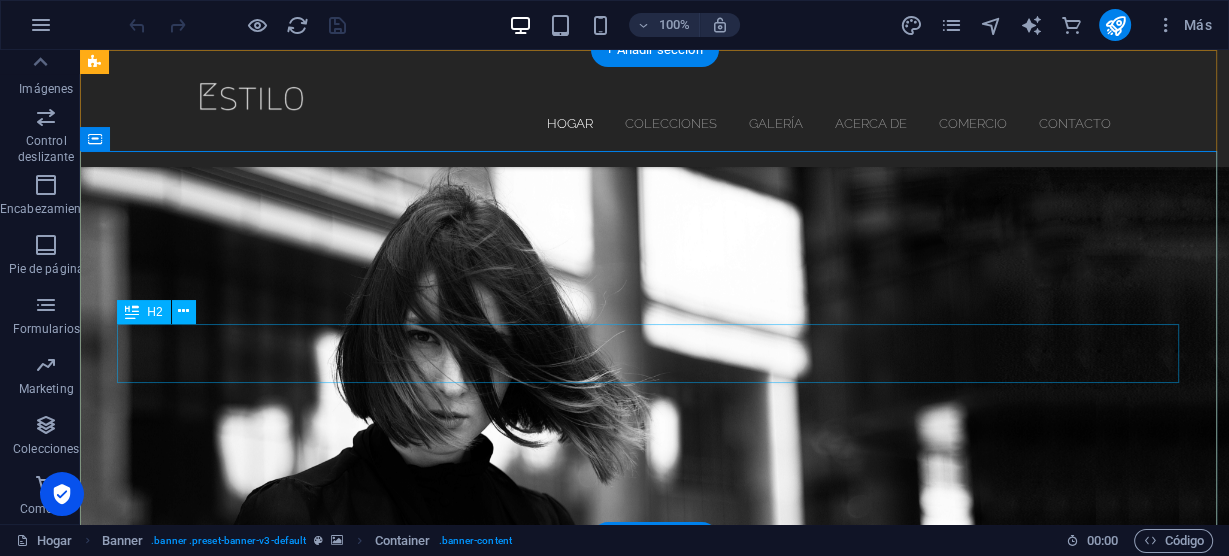 type 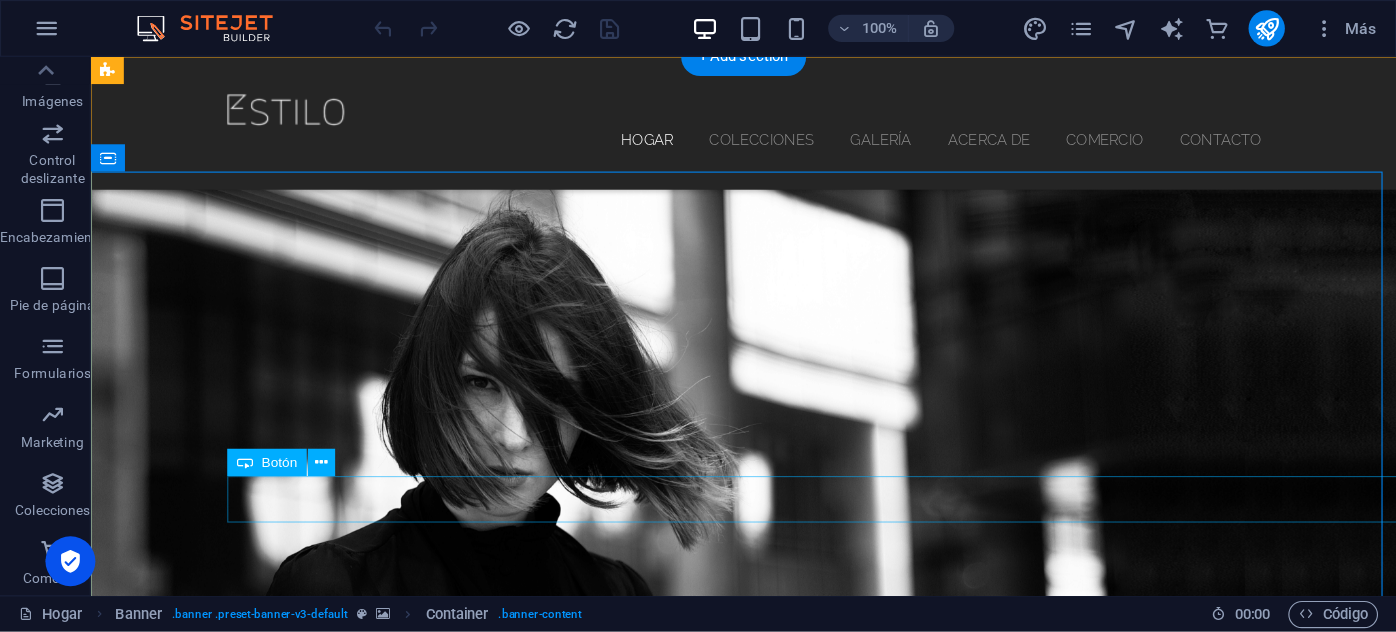 scroll, scrollTop: 410, scrollLeft: 0, axis: vertical 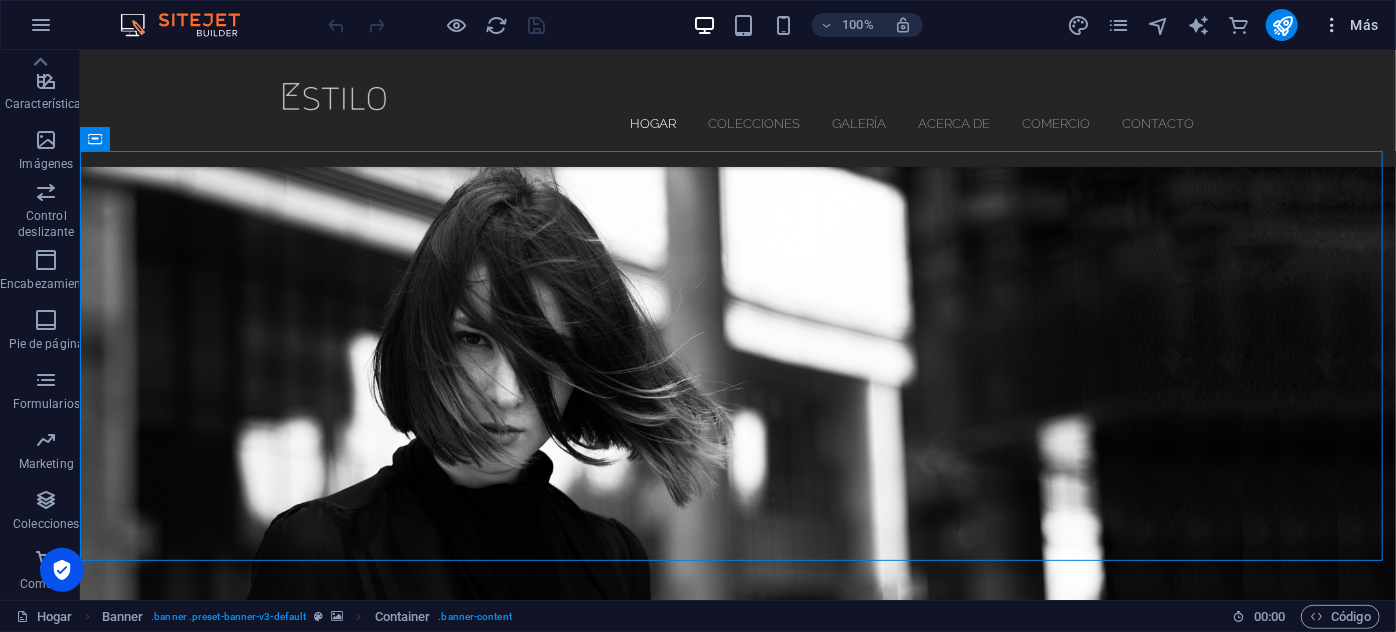 click on "Más" at bounding box center (1365, 25) 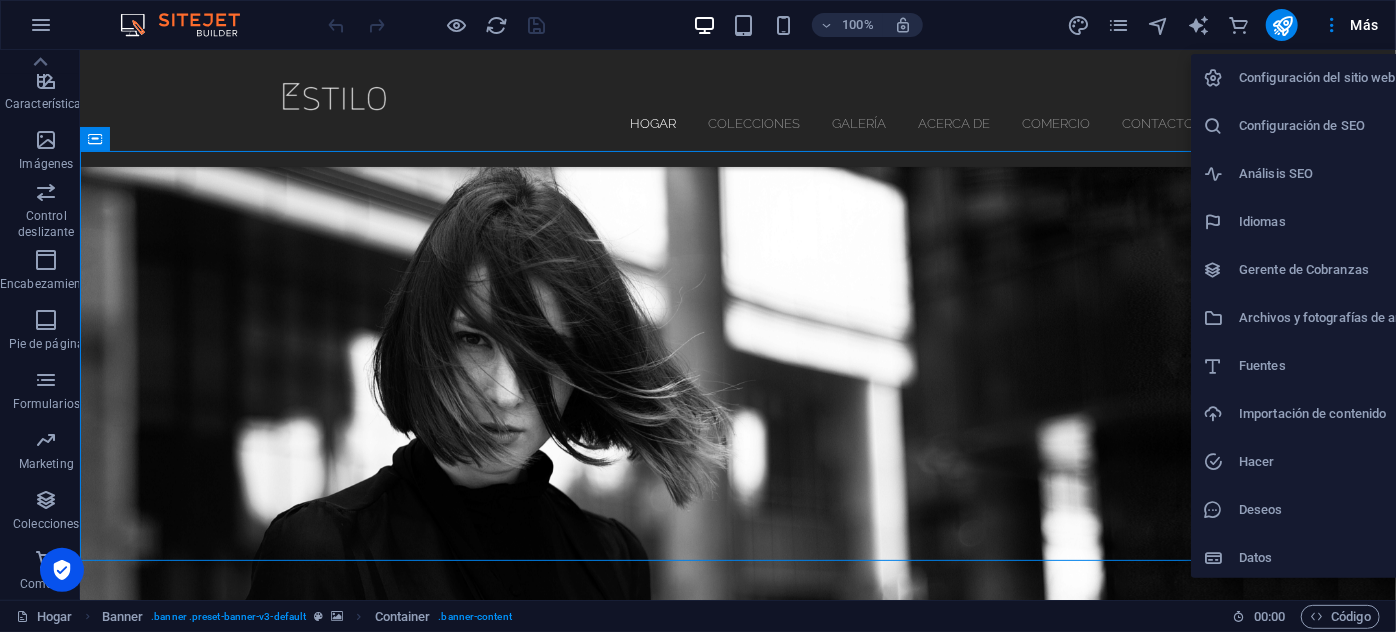 click on "Idiomas" at bounding box center (1262, 221) 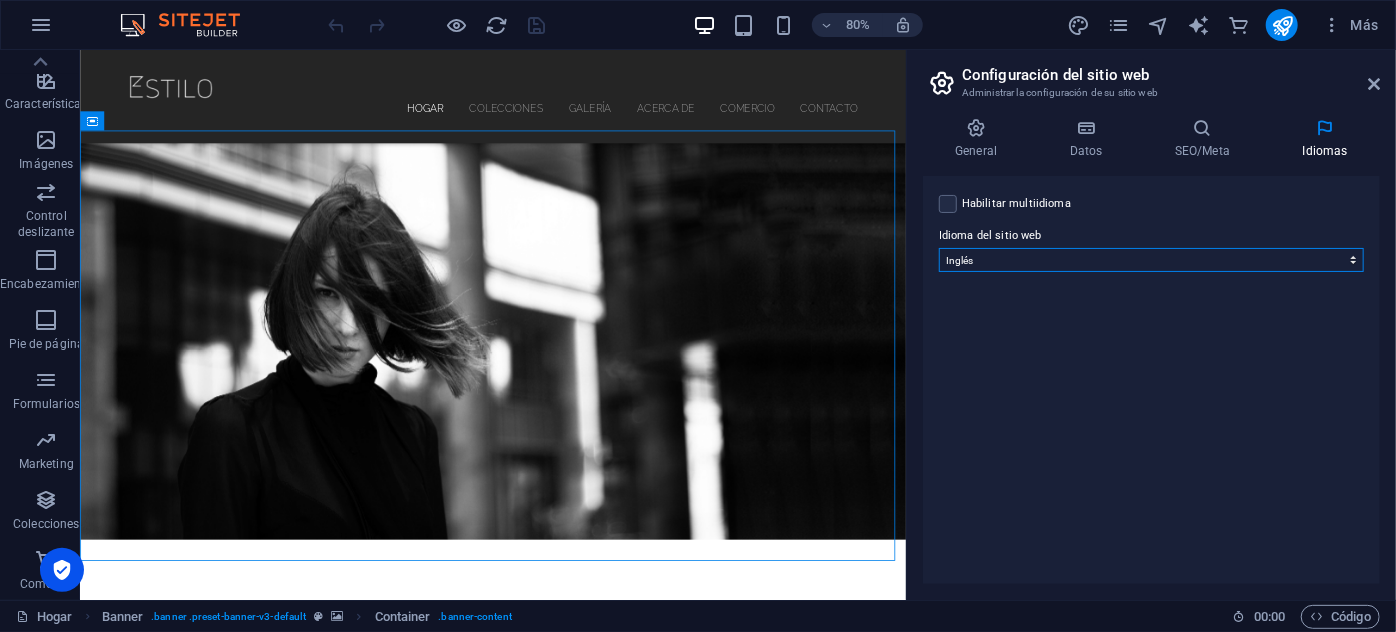 click on "Abjasio Lejos africaans Akan albanés [GEOGRAPHIC_DATA] árabe [PERSON_NAME] Assamese Avaric Avestan Aymara azerbaiyano Bambara [PERSON_NAME] bielorruso bengalí [GEOGRAPHIC_DATA] bihari Bislama Bokmål bosnio Bretón búlgaro birmano catalán Jemer central Chamorro Chechen Chino eslavo eclesiástico Chuvasio de Cornualles corso Cree croata [PERSON_NAME] Holandés Dzongkha Inglés esperanto estonio Ewe feroés Farsi (persa) Fiyiano finlandés [PERSON_NAME] Fulah gaélico [PERSON_NAME] Ganda georgiano [PERSON_NAME] Groenlandés Guaraní Gujarati criollo haitiano Hausa hebreo Herero hindi Hiri Motu húngaro islandés Sí Igbo indonesio Interlingua Interlingüística Inuktitut Inupiaq irlandés italiano japonés javanés [PERSON_NAME] Kanuri Cachemira kazajo kikuyu Kinyarwanda Komi [GEOGRAPHIC_DATA] coreano kurdo Kwanyama [GEOGRAPHIC_DATA] Laosiano latín letón Limburgués Lingala lituano Luba-Katanga luxemburgués [PERSON_NAME] madagascarí malayo Malabar Maldivas maltés de la [GEOGRAPHIC_DATA] maorí Maratí marshaleses mongol Nauru Navajo Ndonga Nepalí noruego Twi" at bounding box center (1151, 260) 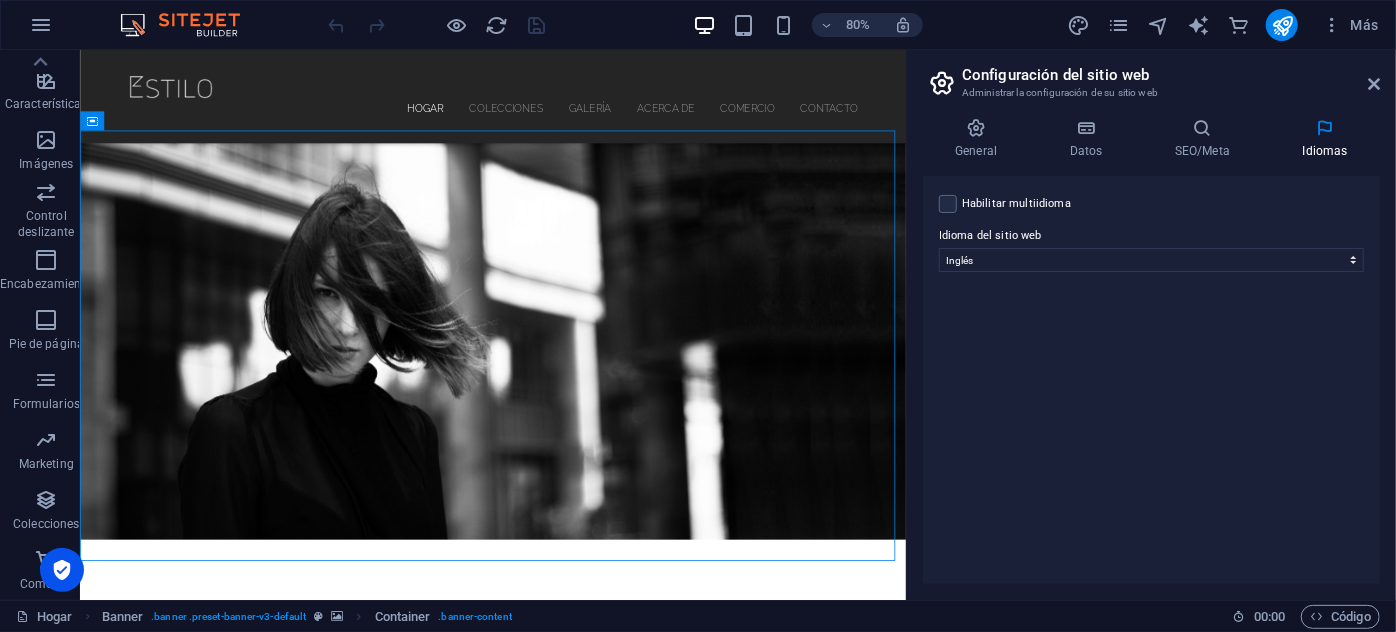 click on "Habilitar multiidioma To disable multilanguage delete all languages until only one language remains. Idioma del sitio web Abjasio Lejos africaans Akan albanés Amárico árabe [PERSON_NAME] Assamese Avaric Avestan Aymara azerbaiyano Bambara [PERSON_NAME] bielorruso bengalí [GEOGRAPHIC_DATA] bihari Bislama Bokmål bosnio Bretón búlgaro birmano catalán Jemer central Chamorro Chechen Chino eslavo eclesiástico Chuvasio de Cornualles corso Cree croata [PERSON_NAME] Holandés Dzongkha Inglés esperanto estonio Ewe feroés Farsi (persa) Fiyiano finlandés [PERSON_NAME] Fulah gaélico [PERSON_NAME] Ganda georgiano [PERSON_NAME] Groenlandés Guaraní Gujarati criollo haitiano Hausa hebreo Herero hindi Hiri Motu húngaro islandés Sí Igbo indonesio Interlingua Interlingüística Inuktitut Inupiaq irlandés italiano japonés javanés [PERSON_NAME] Kanuri Cachemira kazajo kikuyu Kinyarwanda Komi [GEOGRAPHIC_DATA] coreano kurdo Kwanyama [GEOGRAPHIC_DATA] [GEOGRAPHIC_DATA] latín letón Limburgués Lingala lituano Luba-Katanga luxemburgués [PERSON_NAME] madagascarí 1" at bounding box center [1151, 380] 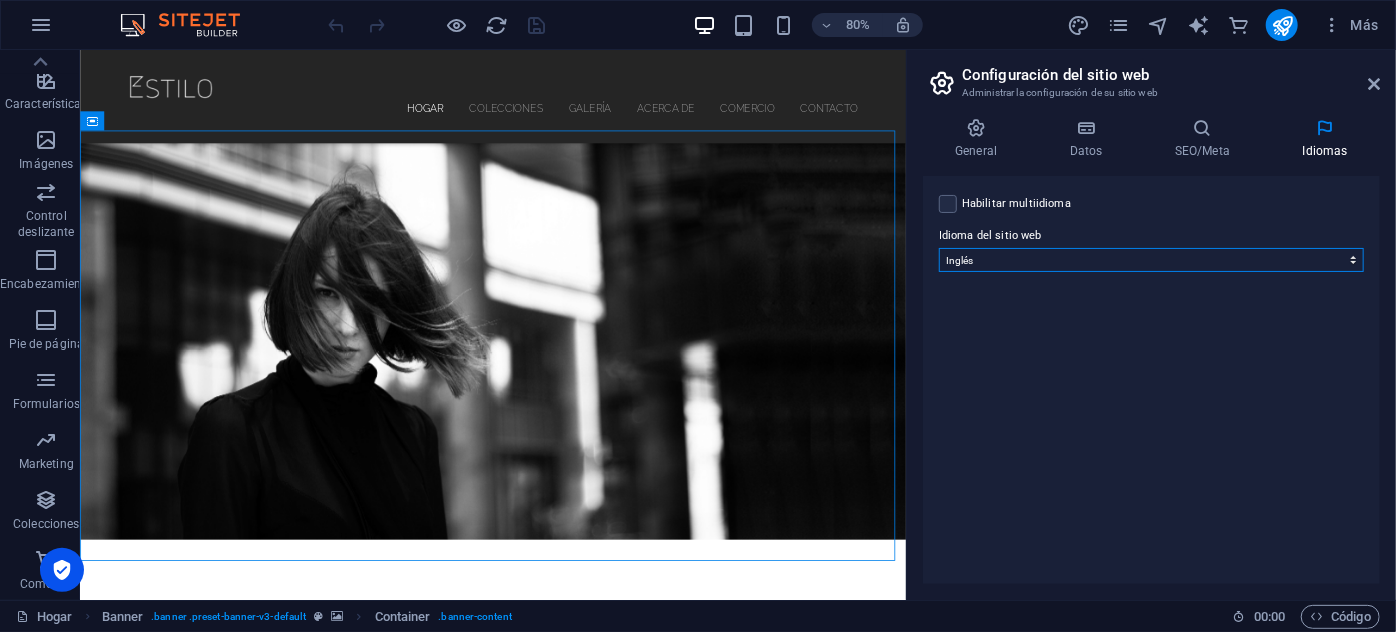 click on "Abjasio Lejos africaans Akan albanés [GEOGRAPHIC_DATA] árabe [PERSON_NAME] Assamese Avaric Avestan Aymara azerbaiyano Bambara [PERSON_NAME] bielorruso bengalí [GEOGRAPHIC_DATA] bihari Bislama Bokmål bosnio Bretón búlgaro birmano catalán Jemer central Chamorro Chechen Chino eslavo eclesiástico Chuvasio de Cornualles corso Cree croata [PERSON_NAME] Holandés Dzongkha Inglés esperanto estonio Ewe feroés Farsi (persa) Fiyiano finlandés [PERSON_NAME] Fulah gaélico [PERSON_NAME] Ganda georgiano [PERSON_NAME] Groenlandés Guaraní Gujarati criollo haitiano Hausa hebreo Herero hindi Hiri Motu húngaro islandés Sí Igbo indonesio Interlingua Interlingüística Inuktitut Inupiaq irlandés italiano japonés javanés [PERSON_NAME] Kanuri Cachemira kazajo kikuyu Kinyarwanda Komi [GEOGRAPHIC_DATA] coreano kurdo Kwanyama [GEOGRAPHIC_DATA] Laosiano latín letón Limburgués Lingala lituano Luba-Katanga luxemburgués [PERSON_NAME] madagascarí malayo Malabar Maldivas maltés de la [GEOGRAPHIC_DATA] maorí Maratí marshaleses mongol Nauru Navajo Ndonga Nepalí noruego Twi" at bounding box center (1151, 260) 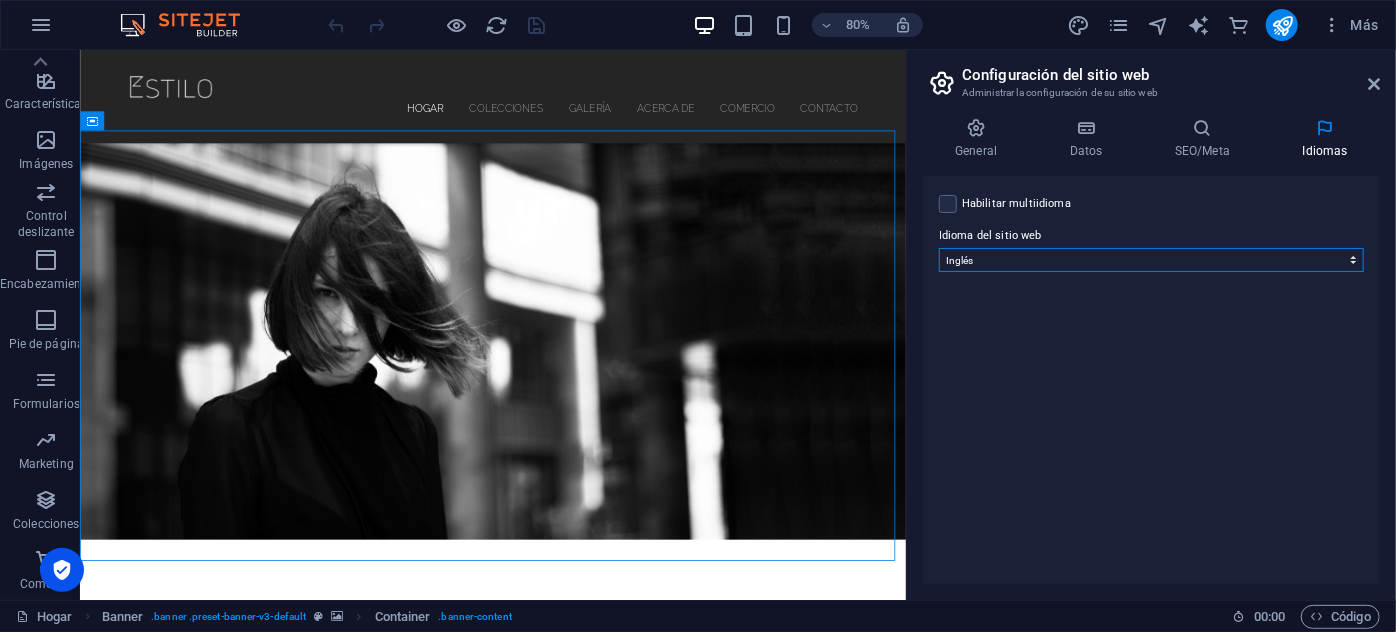select on "148" 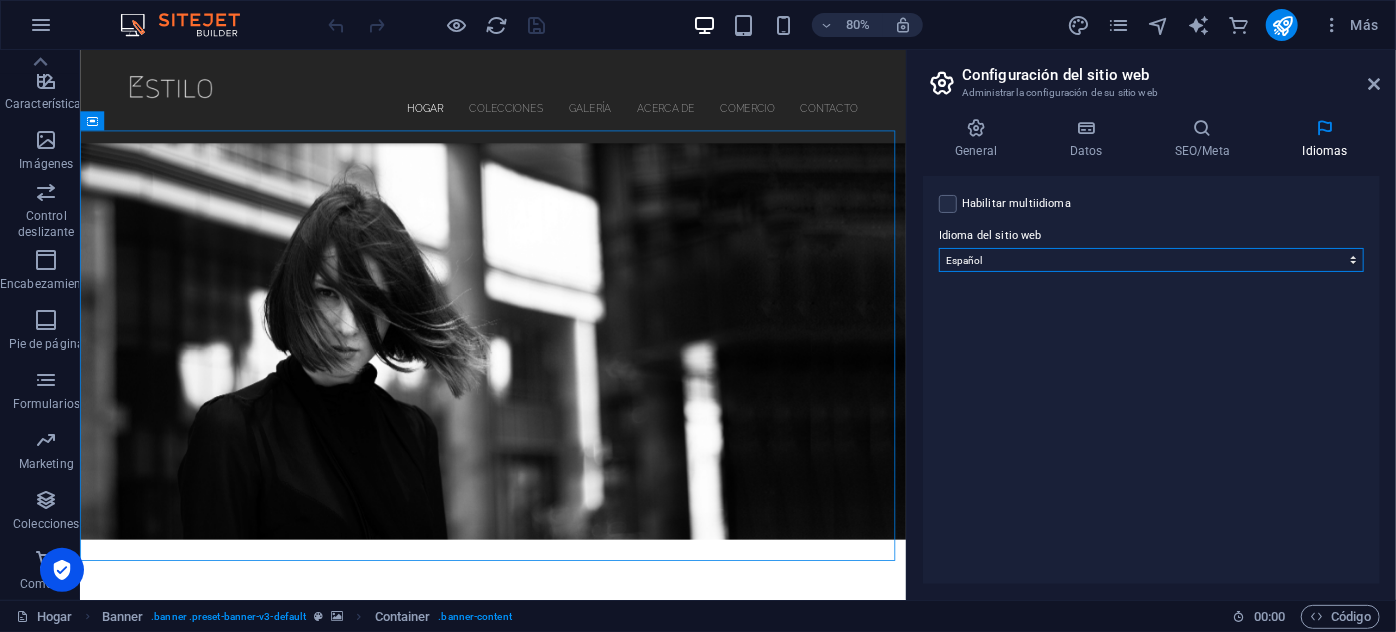 click on "Abjasio Lejos africaans Akan albanés [GEOGRAPHIC_DATA] árabe [PERSON_NAME] Assamese Avaric Avestan Aymara azerbaiyano Bambara [PERSON_NAME] bielorruso bengalí [GEOGRAPHIC_DATA] bihari Bislama Bokmål bosnio Bretón búlgaro birmano catalán Jemer central Chamorro Chechen Chino eslavo eclesiástico Chuvasio de Cornualles corso Cree croata [PERSON_NAME] Holandés Dzongkha Inglés esperanto estonio Ewe feroés Farsi (persa) Fiyiano finlandés [PERSON_NAME] Fulah gaélico [PERSON_NAME] Ganda georgiano [PERSON_NAME] Groenlandés Guaraní Gujarati criollo haitiano Hausa hebreo Herero hindi Hiri Motu húngaro islandés Sí Igbo indonesio Interlingua Interlingüística Inuktitut Inupiaq irlandés italiano japonés javanés [PERSON_NAME] Kanuri Cachemira kazajo kikuyu Kinyarwanda Komi [GEOGRAPHIC_DATA] coreano kurdo Kwanyama [GEOGRAPHIC_DATA] Laosiano latín letón Limburgués Lingala lituano Luba-Katanga luxemburgués [PERSON_NAME] madagascarí malayo Malabar Maldivas maltés de la [GEOGRAPHIC_DATA] maorí Maratí marshaleses mongol Nauru Navajo Ndonga Nepalí noruego Twi" at bounding box center [1151, 260] 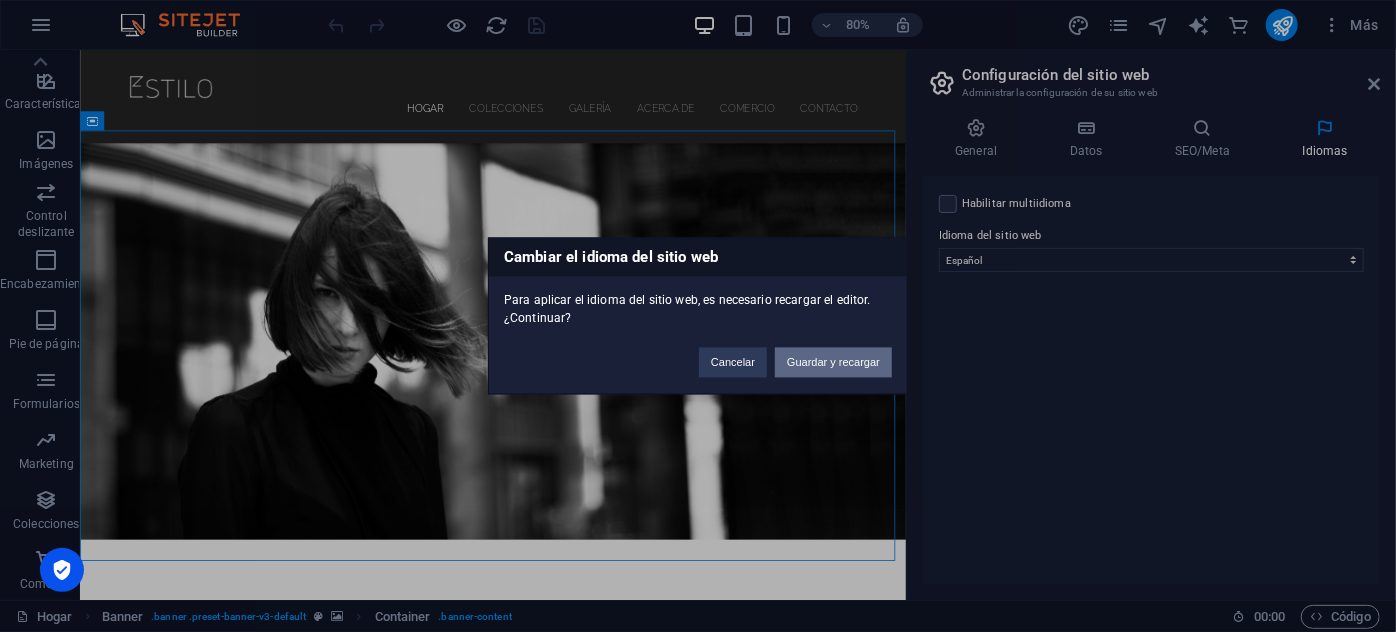 click on "Guardar y recargar" at bounding box center (833, 363) 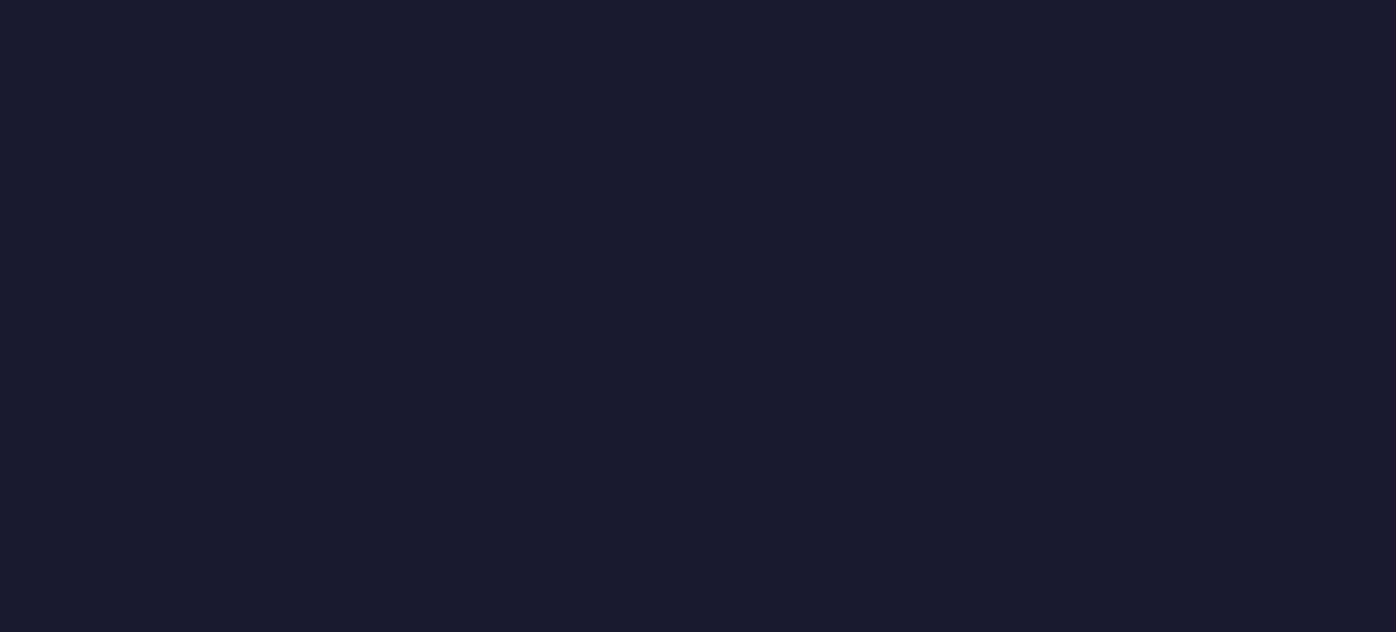 scroll, scrollTop: 0, scrollLeft: 0, axis: both 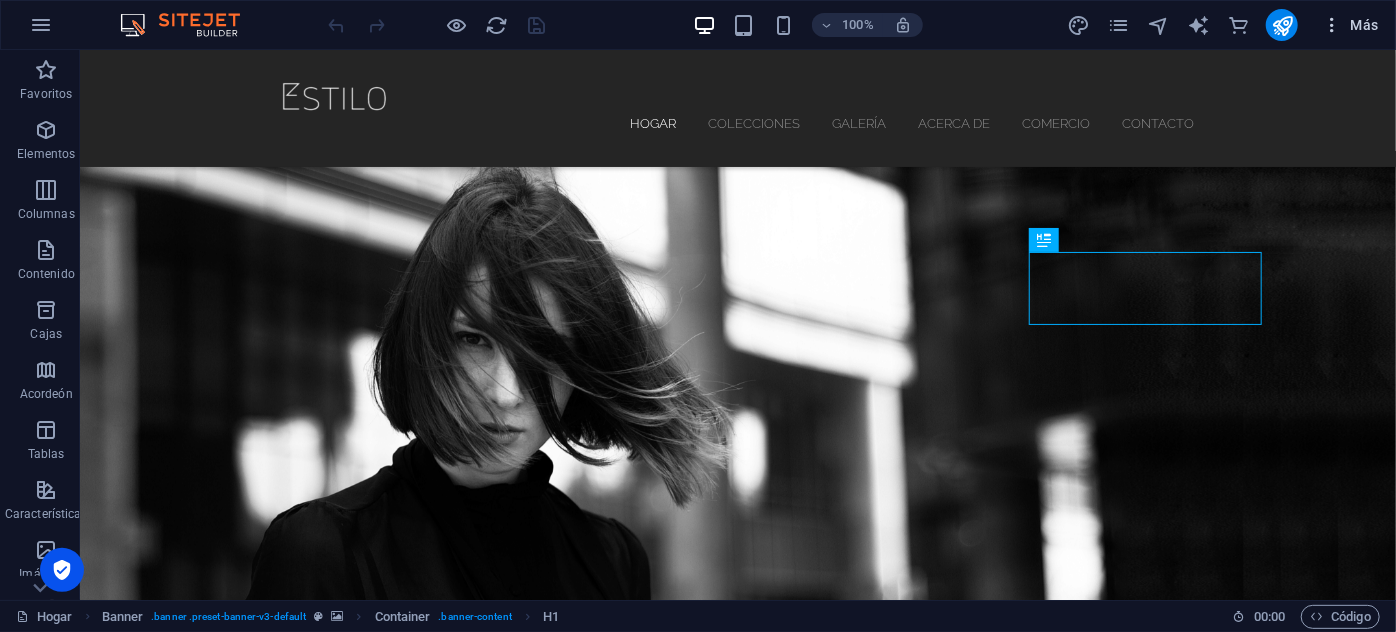 click on "Más" at bounding box center [1365, 25] 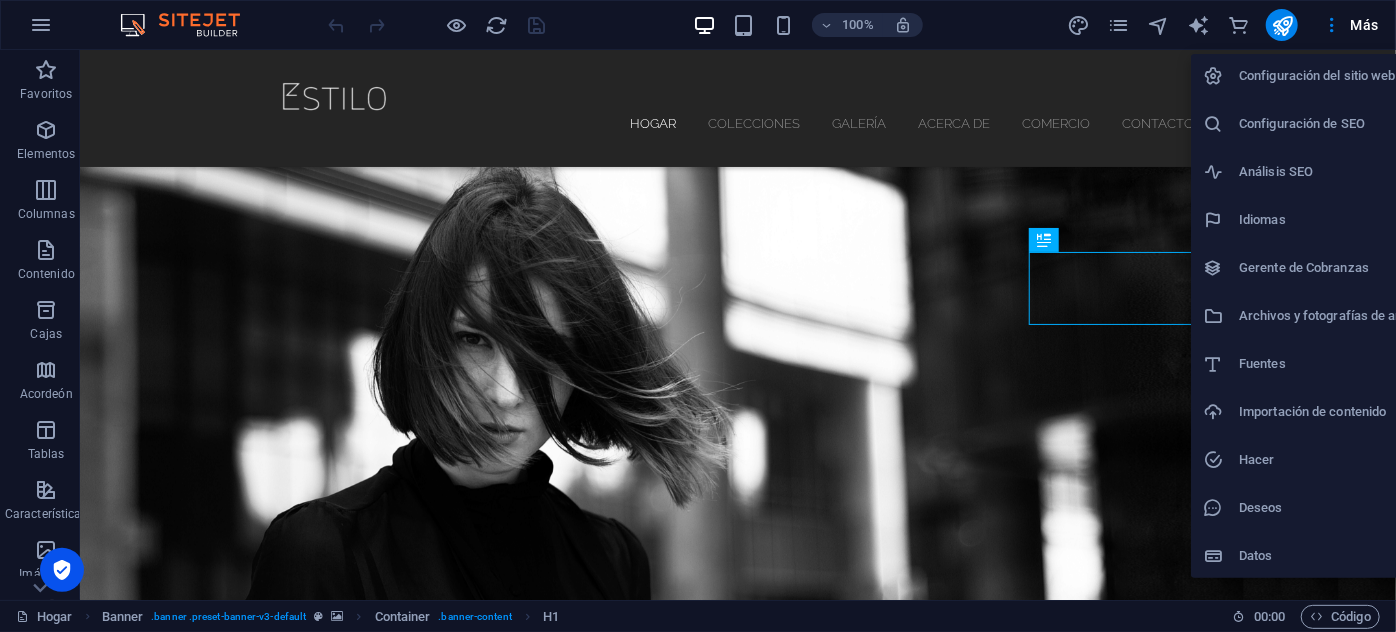 scroll, scrollTop: 3, scrollLeft: 0, axis: vertical 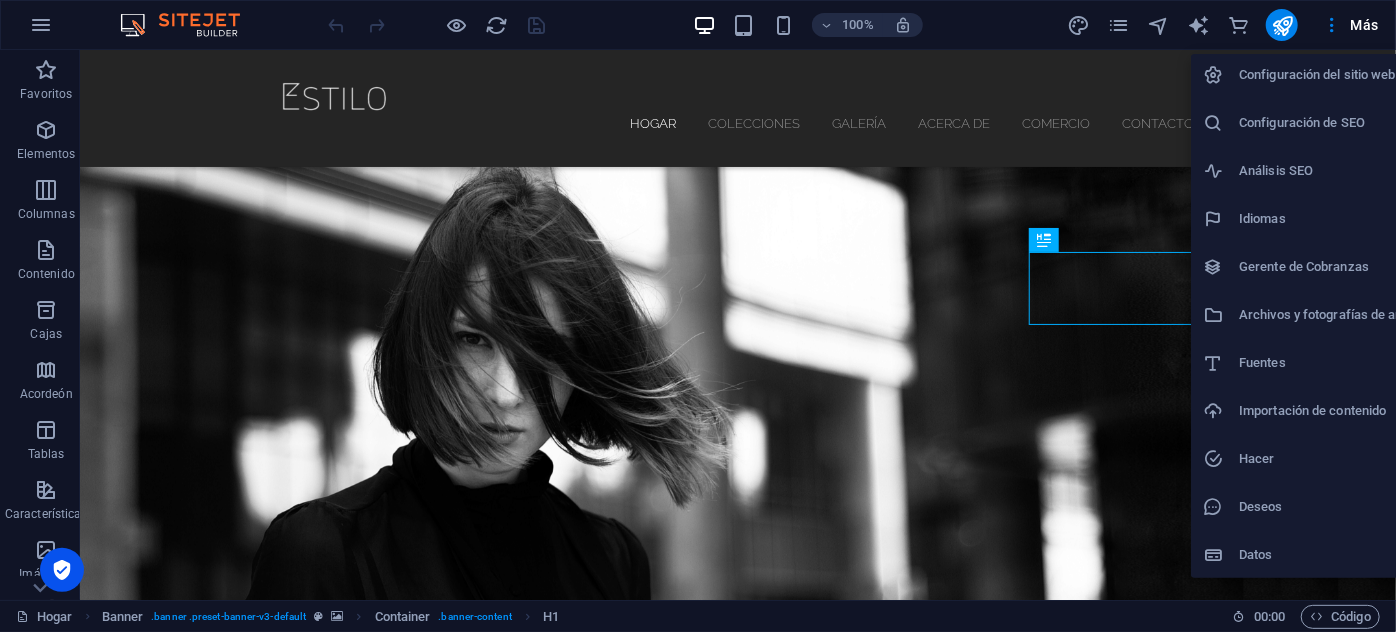 click on "Configuración del sitio web" at bounding box center [1317, 74] 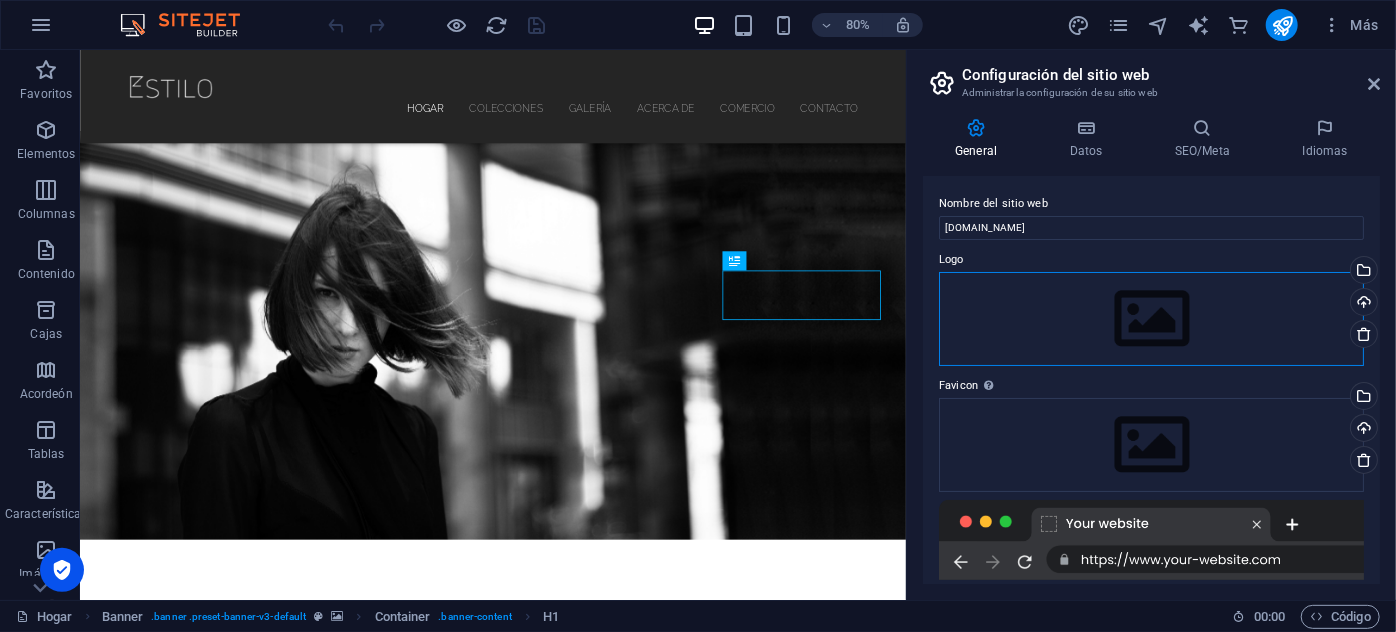click on "Arrastre los archivos aquí, haga clic para elegir archivos o  seleccione archivos de Archivos o de nuestras fotos y videos de archivo gratuitos" at bounding box center (1151, 319) 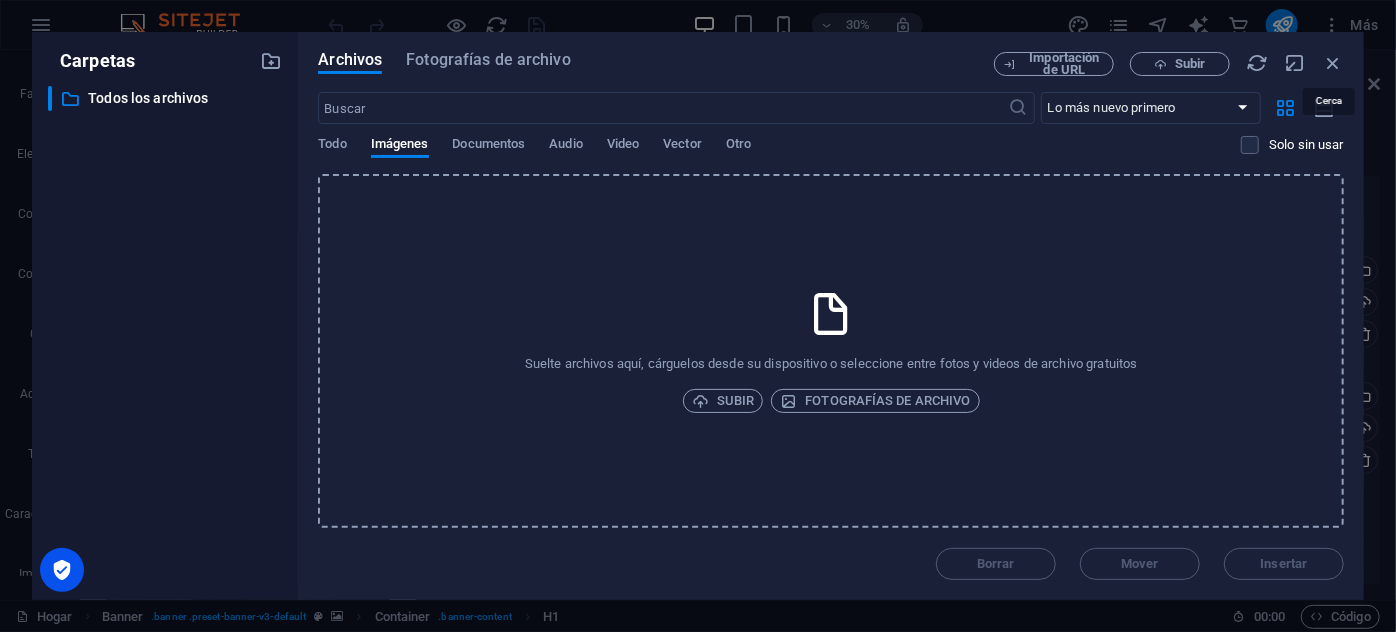 click at bounding box center [1333, 63] 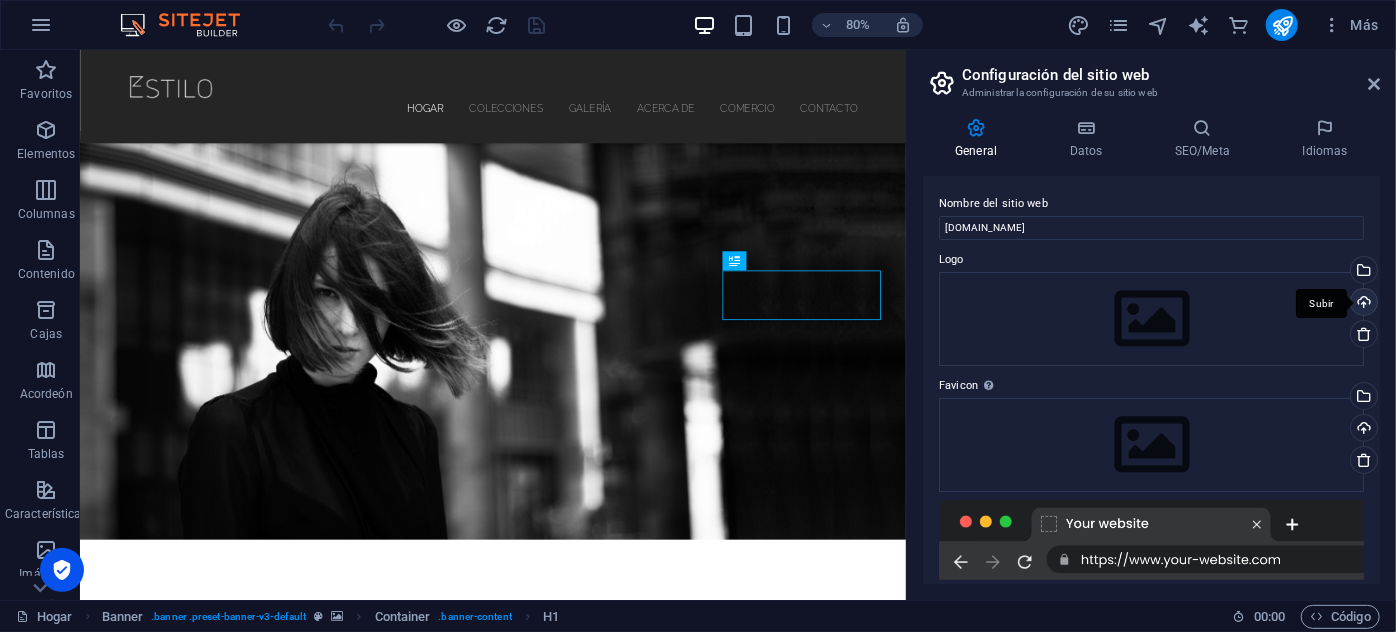 click on "Subir" at bounding box center (1362, 304) 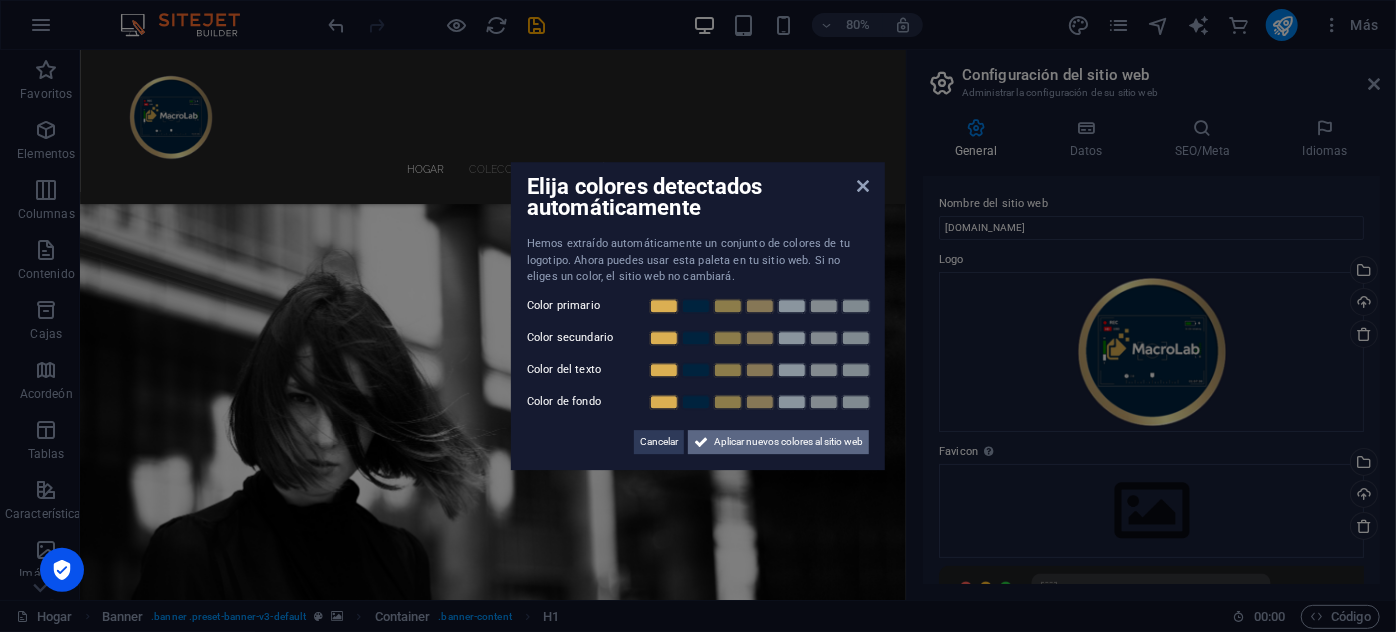 click on "Aplicar nuevos colores al sitio web" at bounding box center [788, 441] 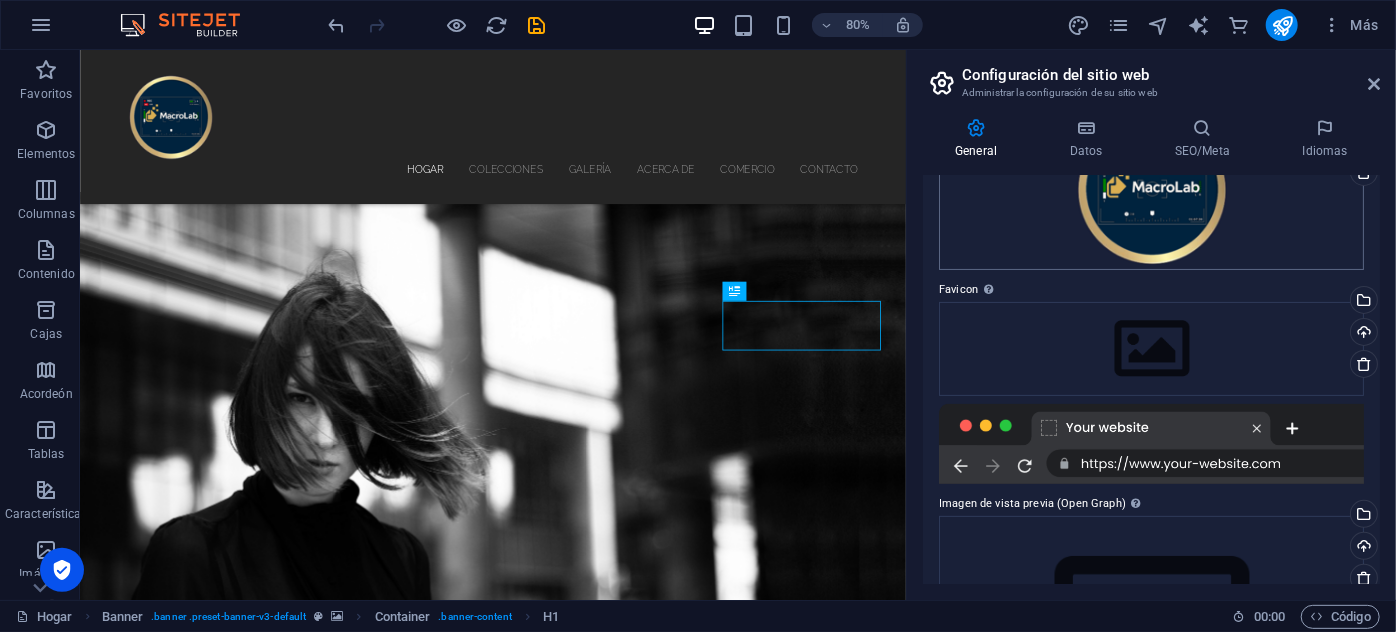 scroll, scrollTop: 181, scrollLeft: 0, axis: vertical 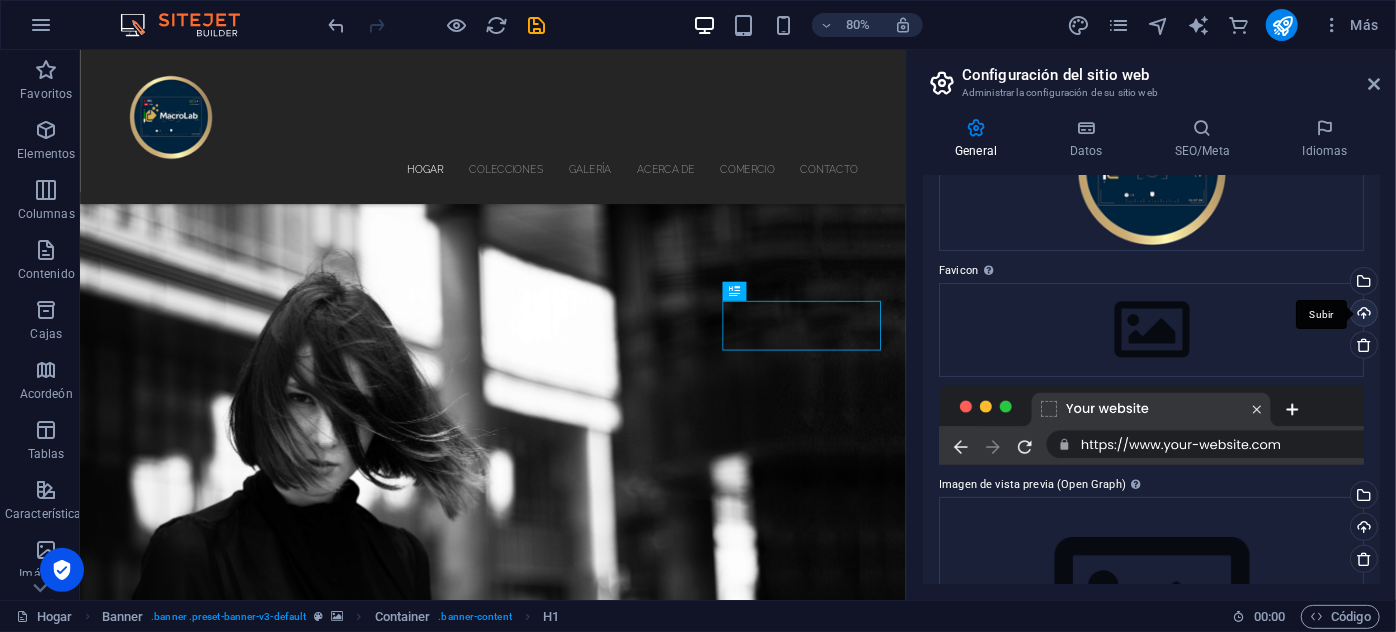 click on "Subir" at bounding box center (1362, 315) 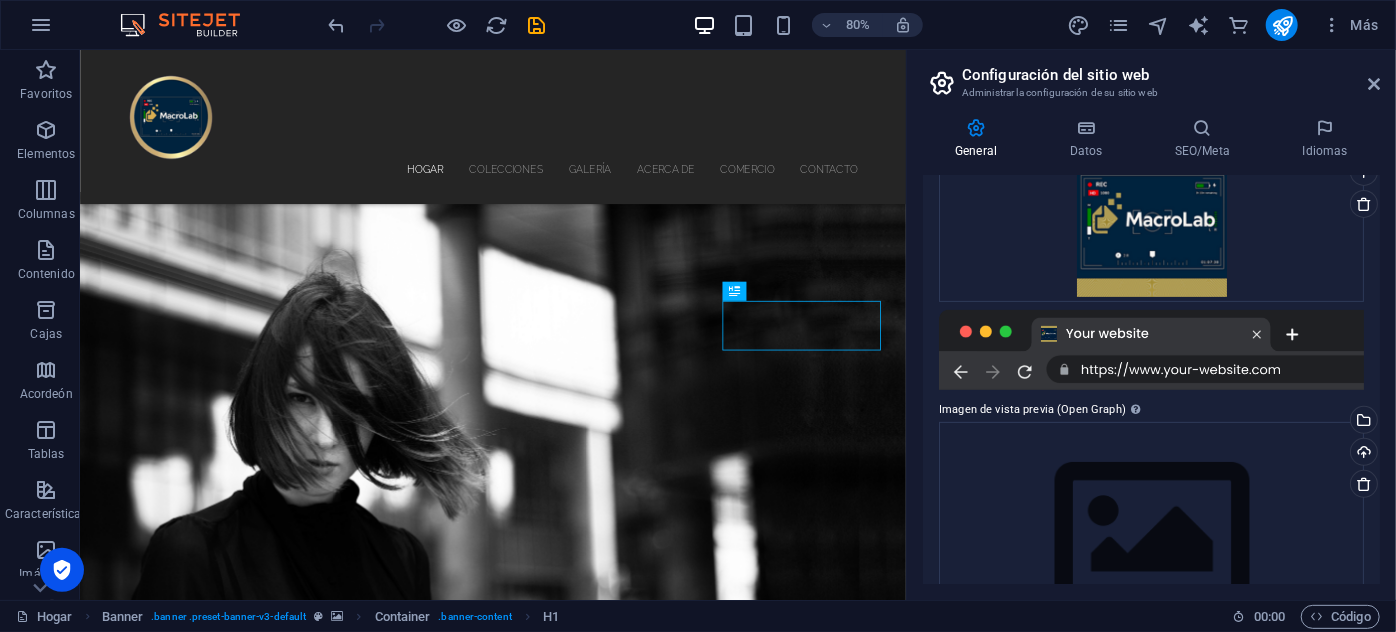 scroll, scrollTop: 404, scrollLeft: 0, axis: vertical 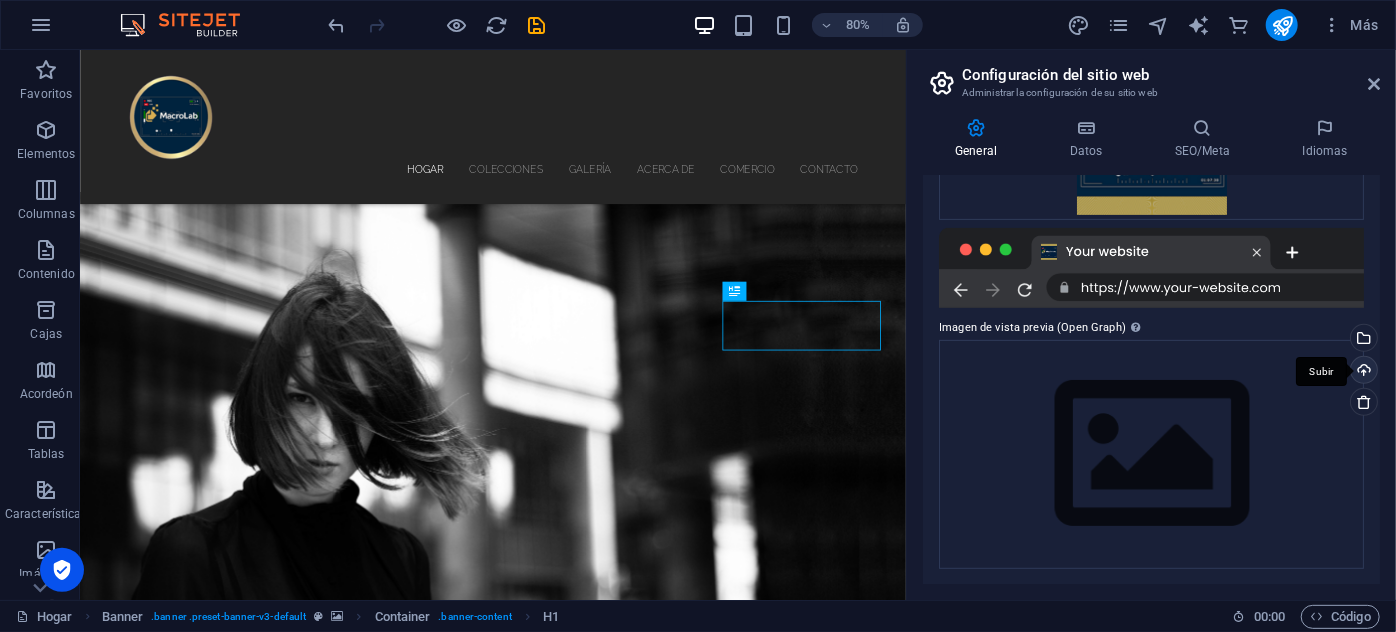 click on "Subir" at bounding box center [1362, 372] 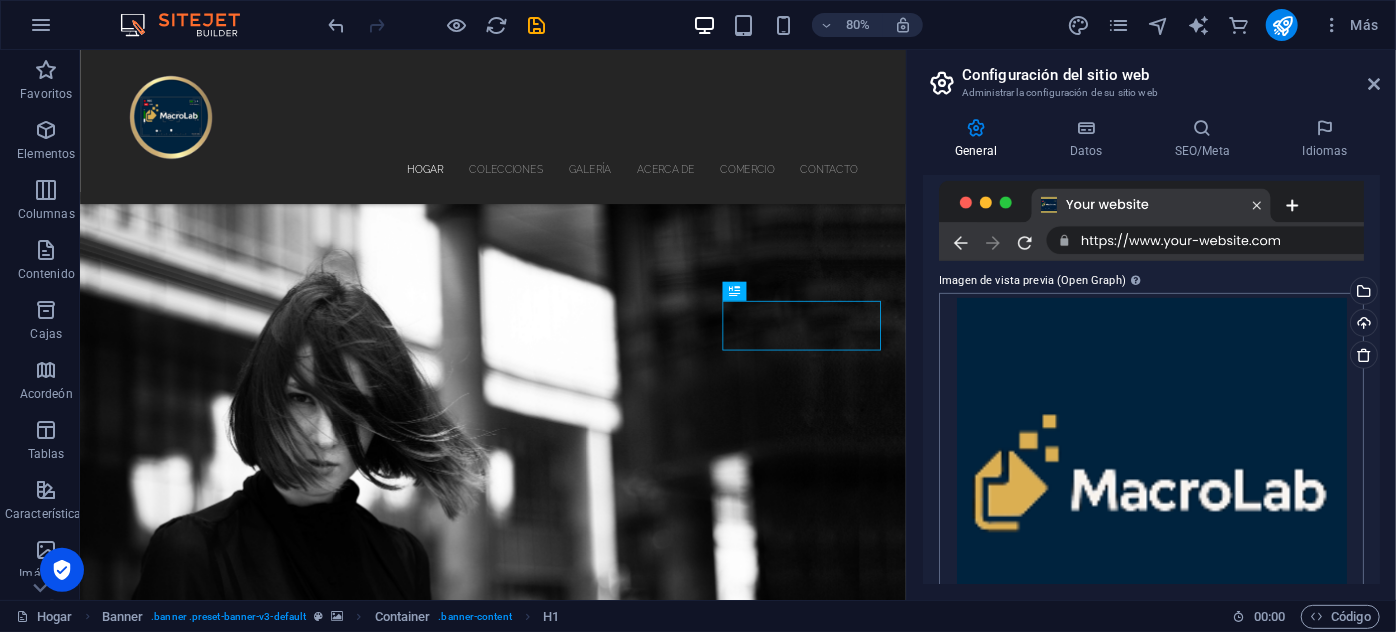 scroll, scrollTop: 453, scrollLeft: 0, axis: vertical 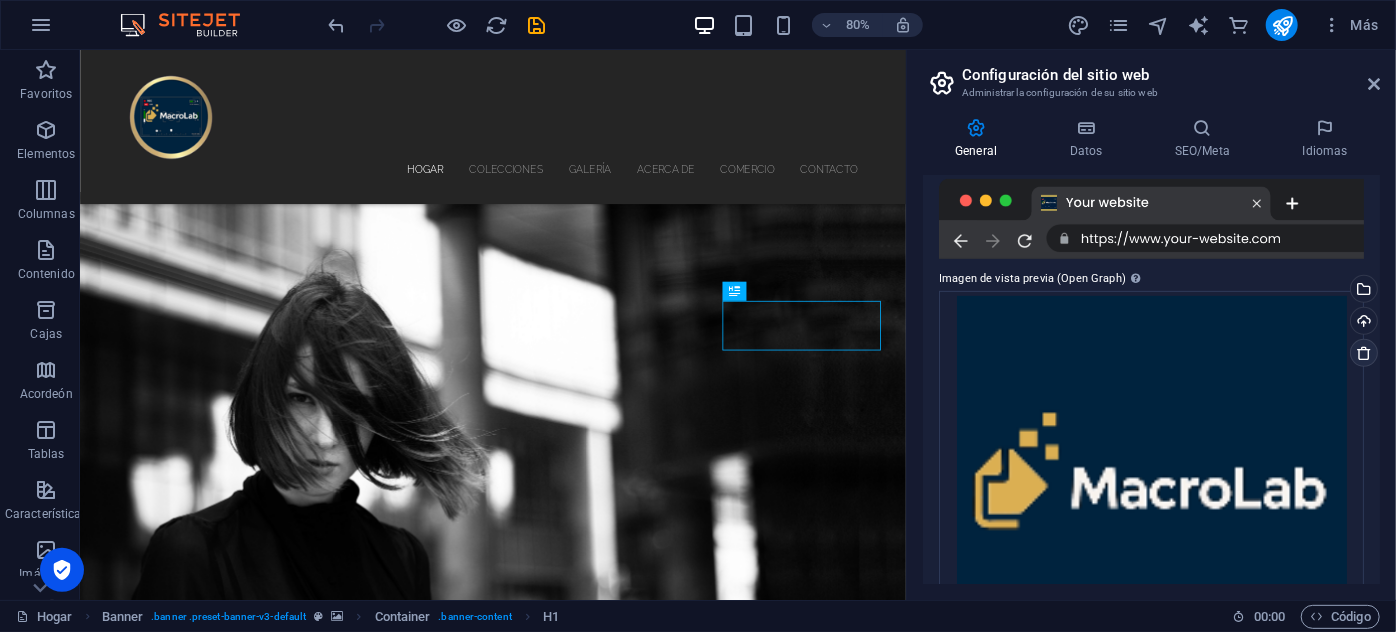 click at bounding box center [1364, 353] 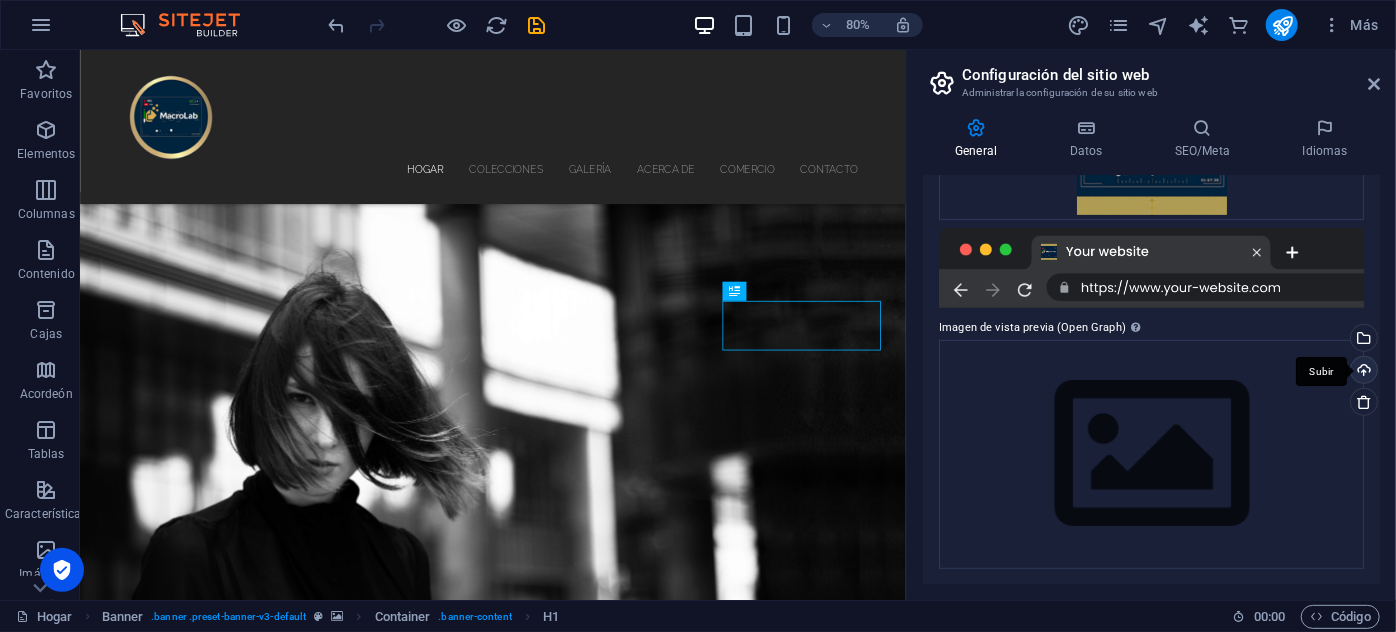 click on "Subir" at bounding box center [1362, 372] 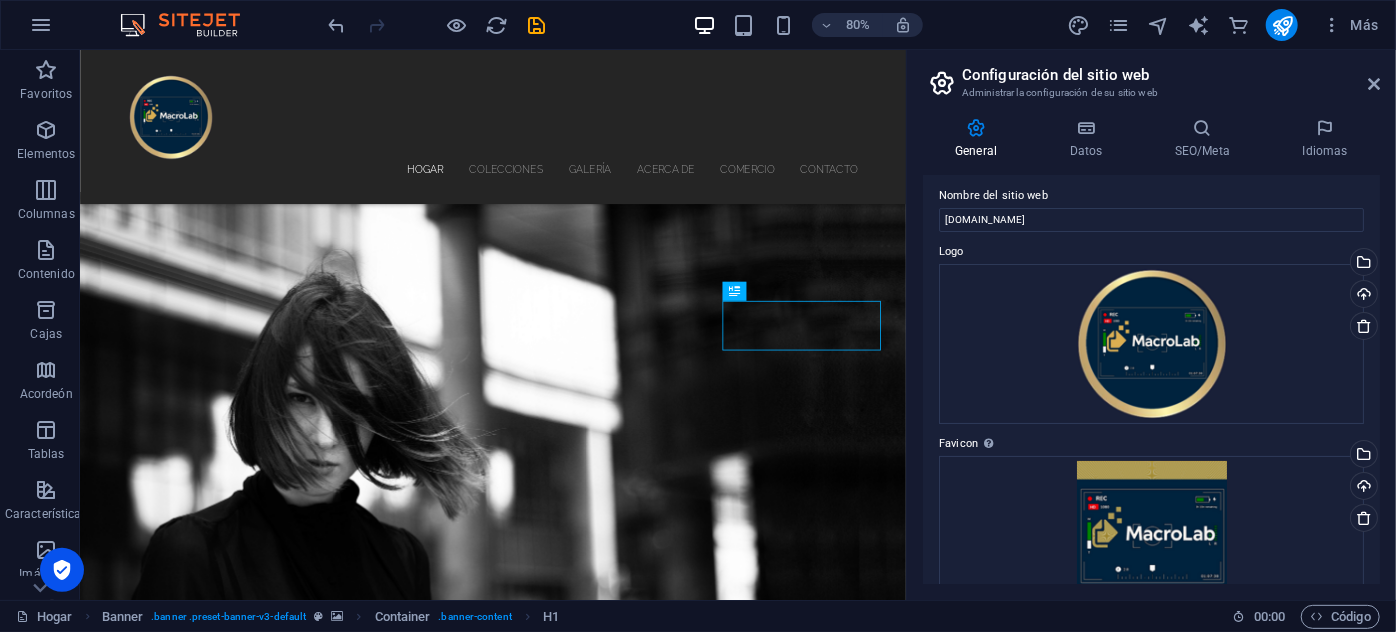 scroll, scrollTop: 0, scrollLeft: 0, axis: both 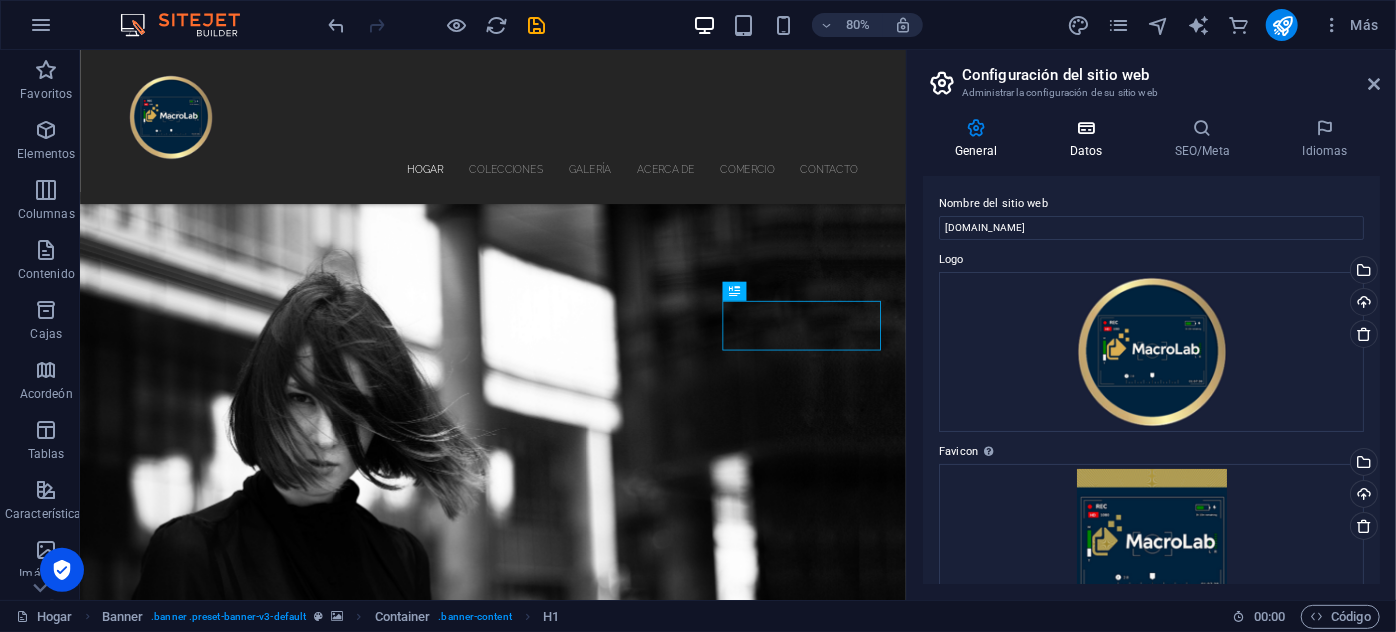 click at bounding box center (1086, 128) 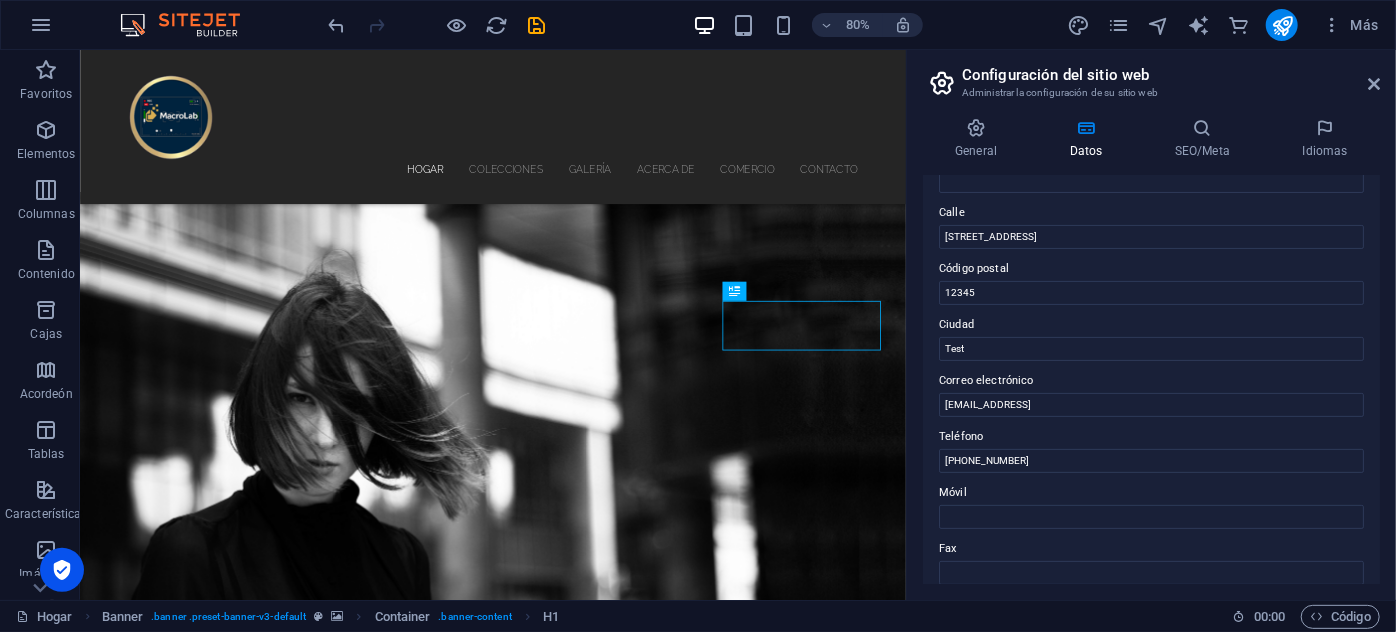 scroll, scrollTop: 212, scrollLeft: 0, axis: vertical 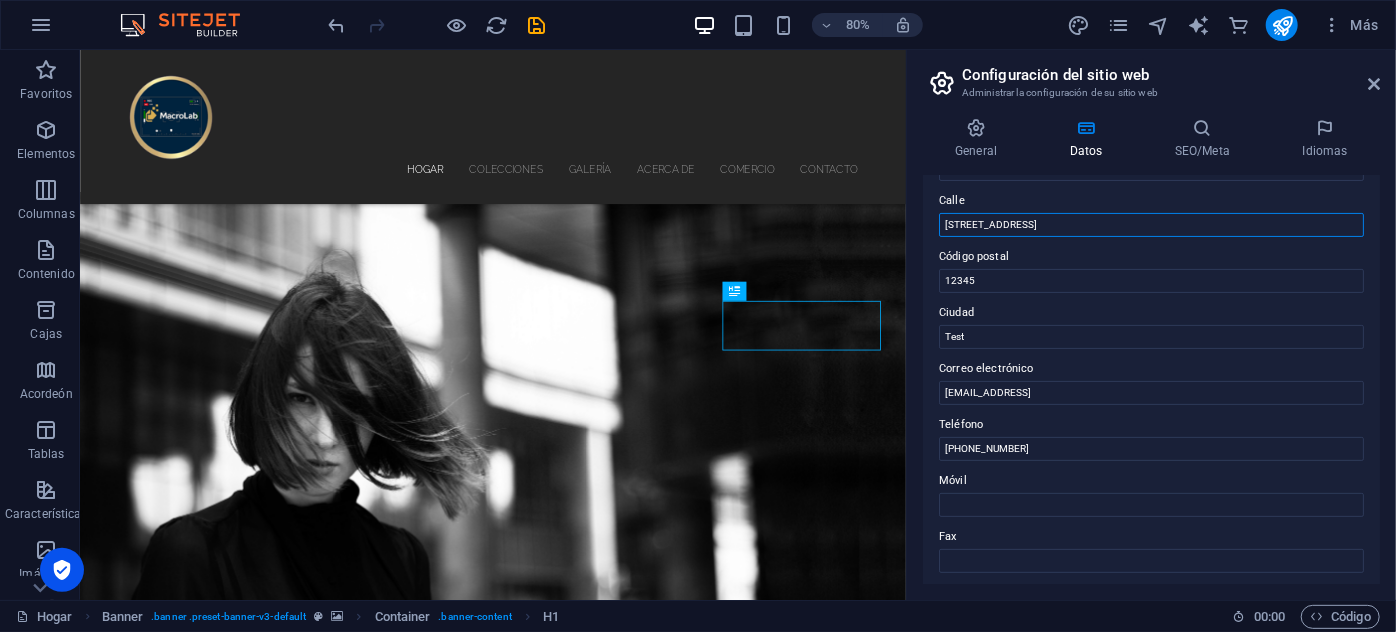 click on "[STREET_ADDRESS]" at bounding box center (1151, 225) 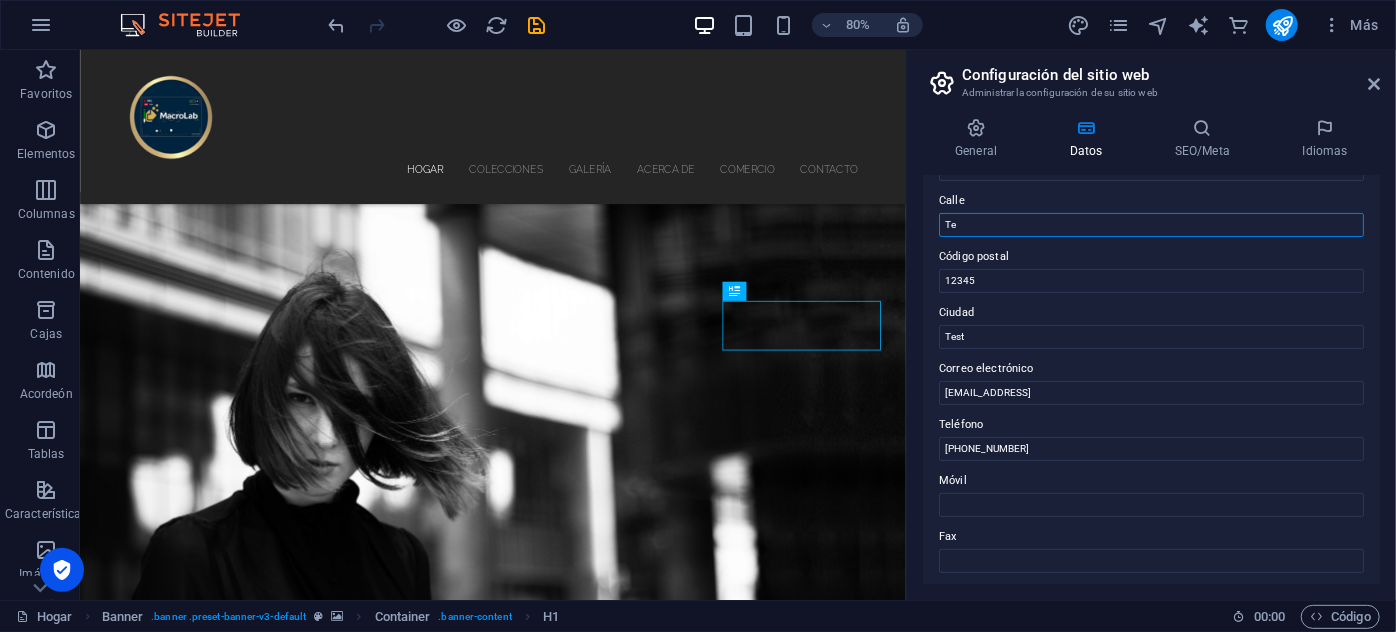 type on "T" 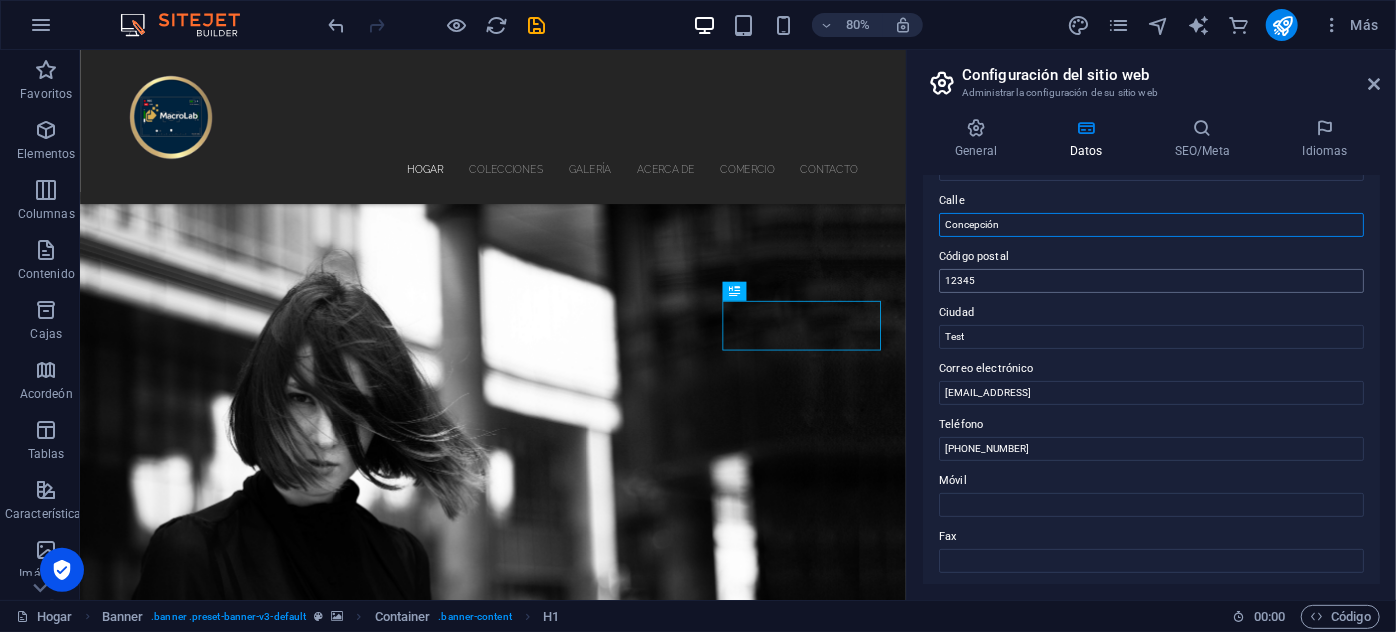 type on "Concepción" 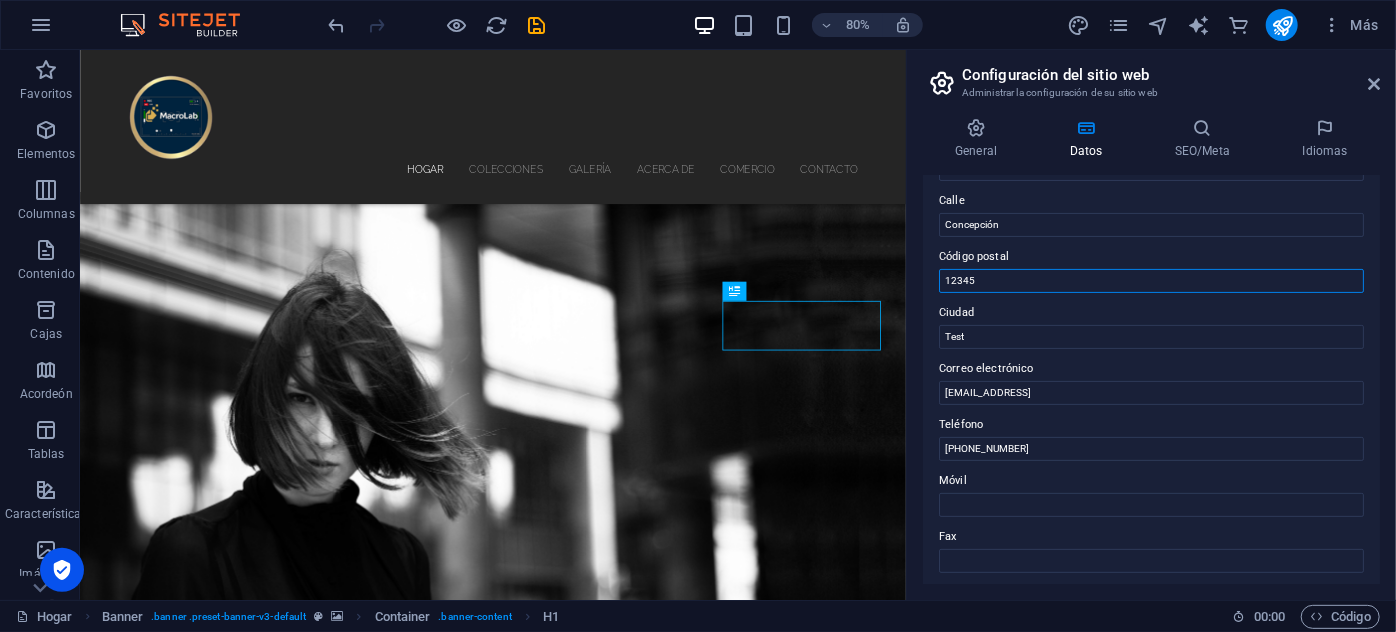 click on "12345" at bounding box center (1151, 281) 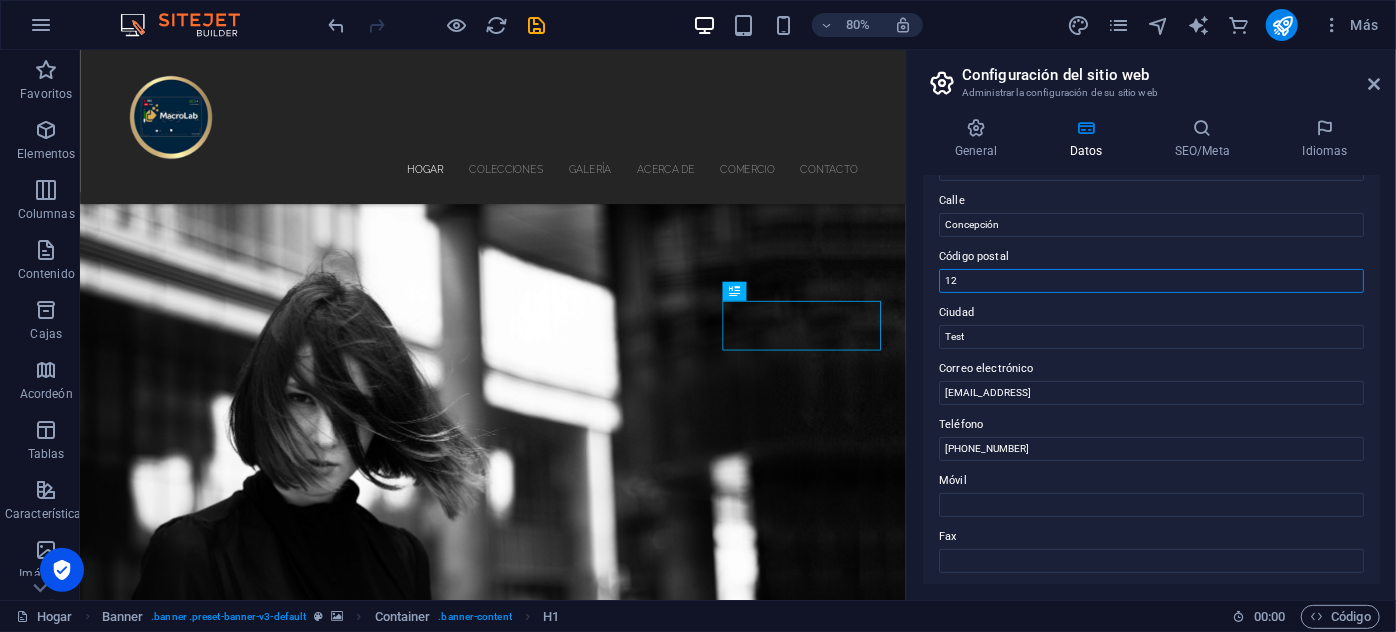 type on "1" 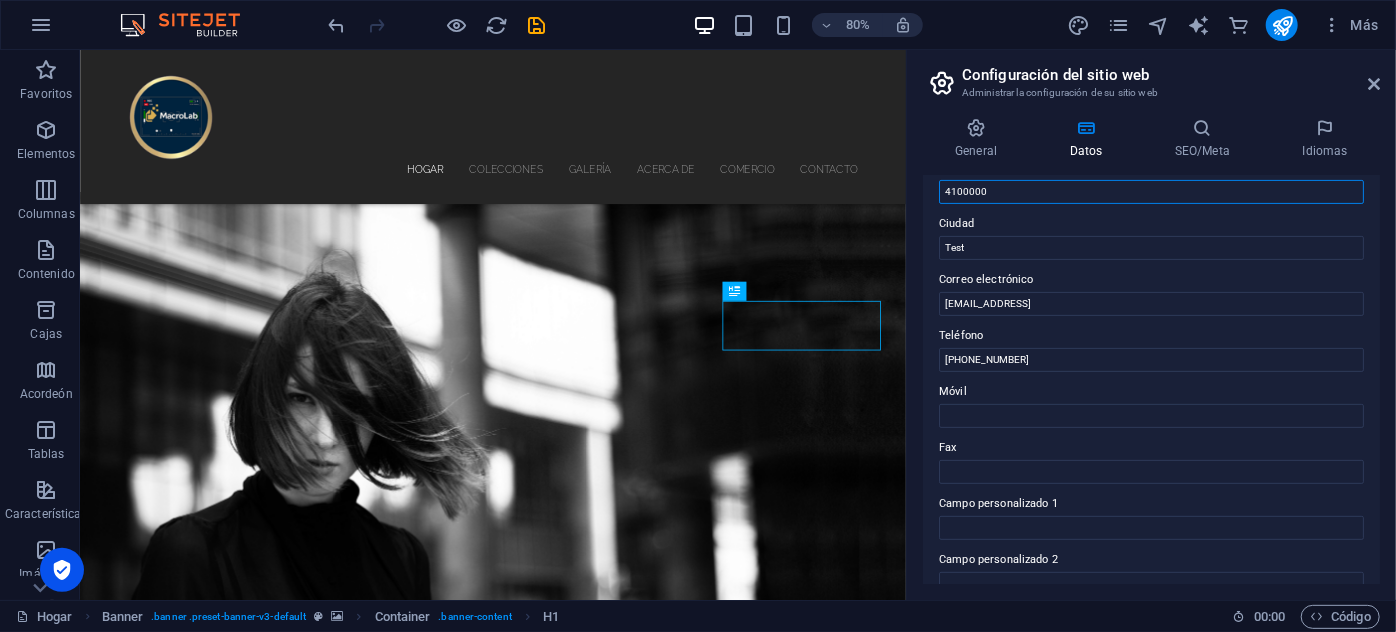scroll, scrollTop: 303, scrollLeft: 0, axis: vertical 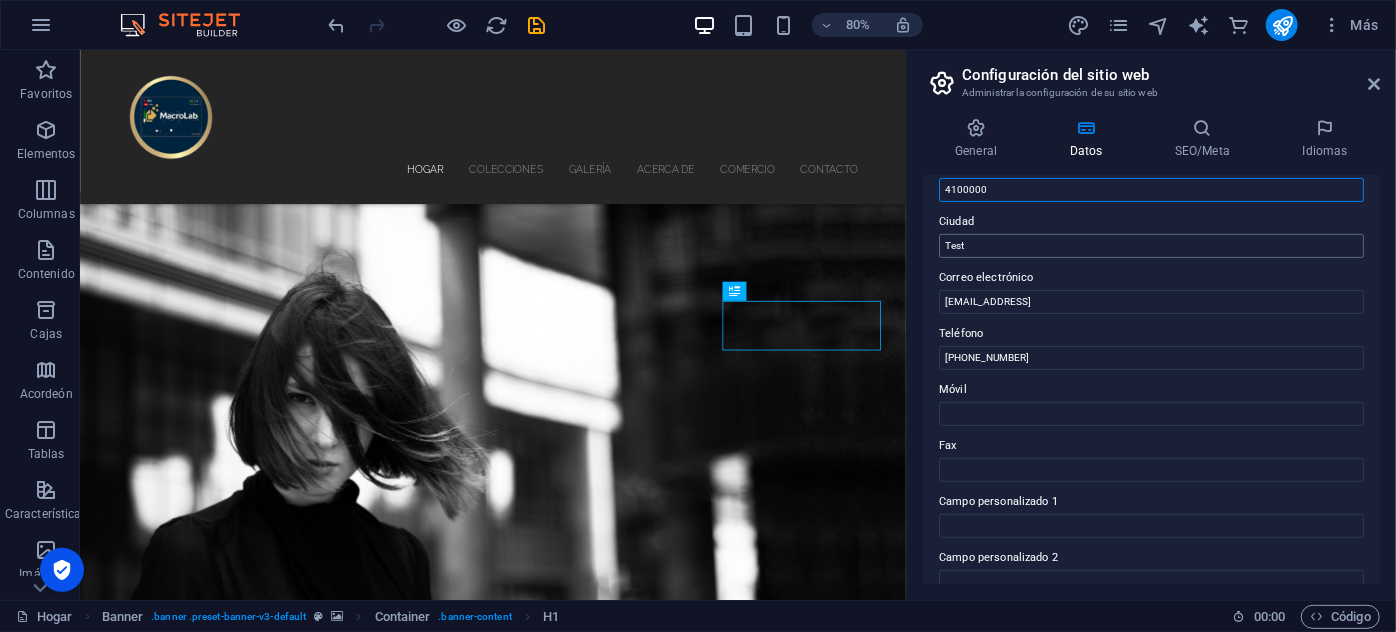 type on "4100000" 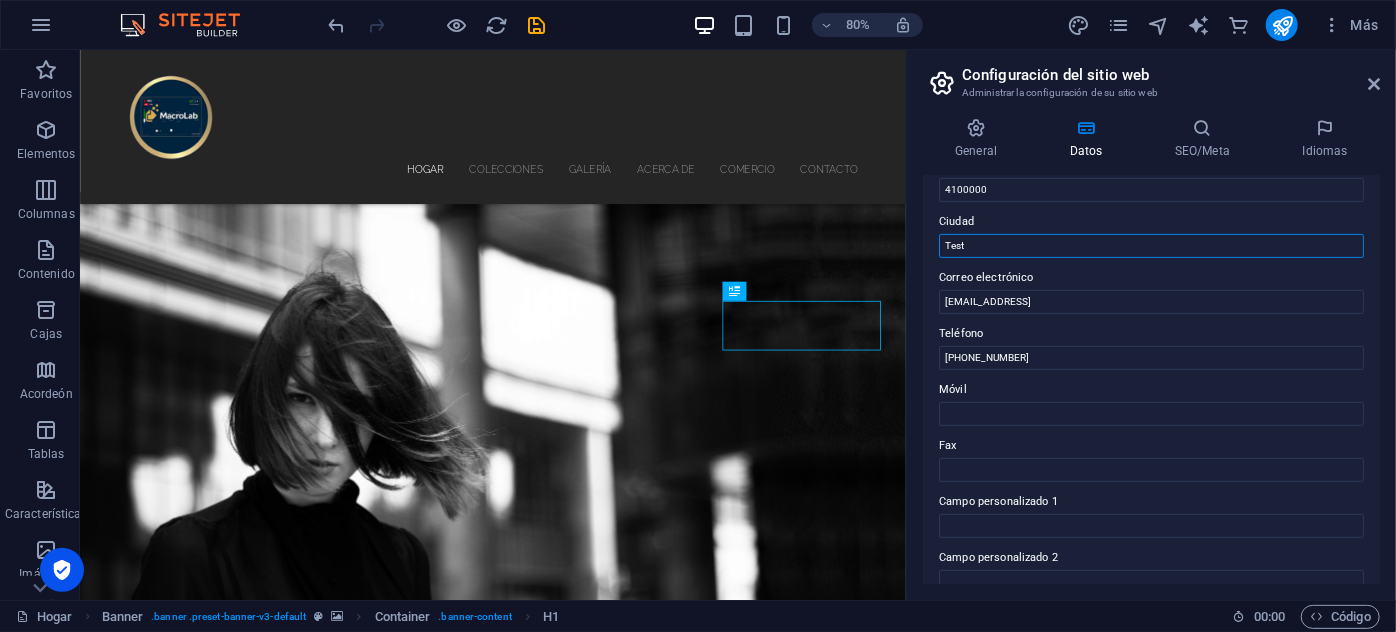 click on "Test" at bounding box center [1151, 246] 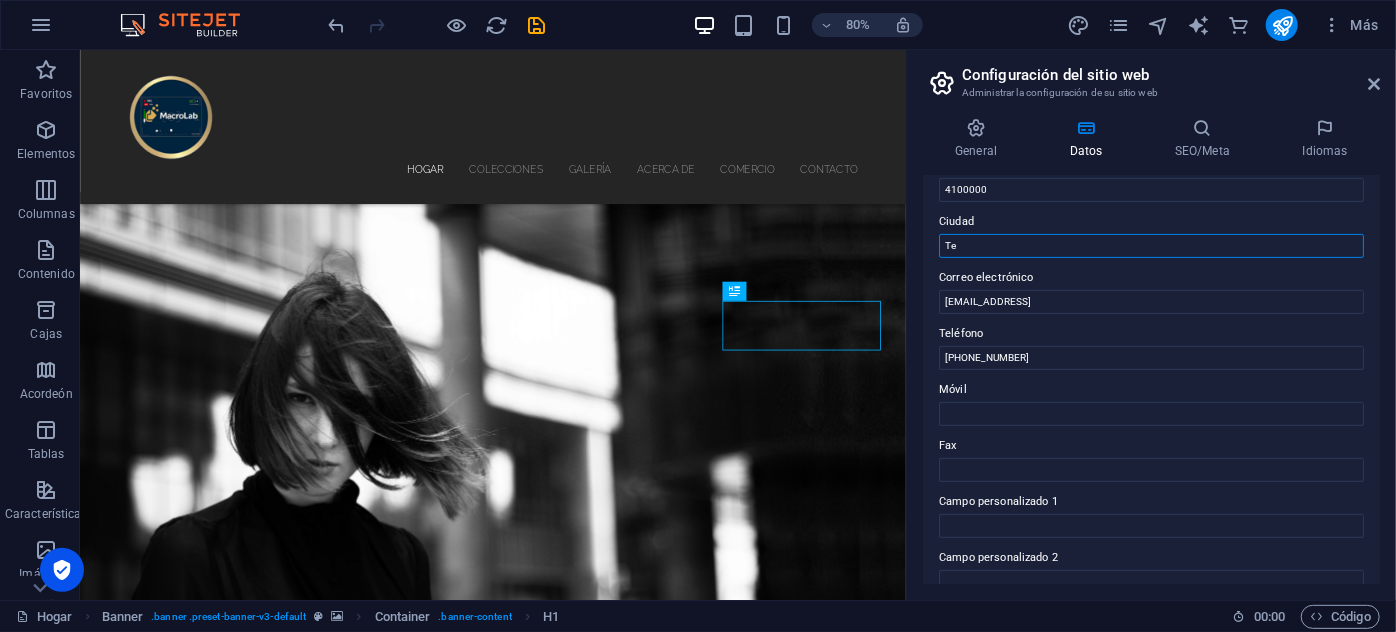 type on "T" 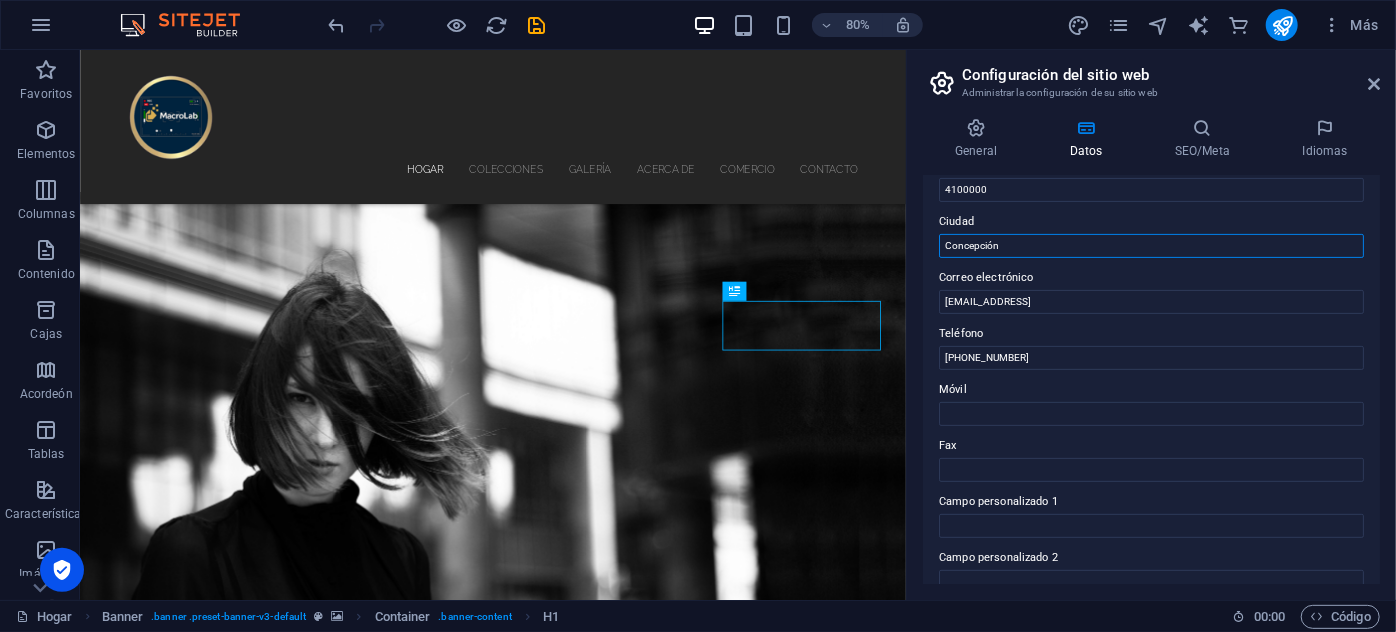 type on "Concepción" 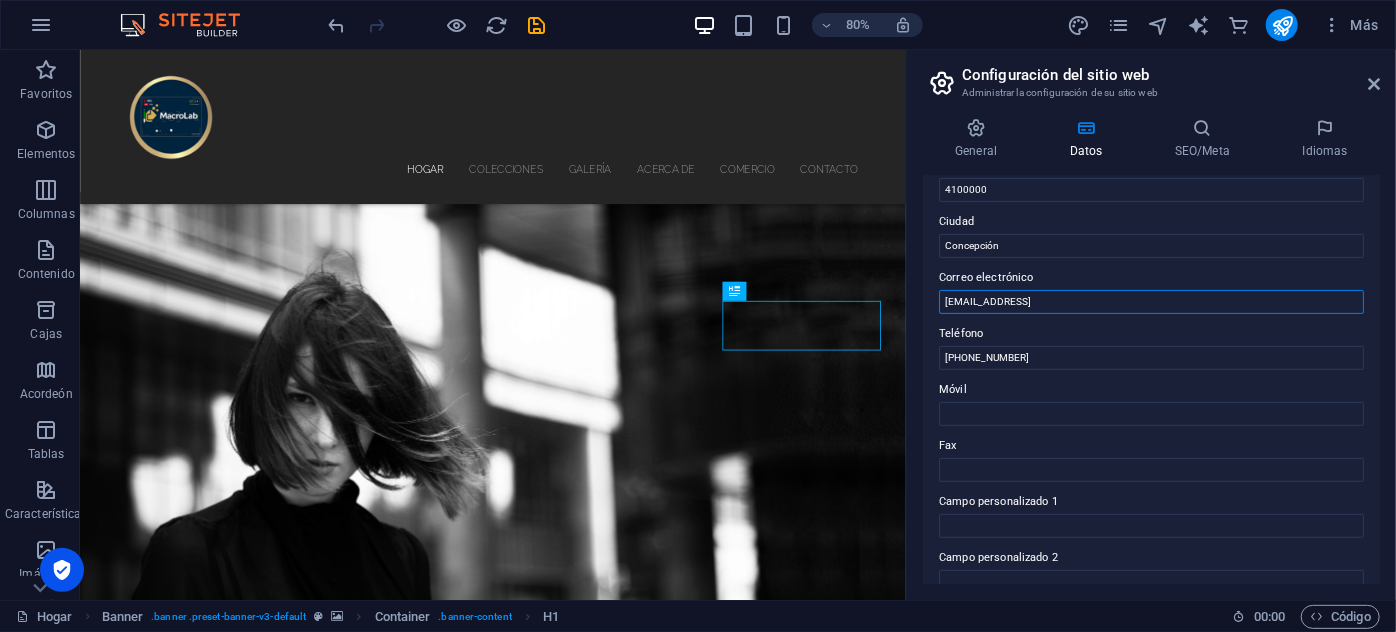 click on "[EMAIL_ADDRESS]" at bounding box center [1151, 302] 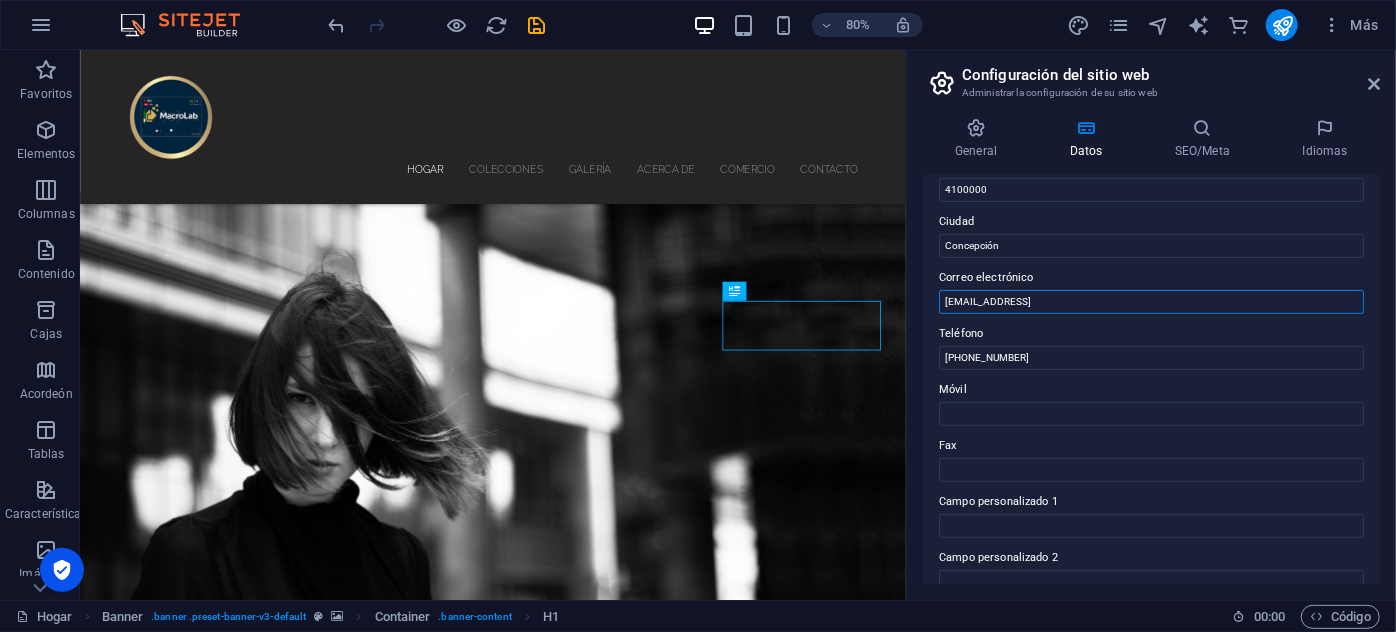 drag, startPoint x: 1242, startPoint y: 300, endPoint x: 934, endPoint y: 308, distance: 308.10388 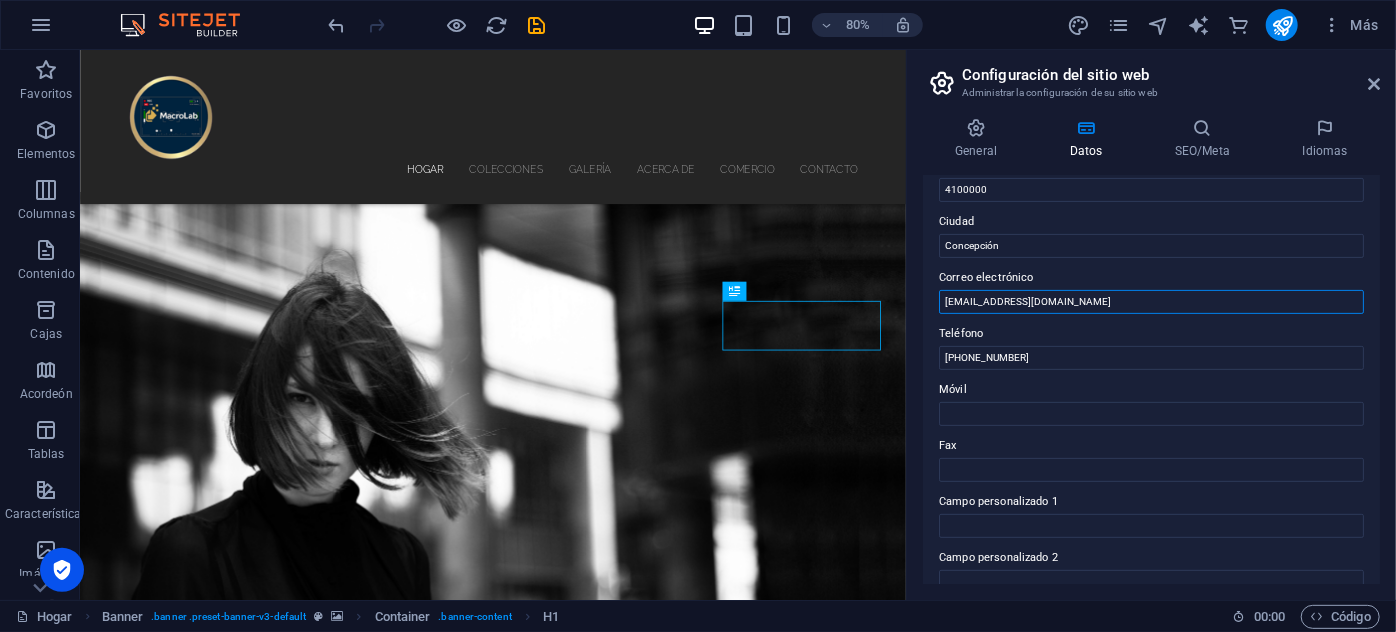 type on "ventas@macrolab.com" 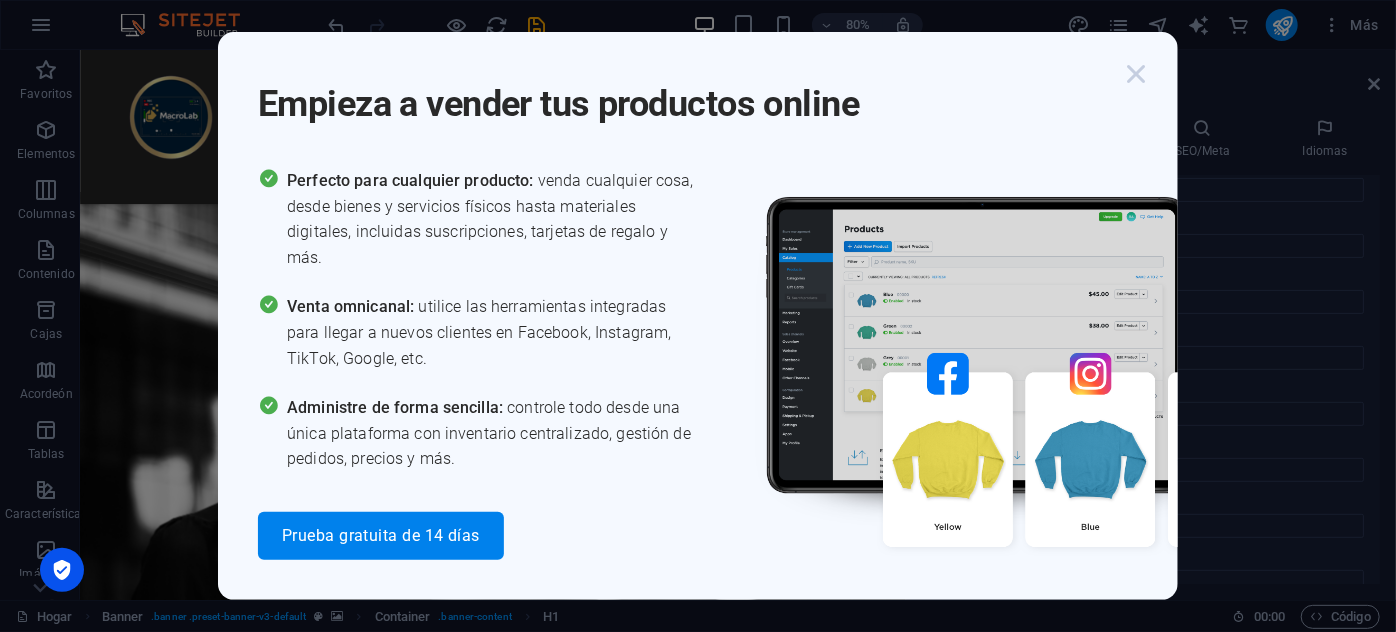 click at bounding box center (1136, 74) 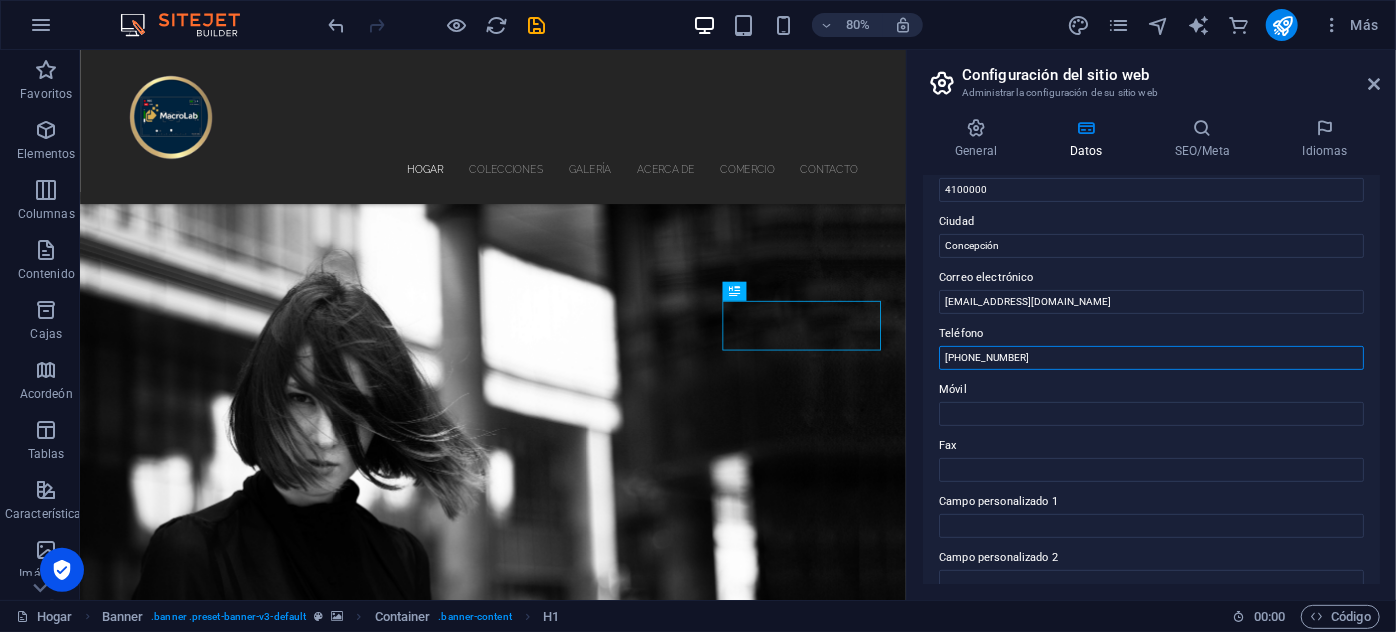 drag, startPoint x: 1032, startPoint y: 364, endPoint x: 954, endPoint y: 359, distance: 78.160095 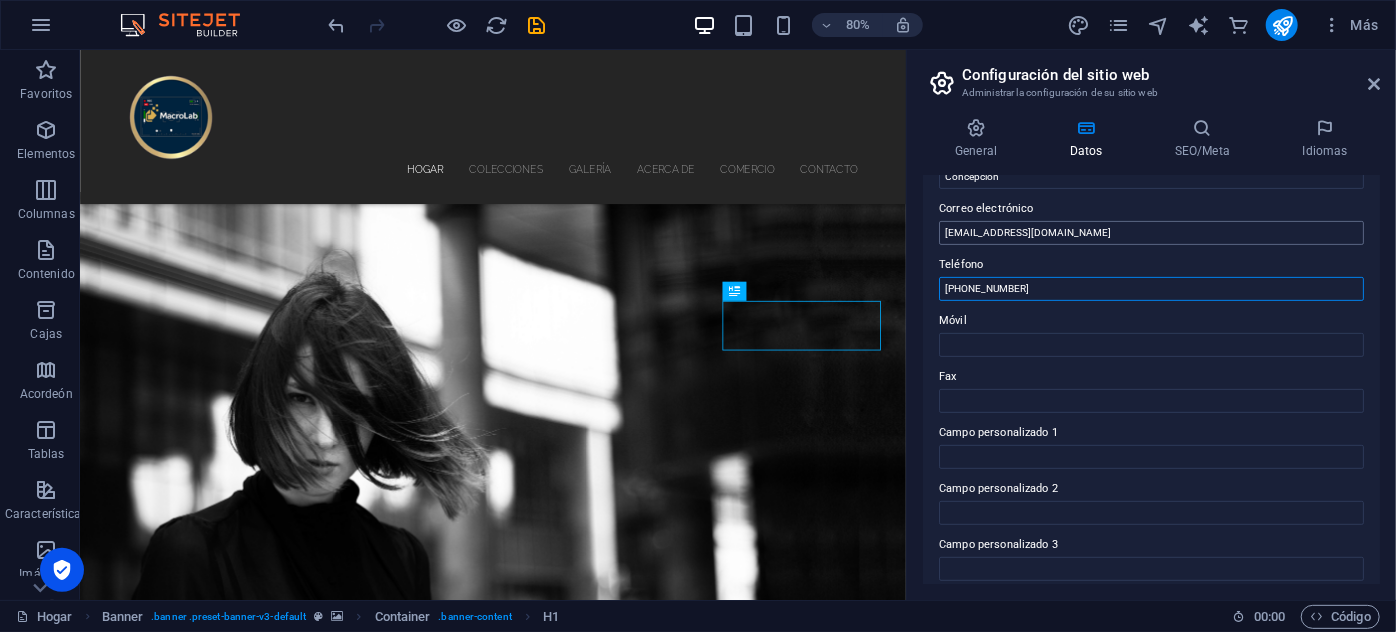 scroll, scrollTop: 424, scrollLeft: 0, axis: vertical 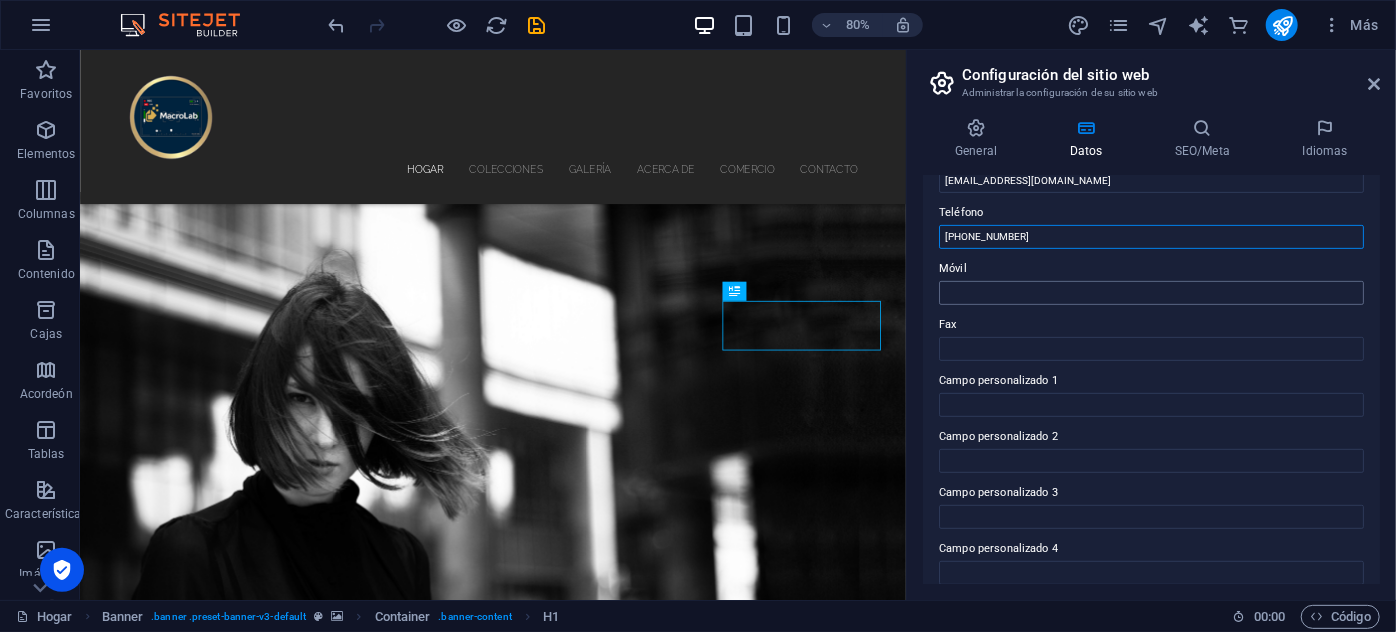 type on "+56975835927" 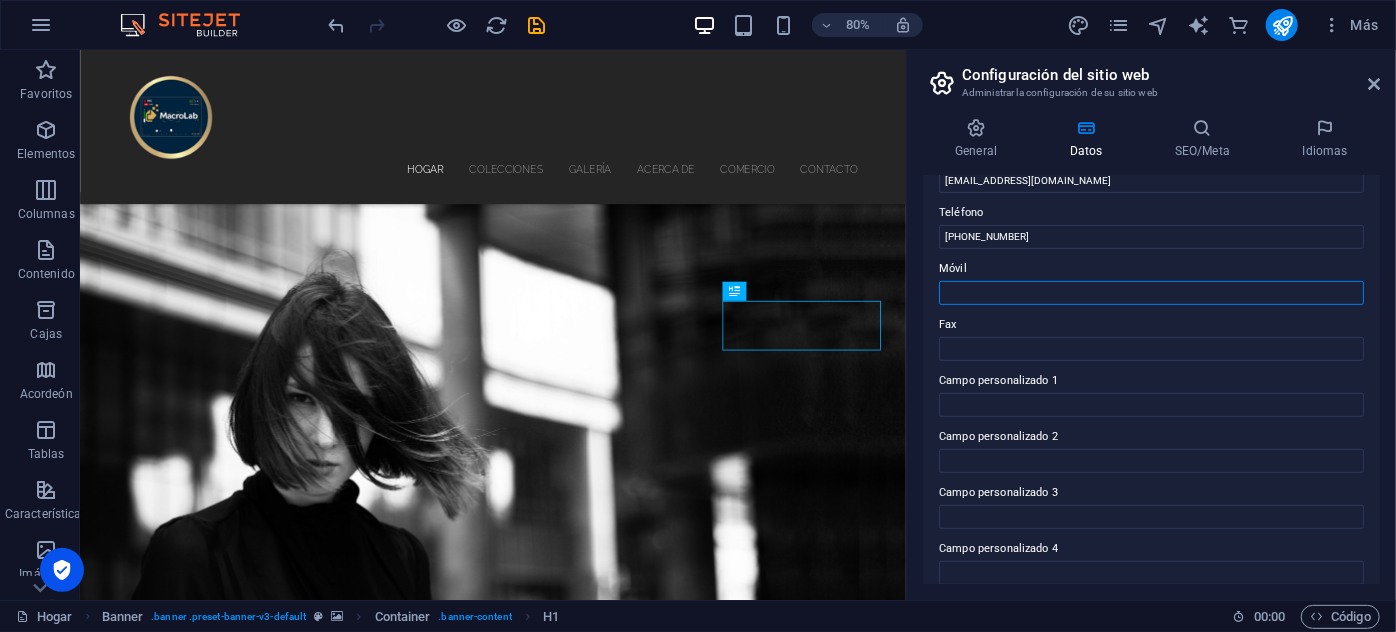 click on "Móvil" at bounding box center (1151, 293) 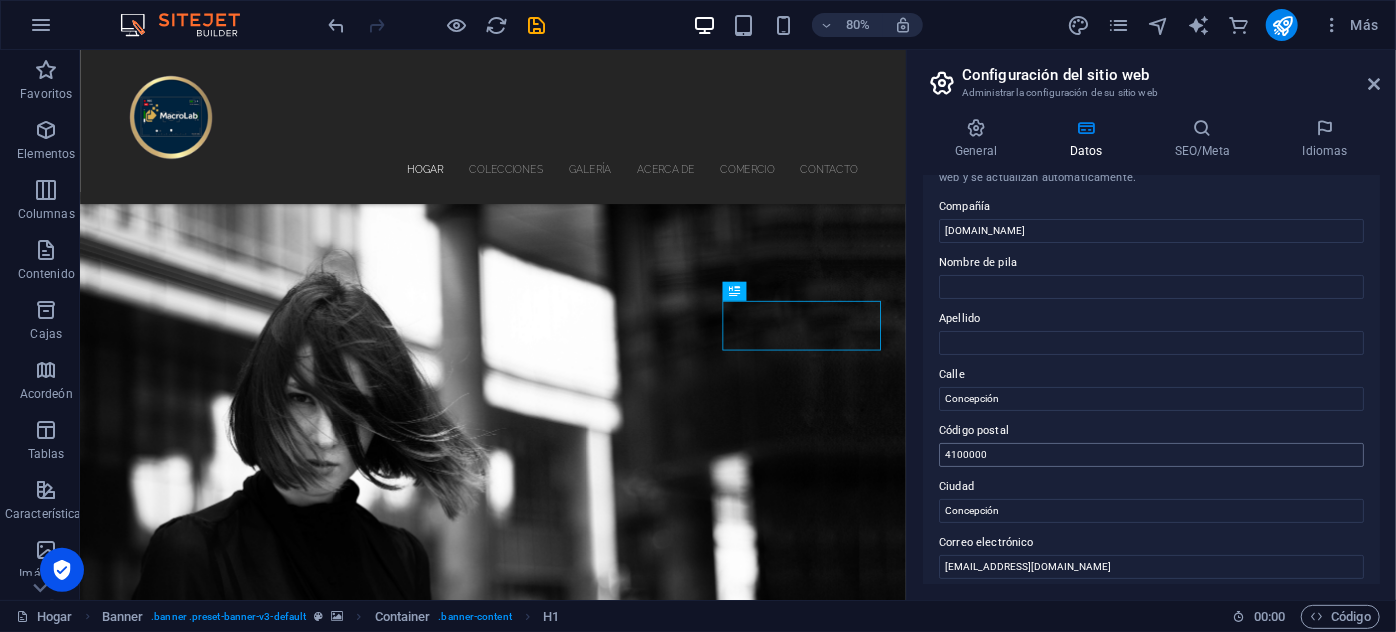 scroll, scrollTop: 10, scrollLeft: 0, axis: vertical 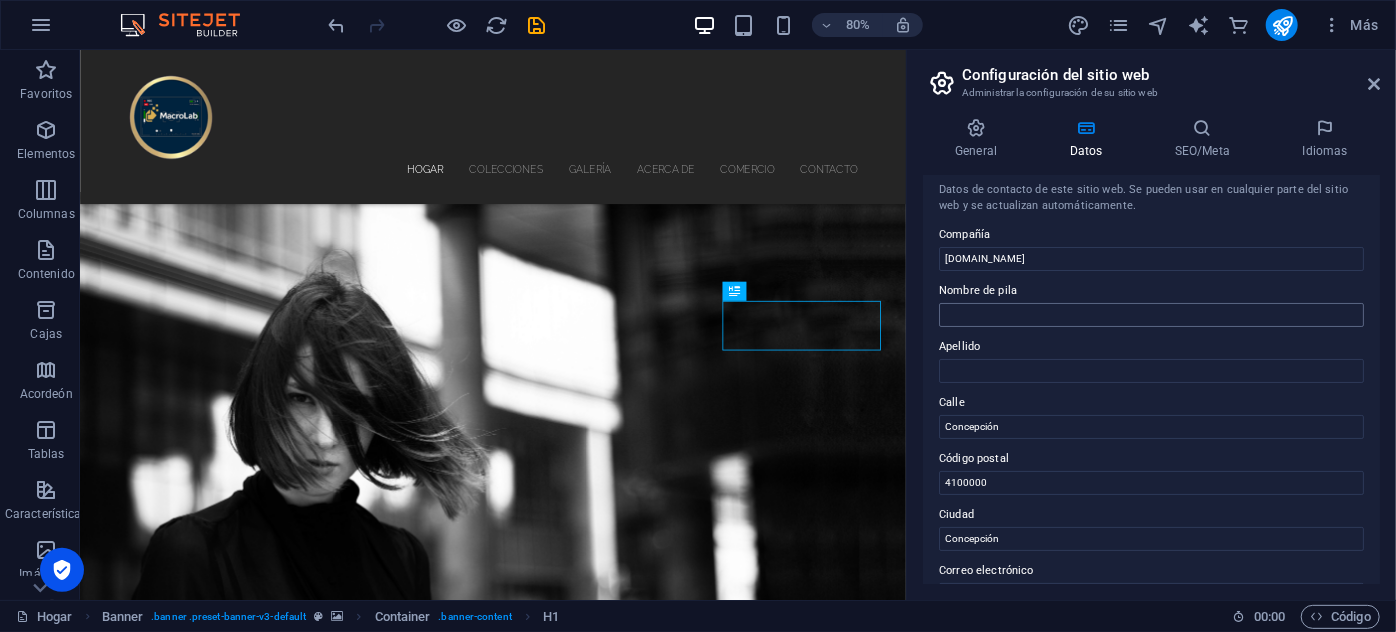 type on "+56975835927" 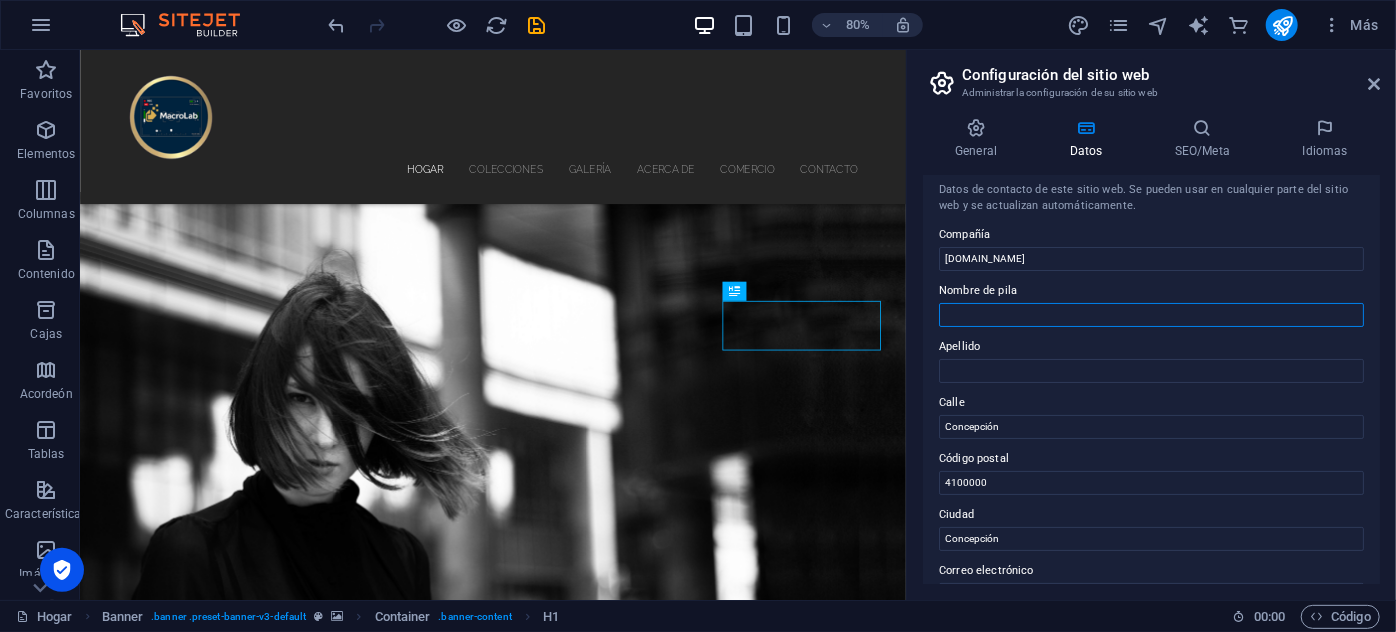click on "Nombre de pila" at bounding box center (1151, 315) 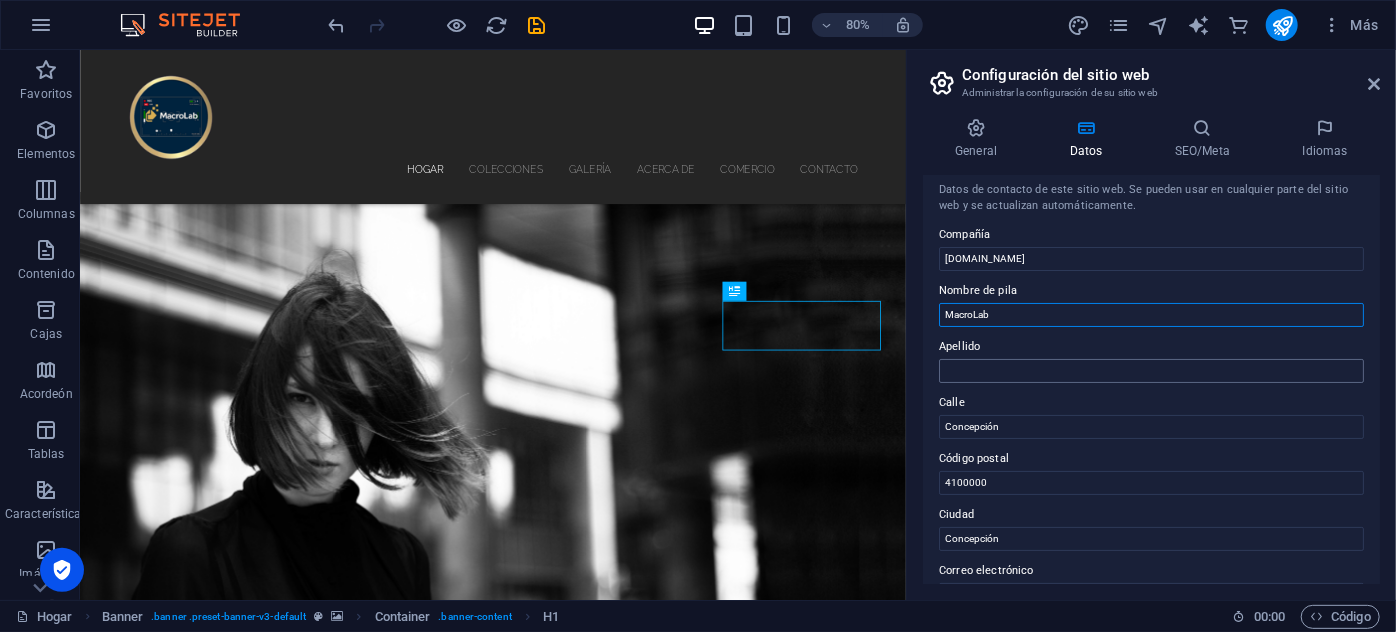 type on "MacroLab" 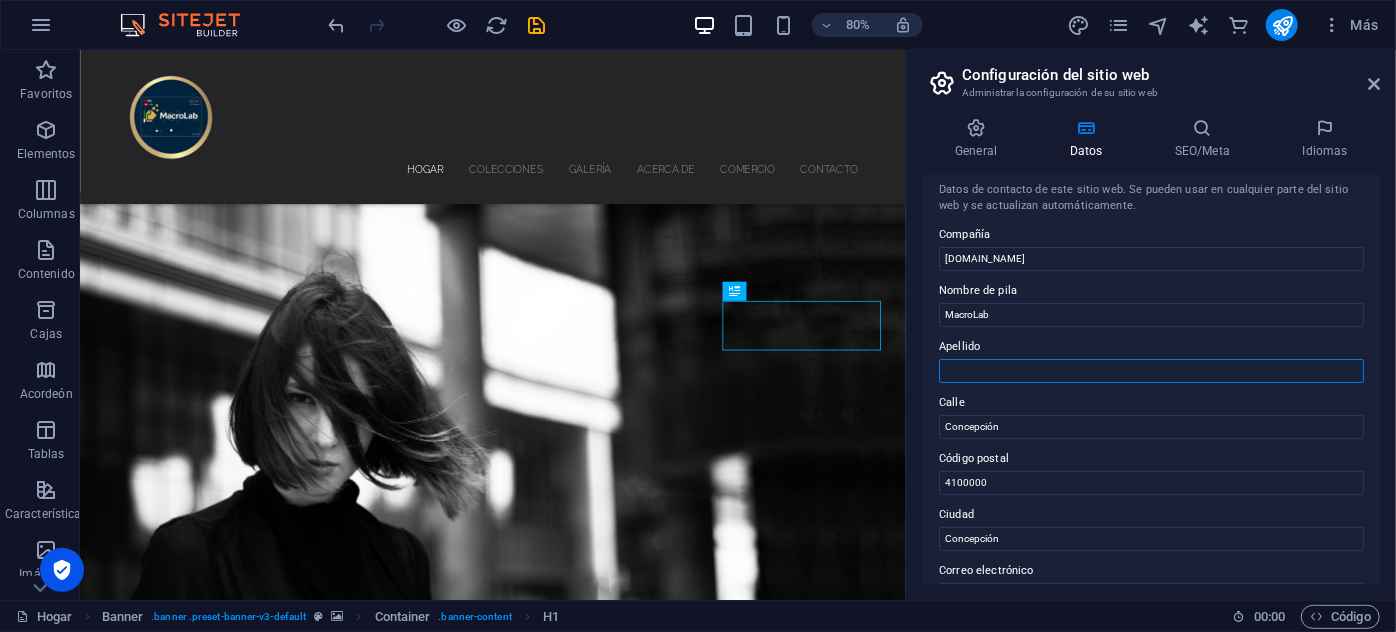 click on "Apellido" at bounding box center [1151, 371] 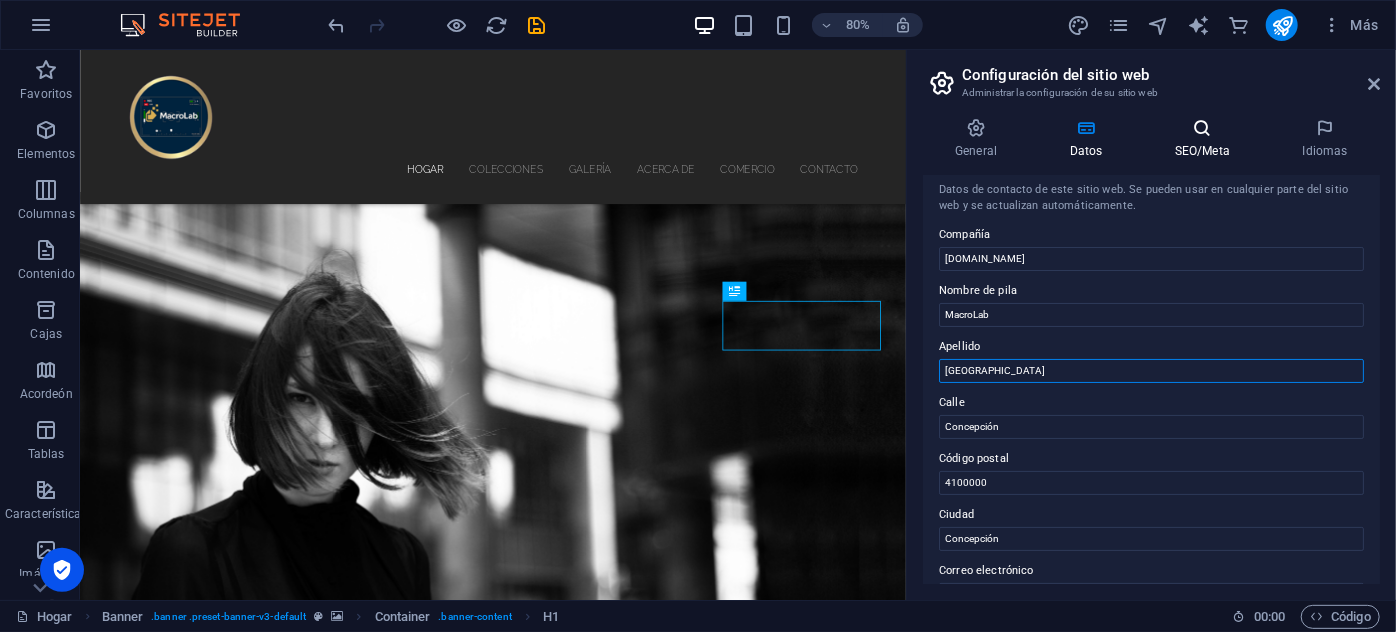 type on "Chile" 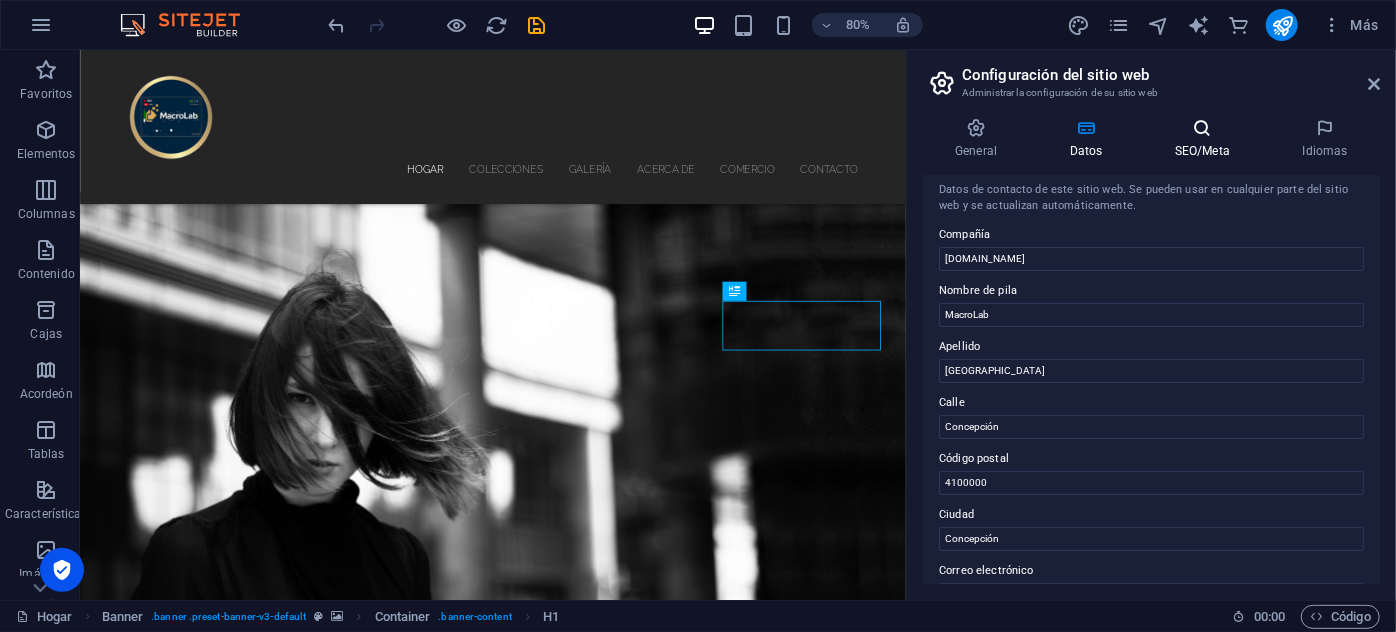 click at bounding box center [1203, 128] 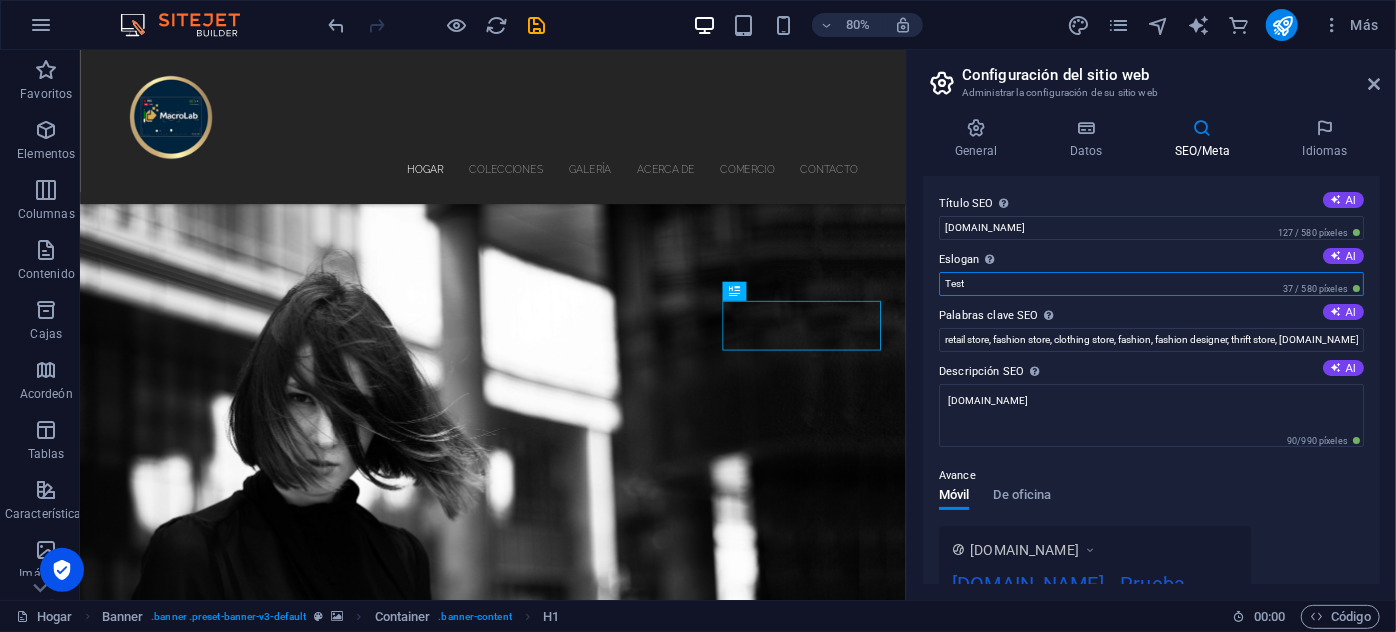 click on "Test" at bounding box center [1151, 284] 